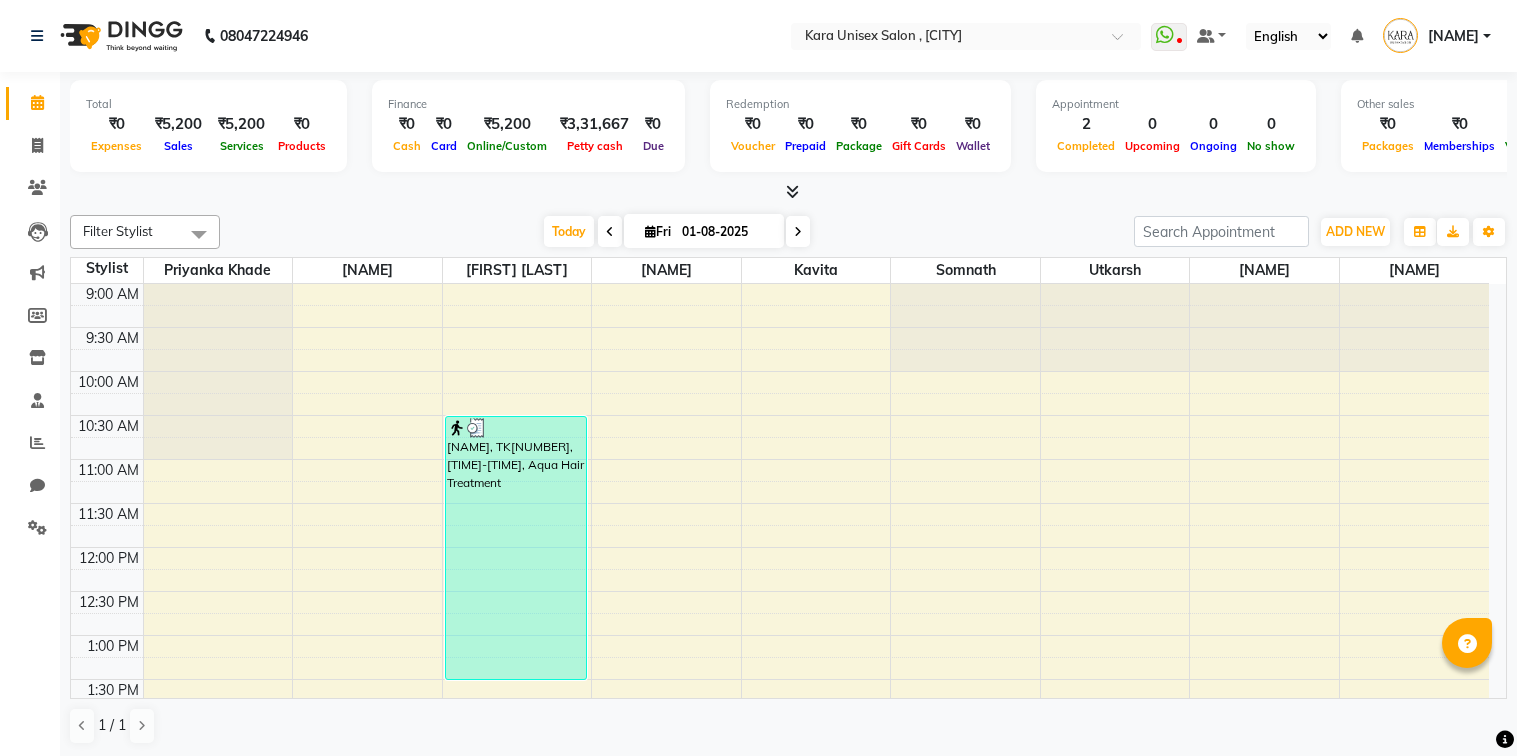 scroll, scrollTop: 0, scrollLeft: 0, axis: both 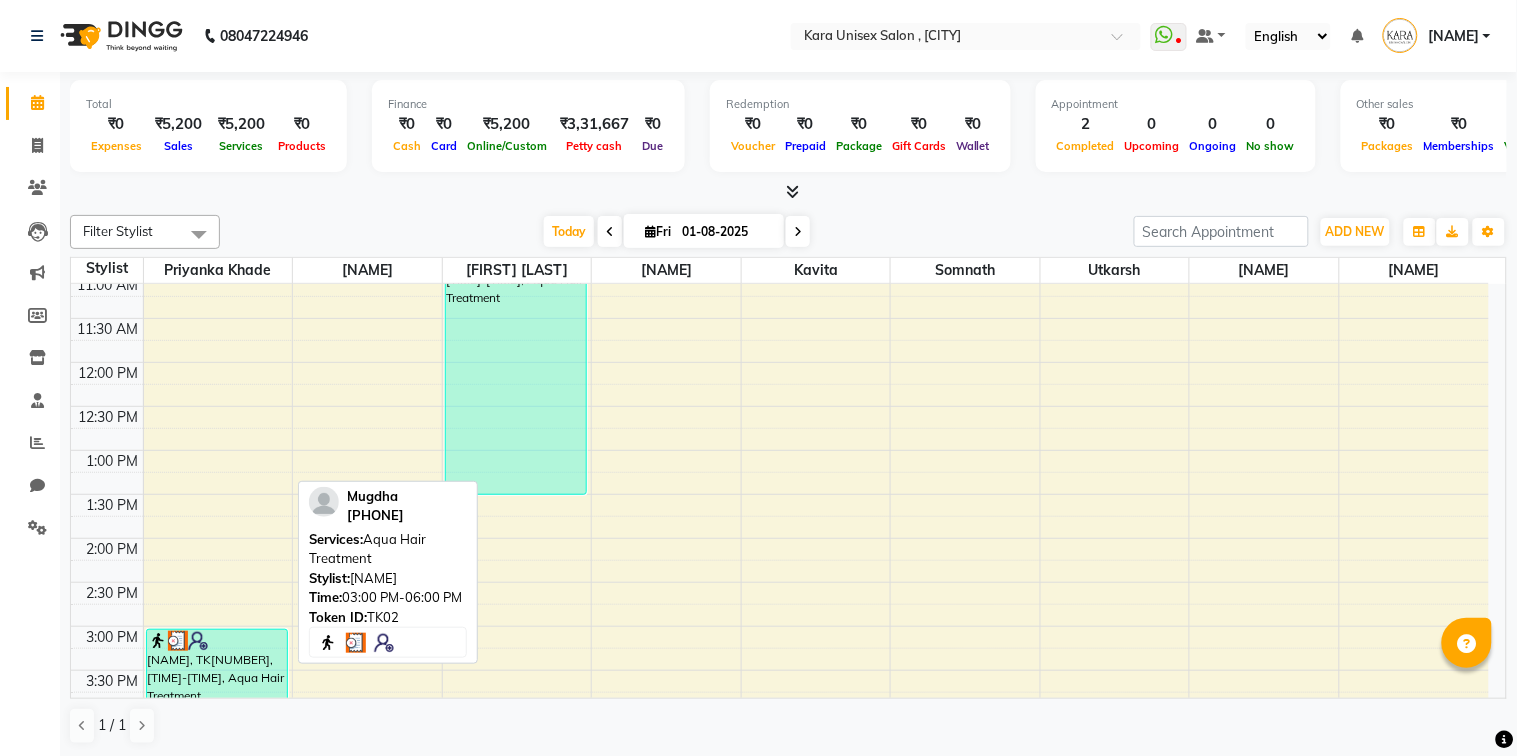click on "[NAME], TK[NUMBER], [TIME]-[TIME], Aqua Hair Treatment" at bounding box center [217, 761] 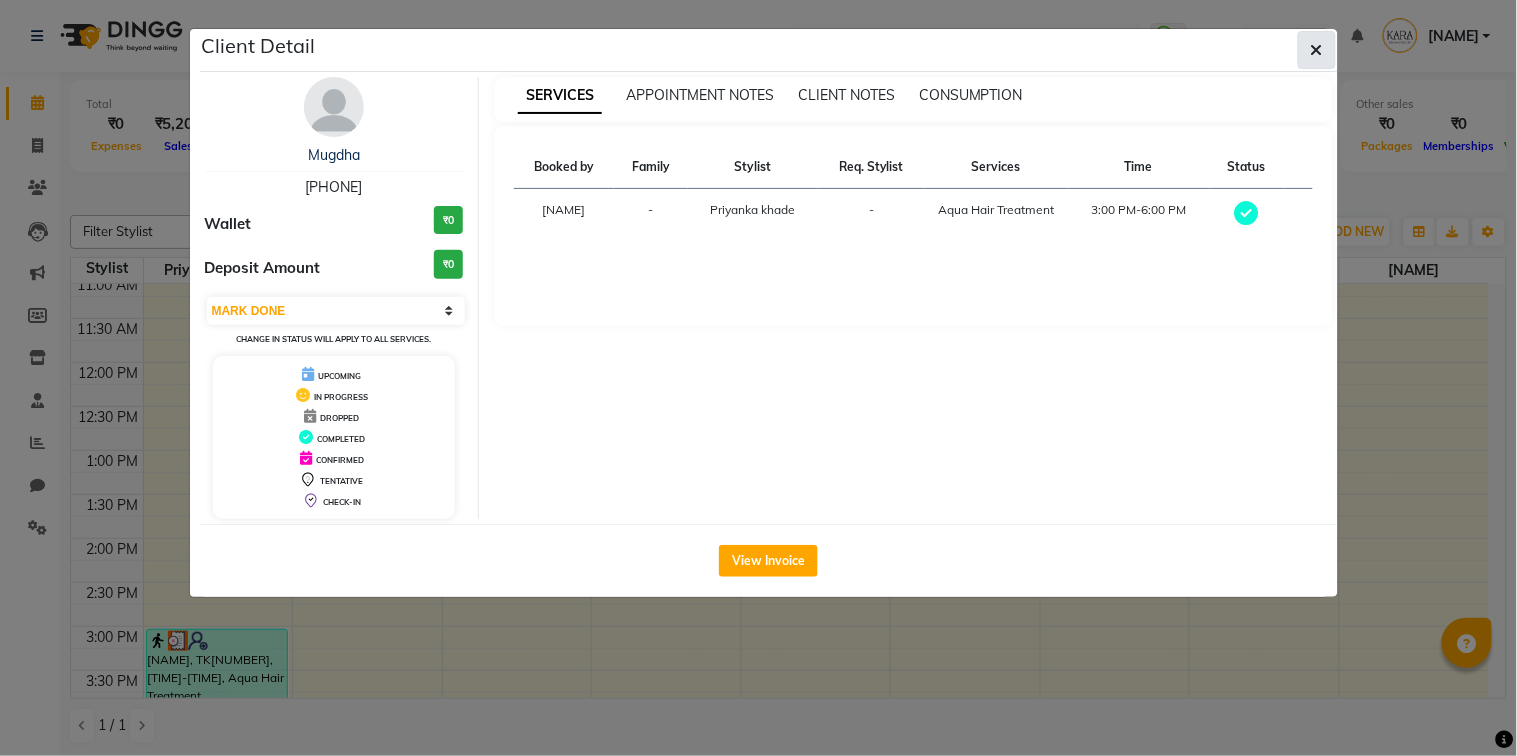 click 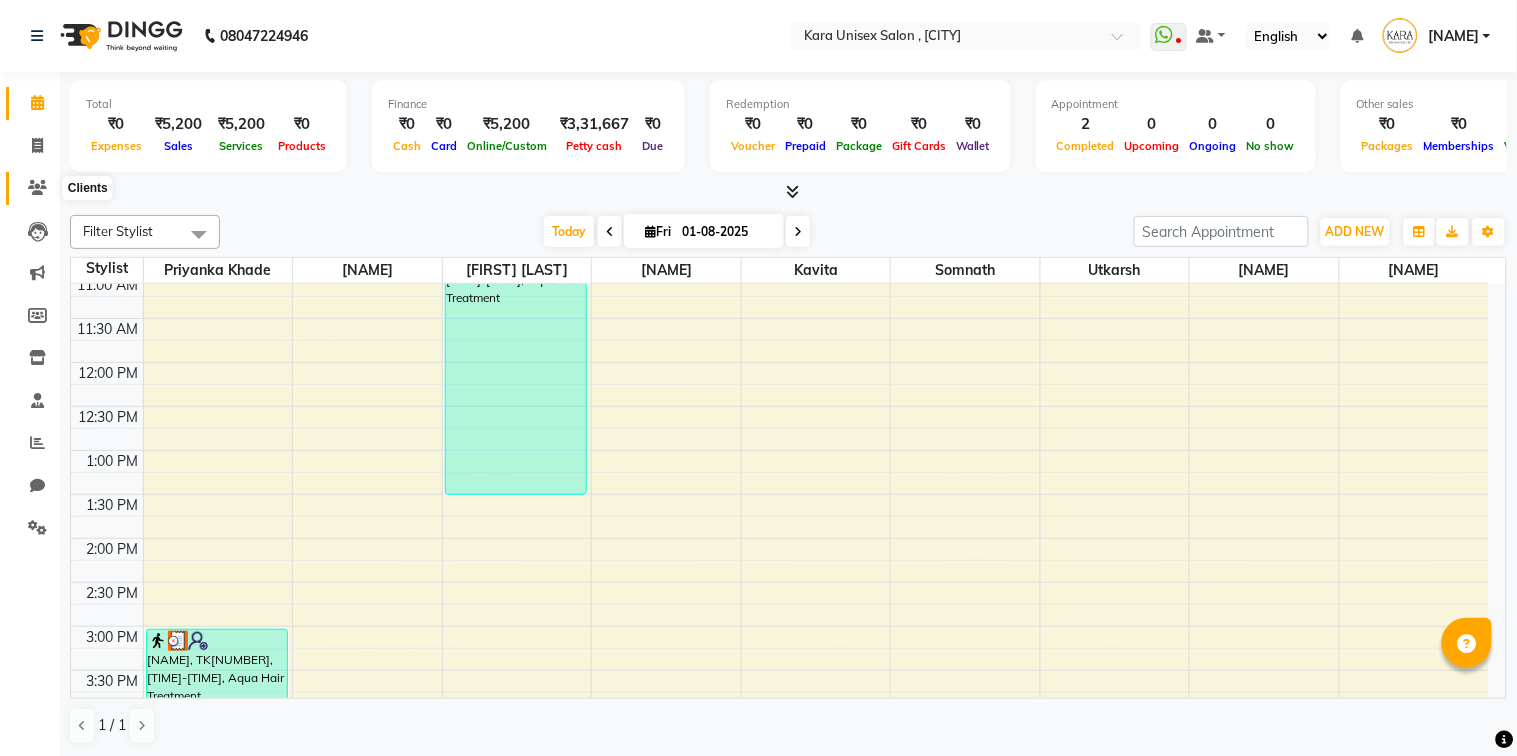 click 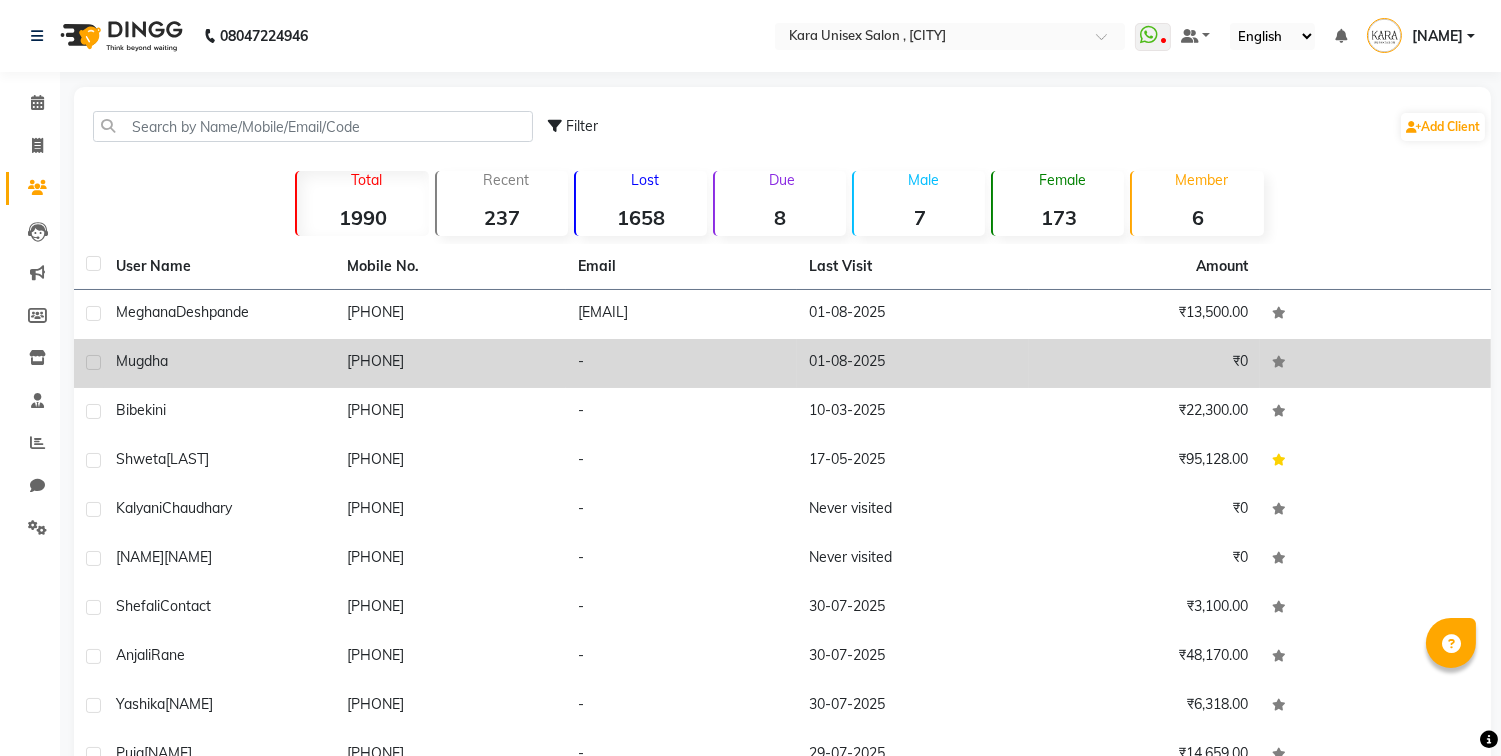 click on "Mugdha" 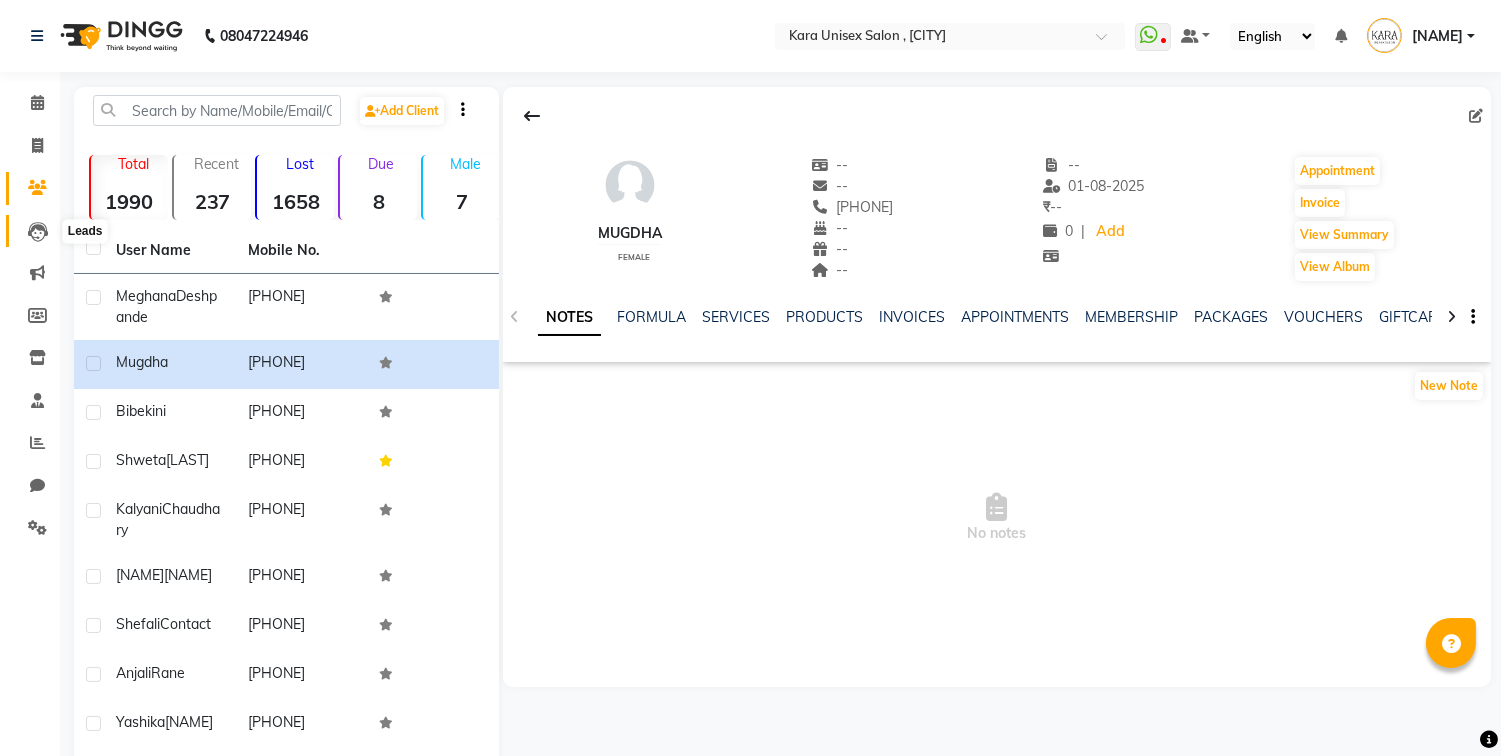 click 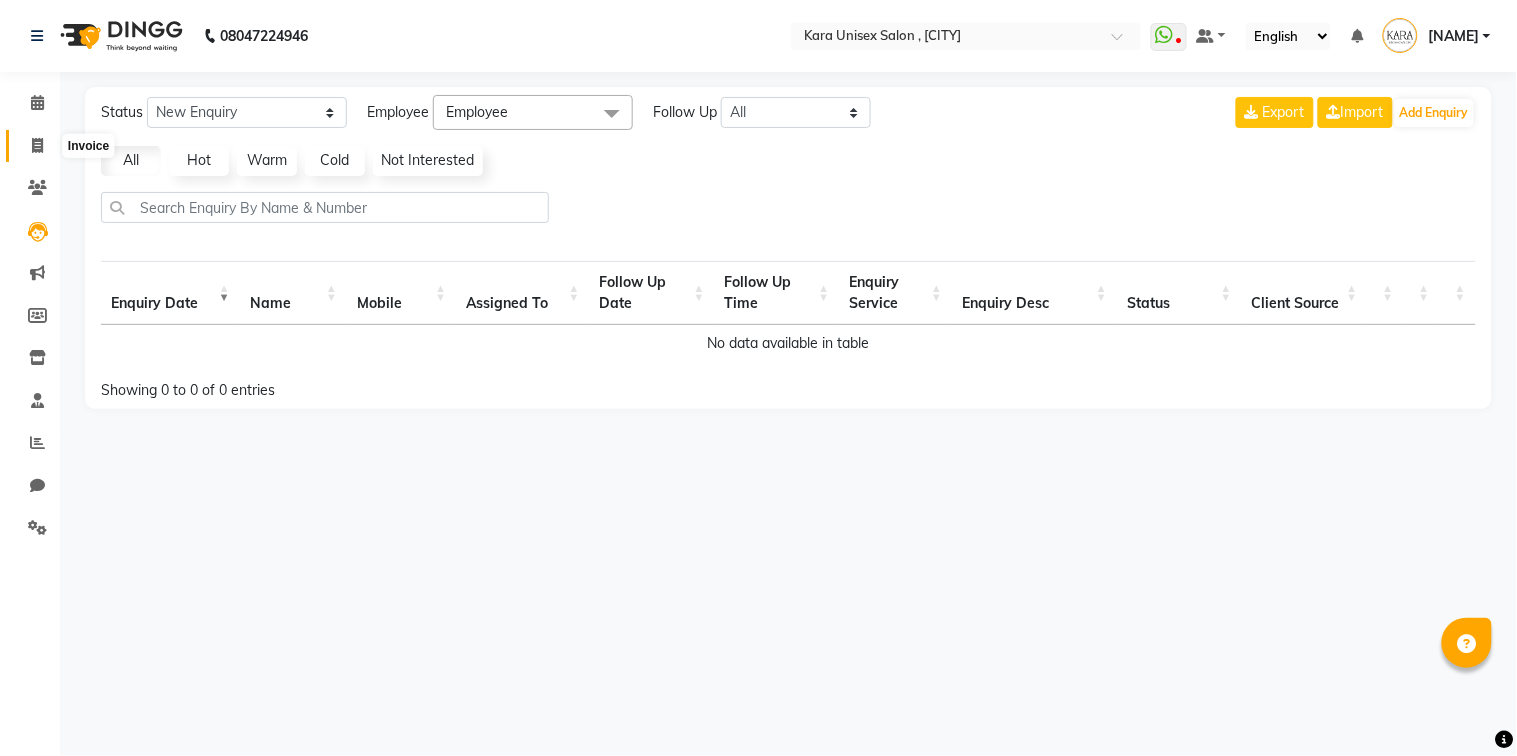 click 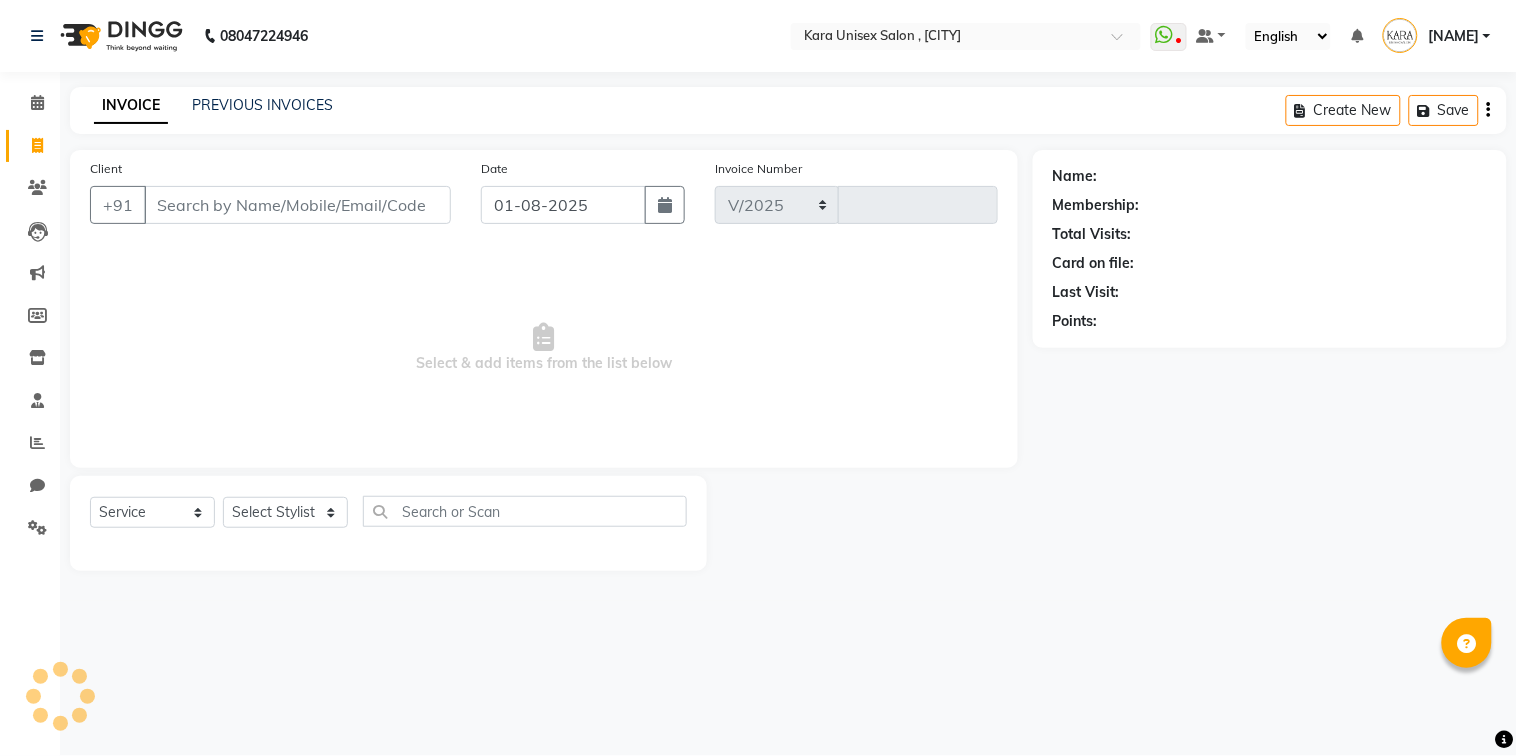 select on "7293" 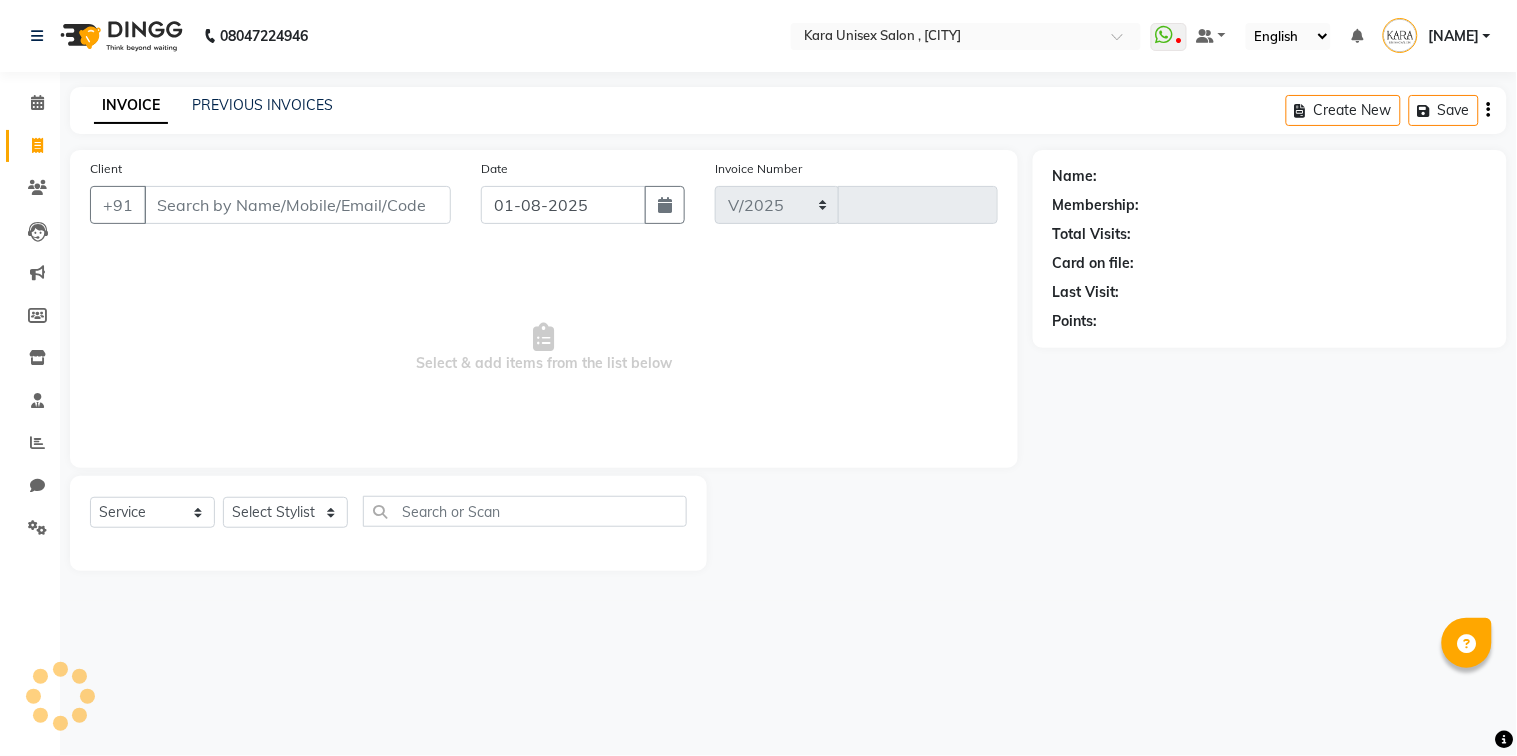 type on "0427" 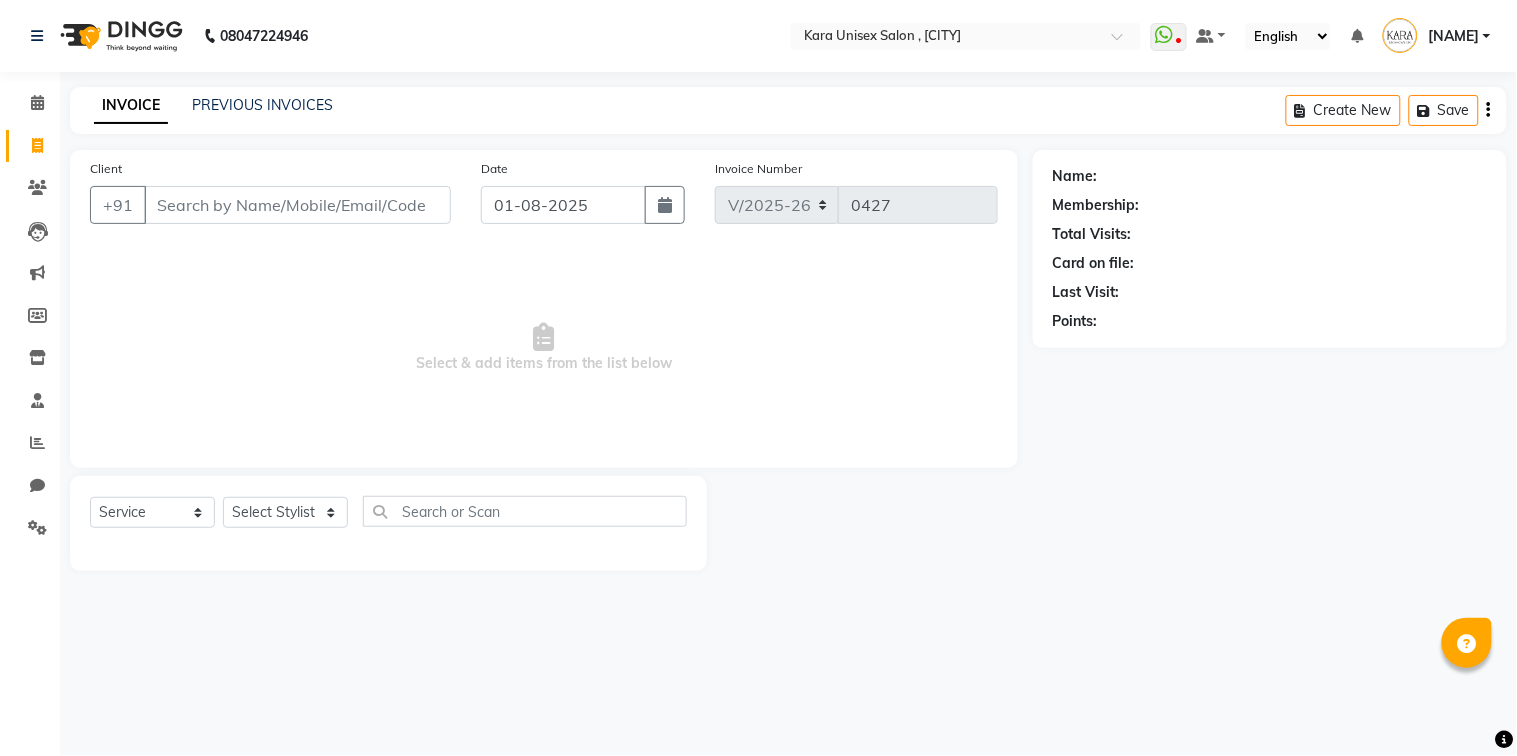 click on "Client" at bounding box center (297, 205) 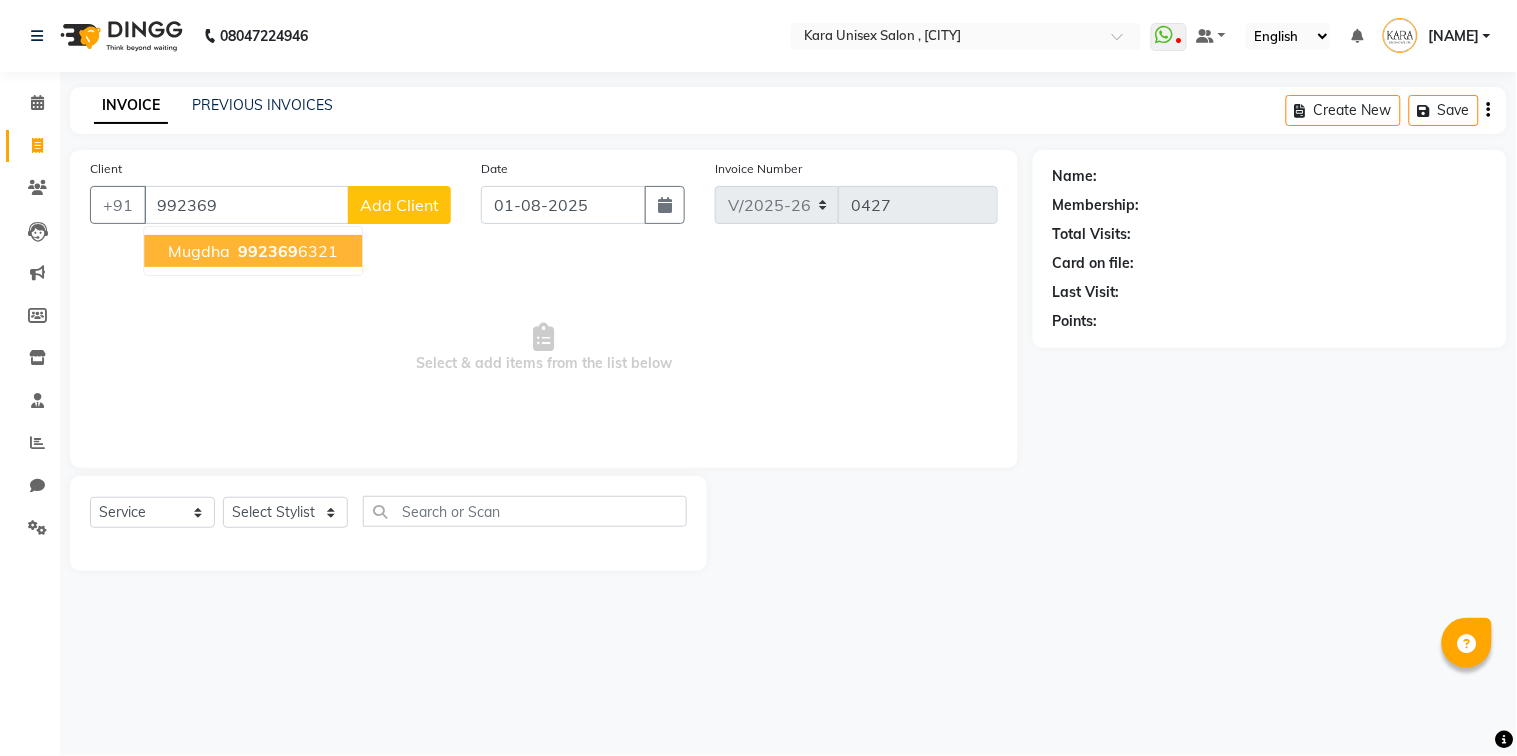 click on "[NAME]   [PHONE]" at bounding box center (253, 251) 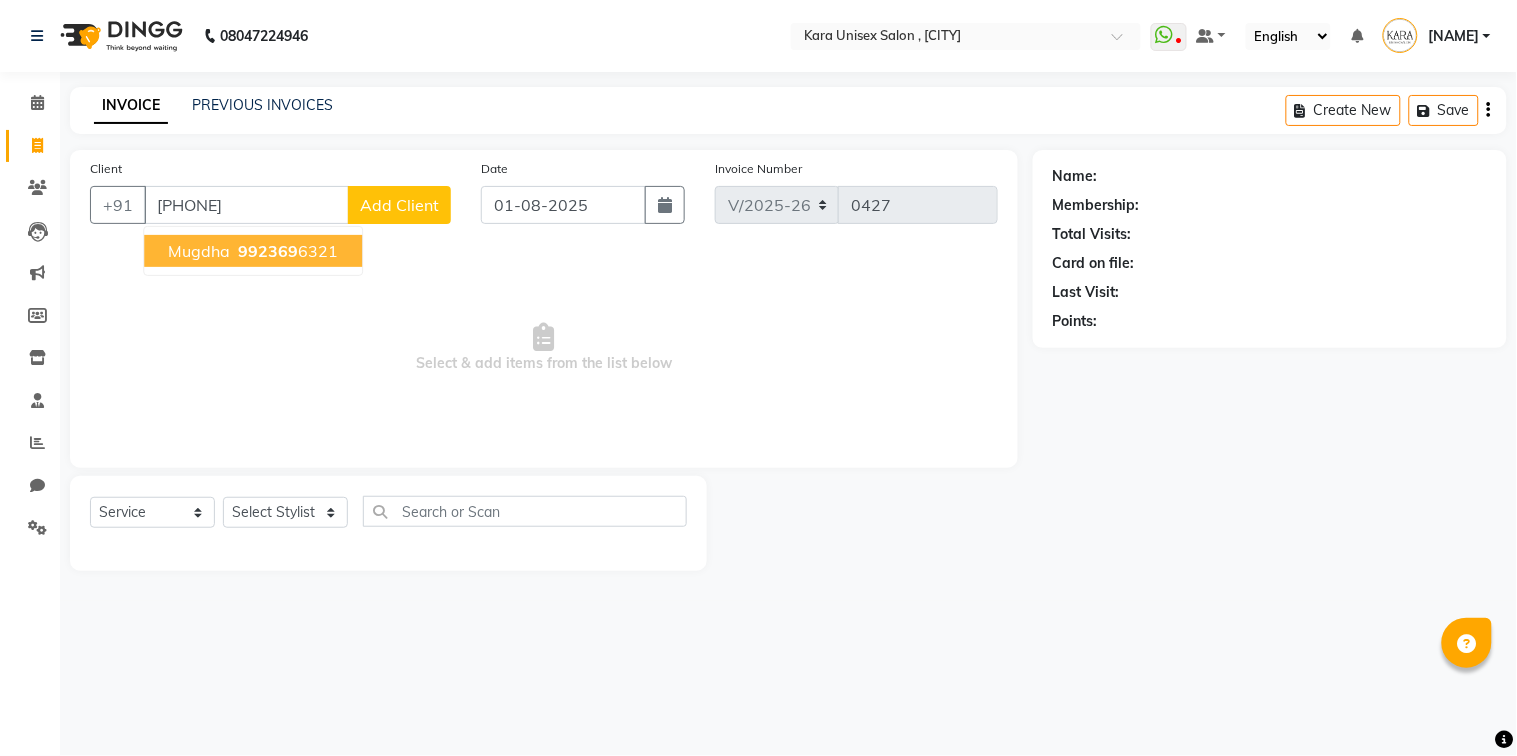 type on "[PHONE]" 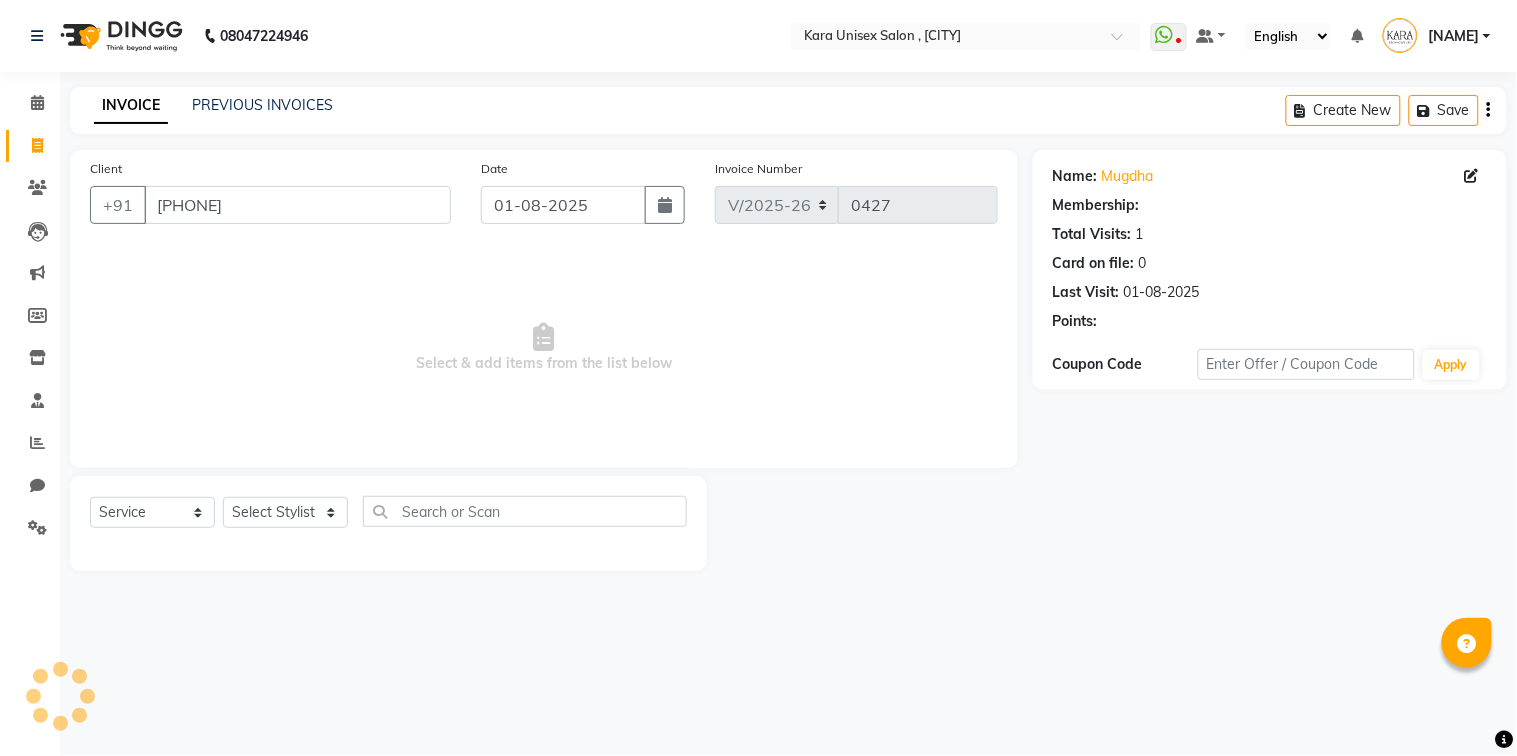 select on "1: Object" 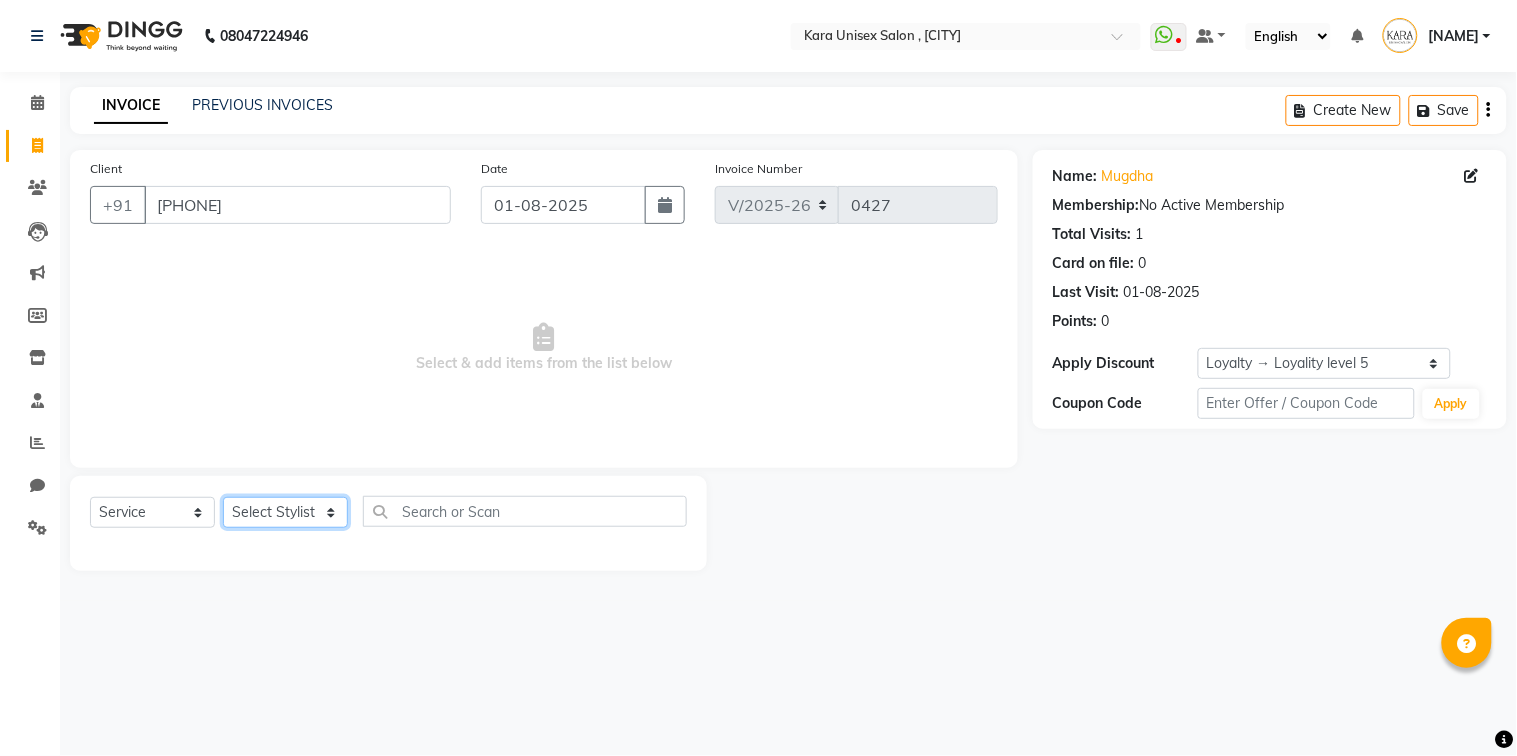 select on "70478" 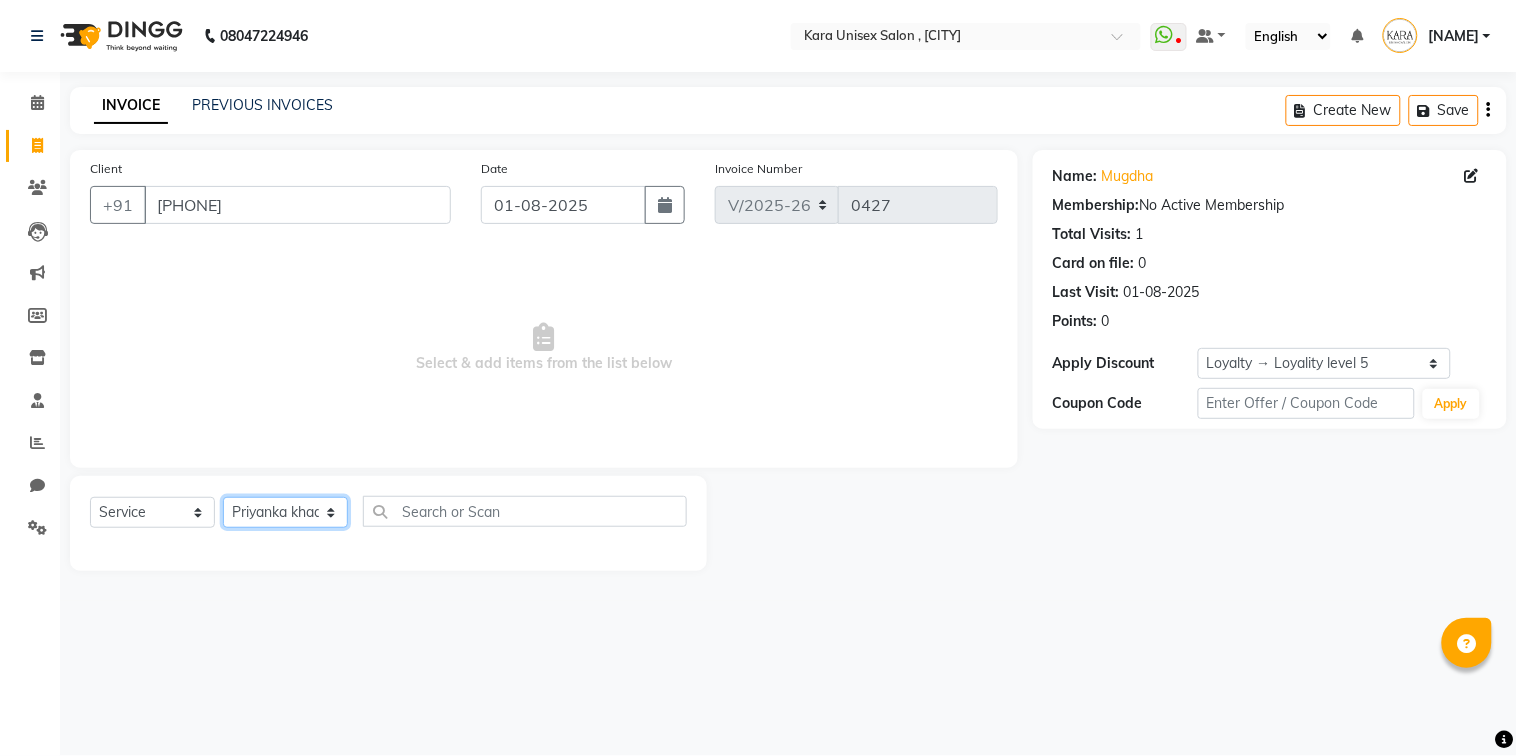 click on "Select Stylist Alka Atul Gauri Gajbhar Guru Jyotsana Kavita Payal Prajakta Priti Kalokhe Priyanka khade Rubina Nadaf Sadhana Awtade Sakshi Bhilare Sapana  Seema Holge Somnath  Swati Utkarsh" 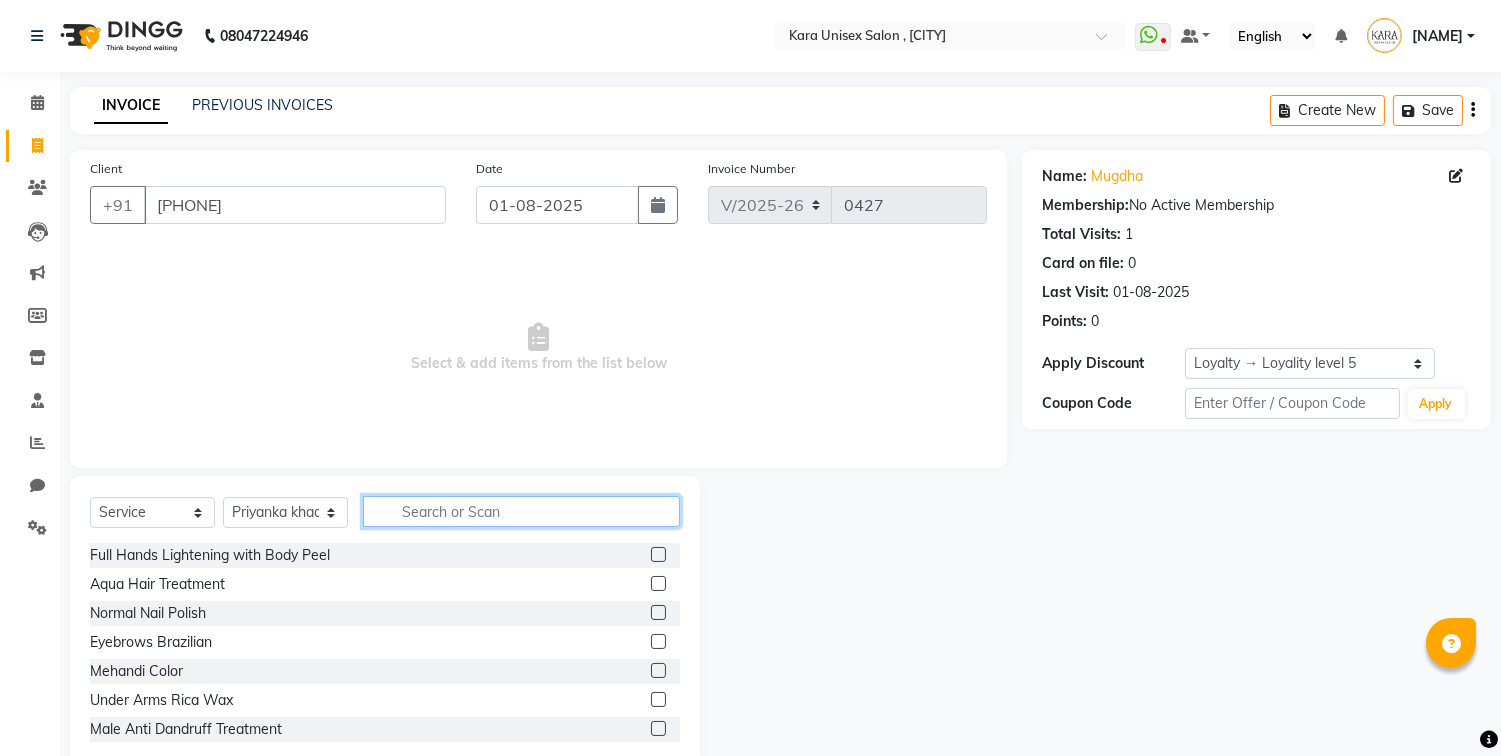 click 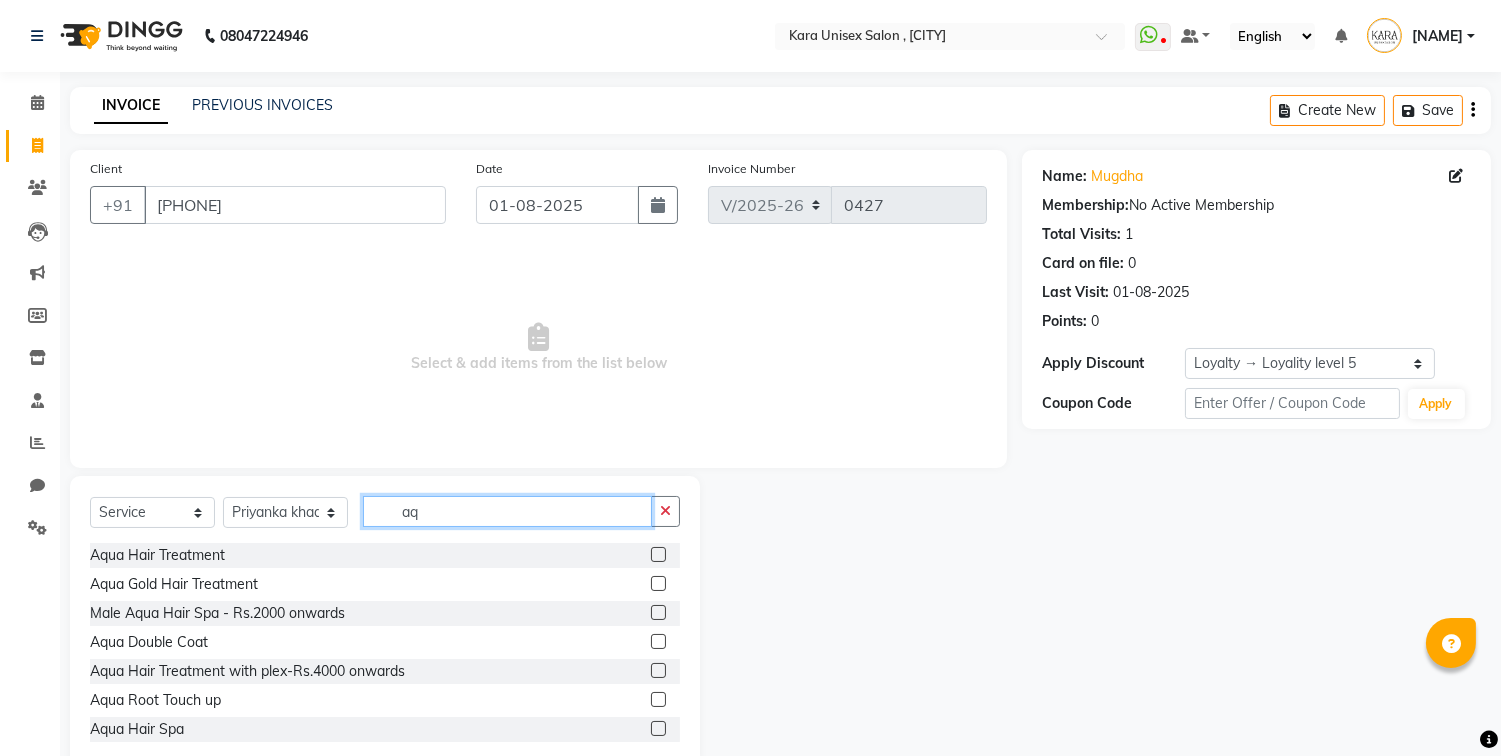 type on "aq" 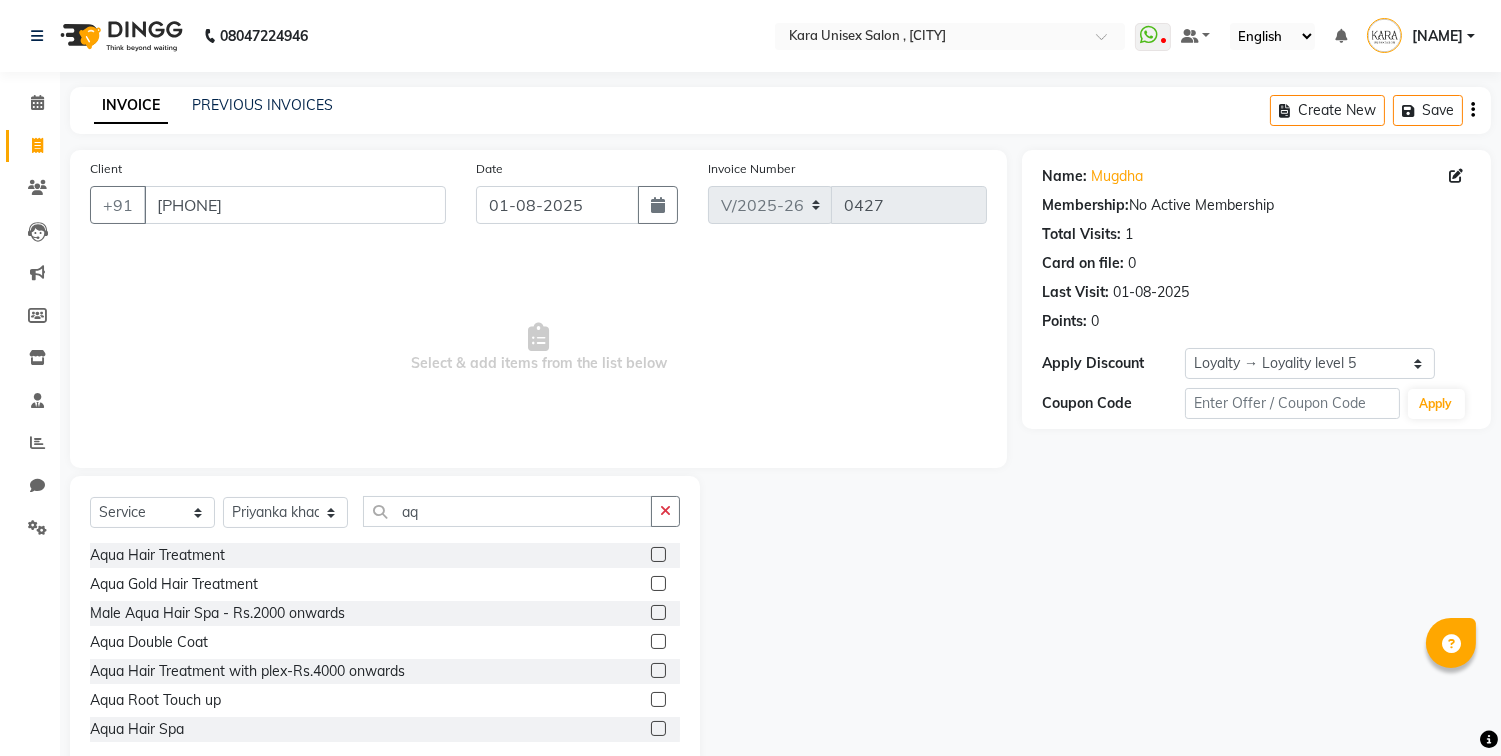click on "Aqua Hair Treatment" 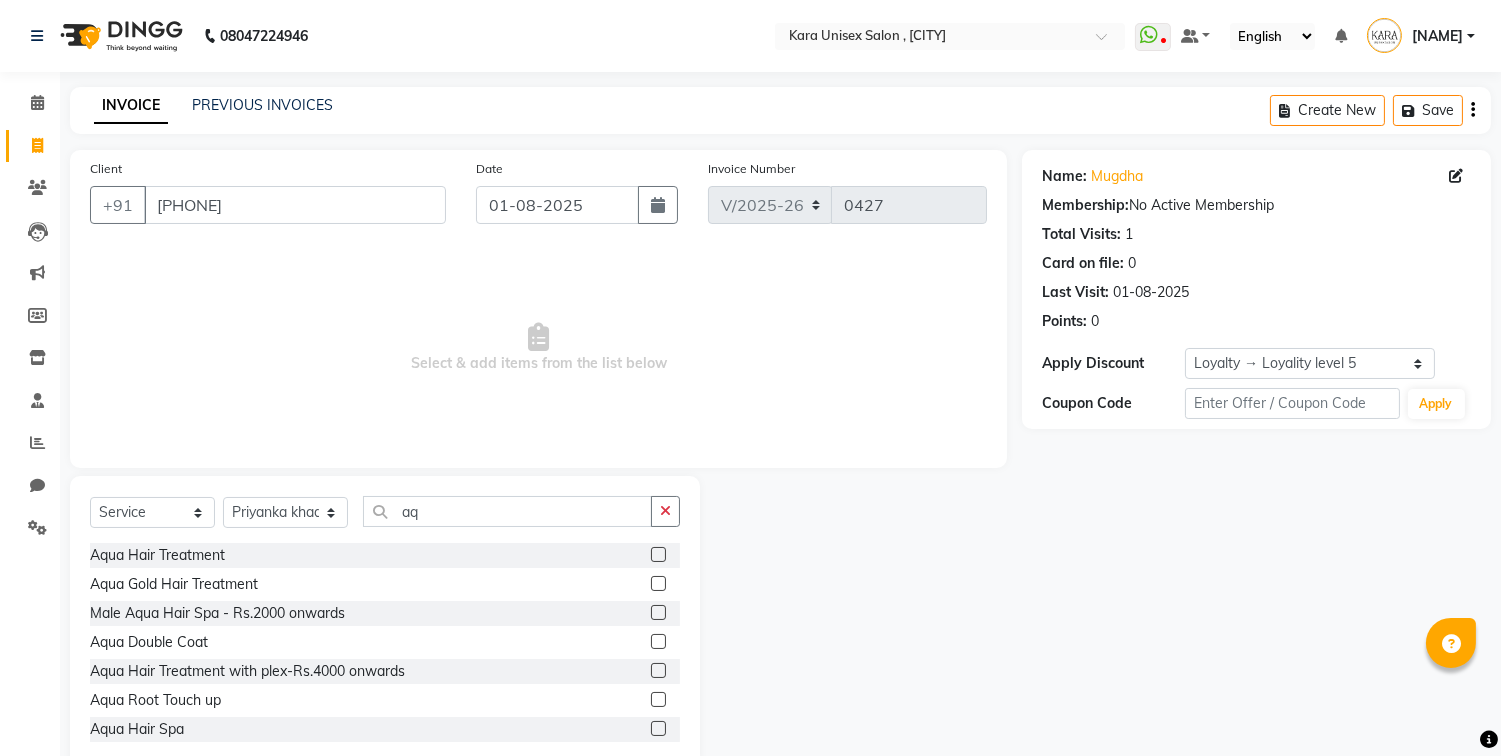click on "Aqua Hair Treatment" 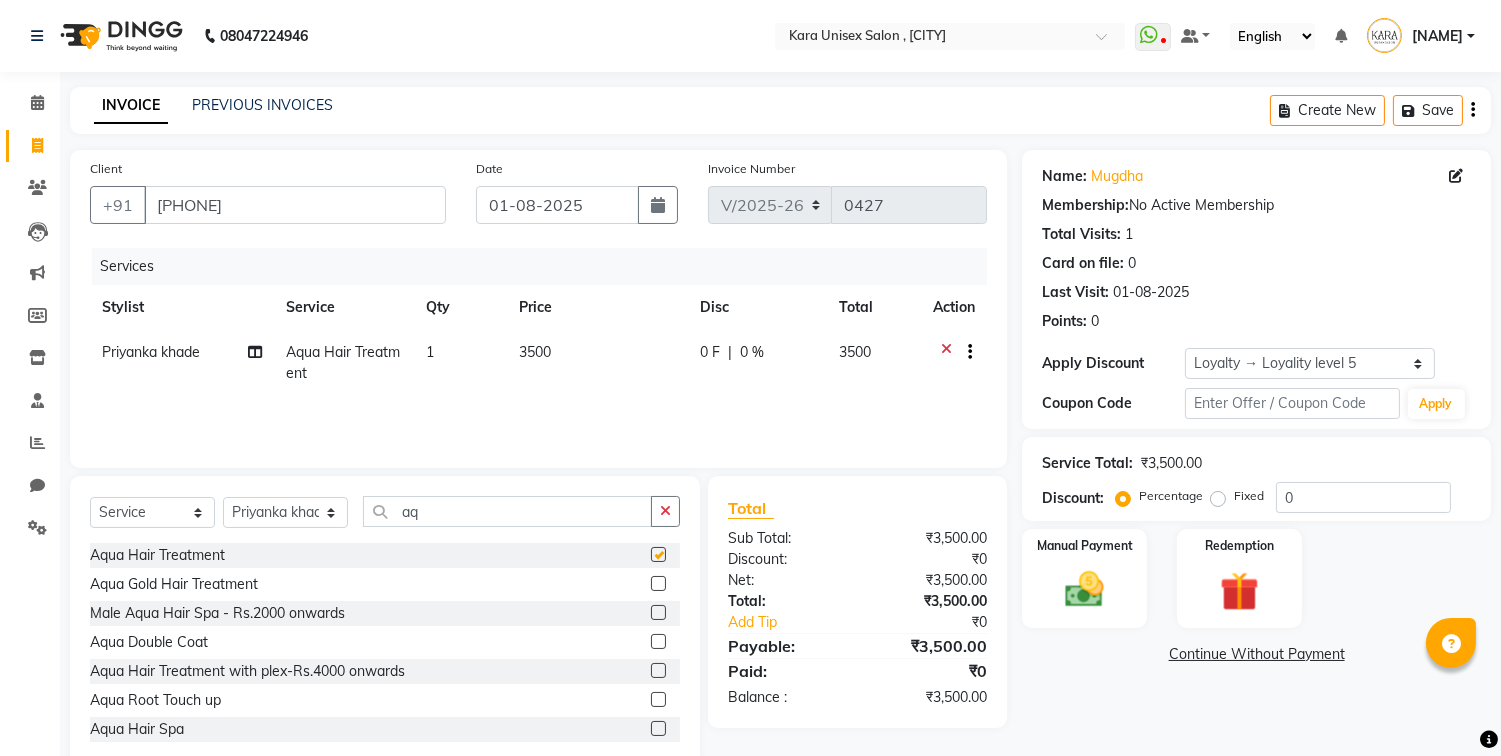 checkbox on "false" 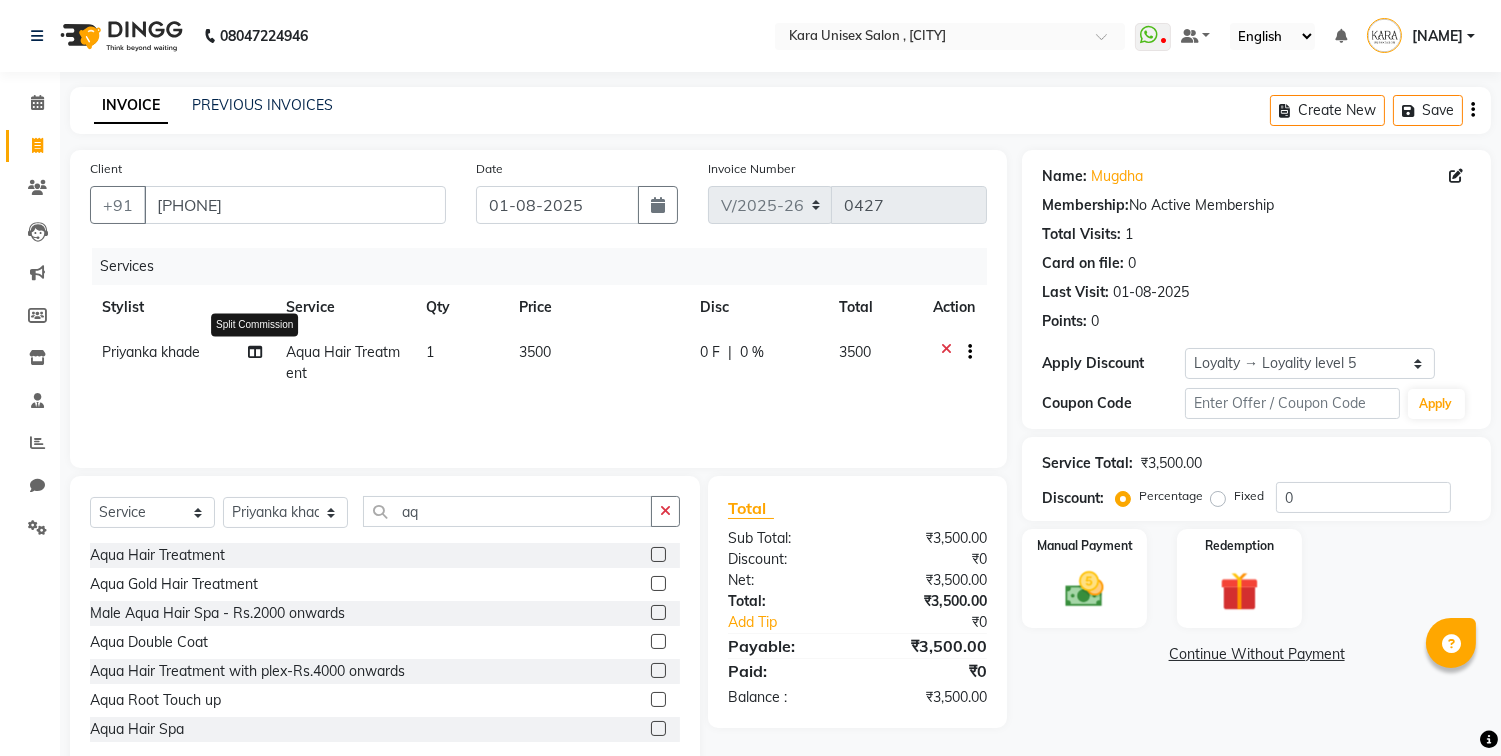 click 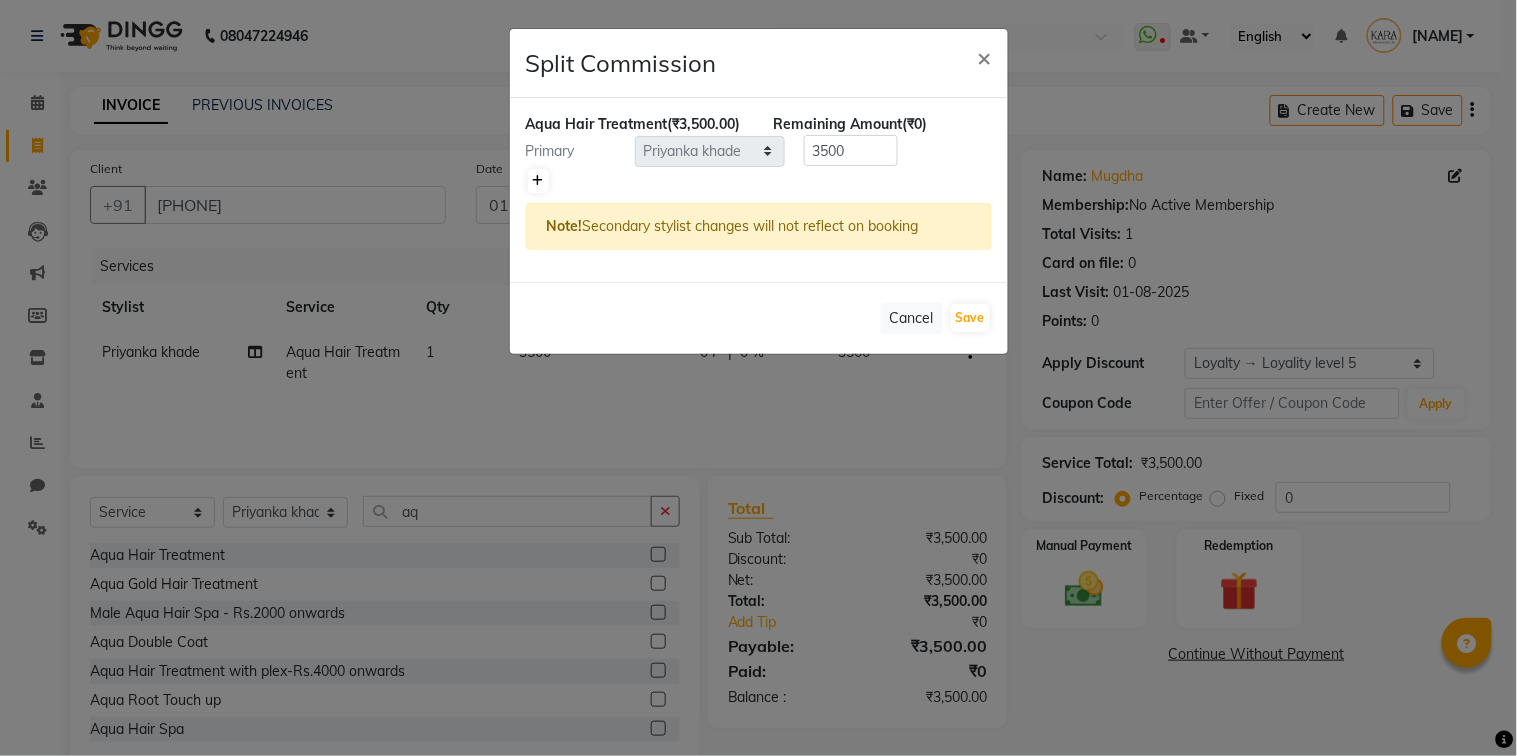 click 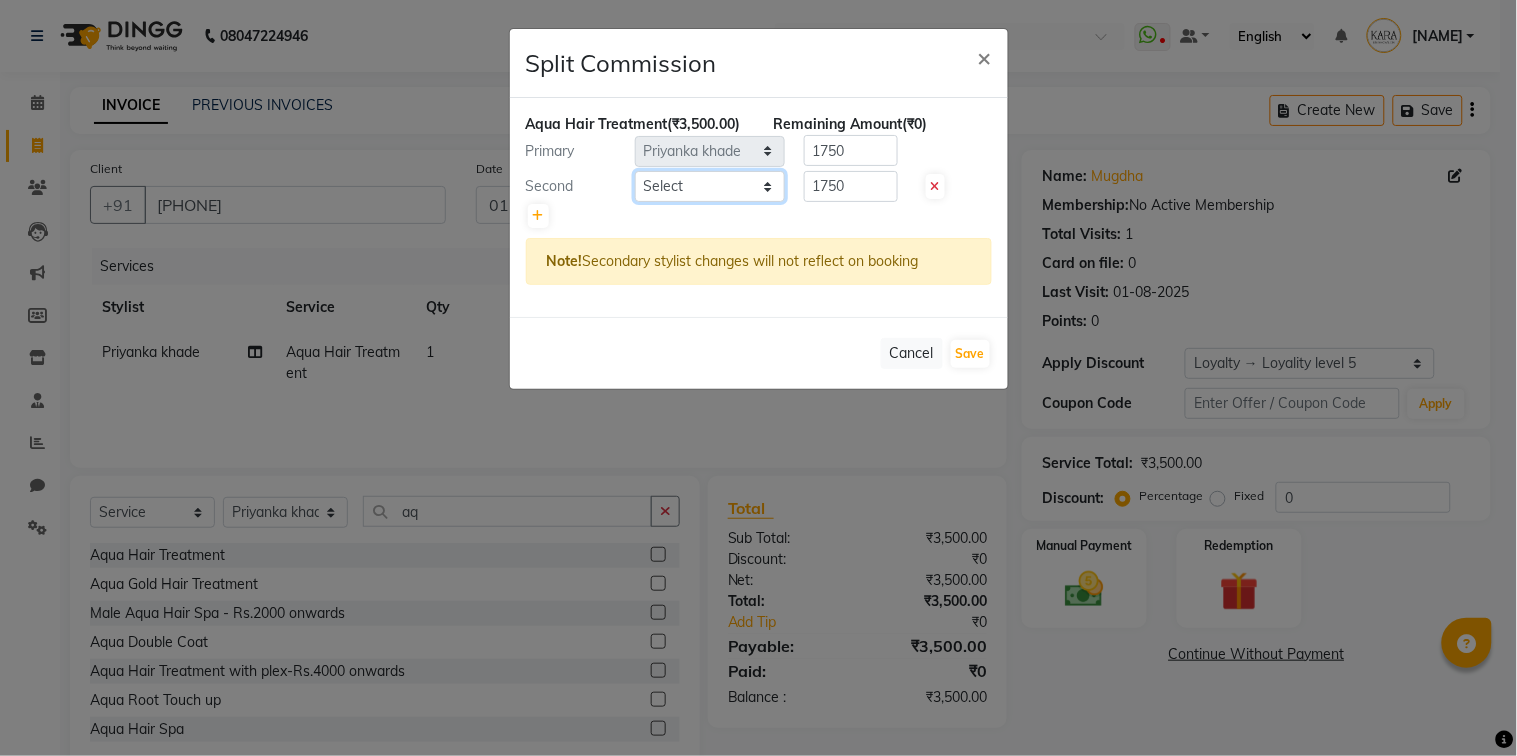 click on "Select [FIRST] [FIRST] [FIRST] [FIRST] [FIRST] [FIRST] [FIRST] [FIRST] [FIRST] [LAST] [FIRST] [LAST] [FIRST] [LAST] [FIRST] [FIRST] [FIRST] [LAST] [FIRST]" 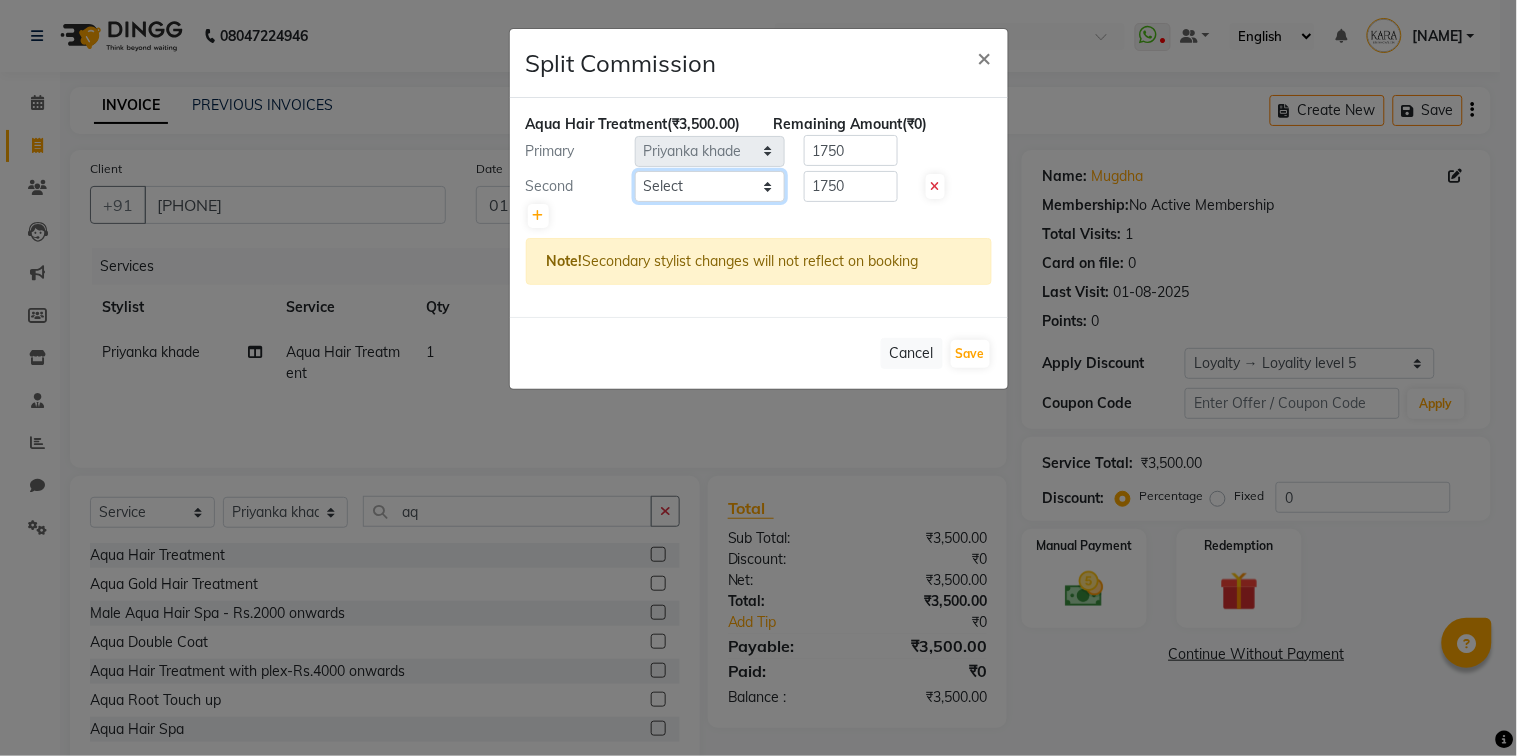 click on "Select [FIRST] [FIRST] [FIRST] [FIRST] [FIRST] [FIRST] [FIRST] [FIRST] [FIRST] [LAST] [FIRST] [LAST] [FIRST] [LAST] [FIRST] [FIRST] [FIRST] [LAST] [FIRST]" 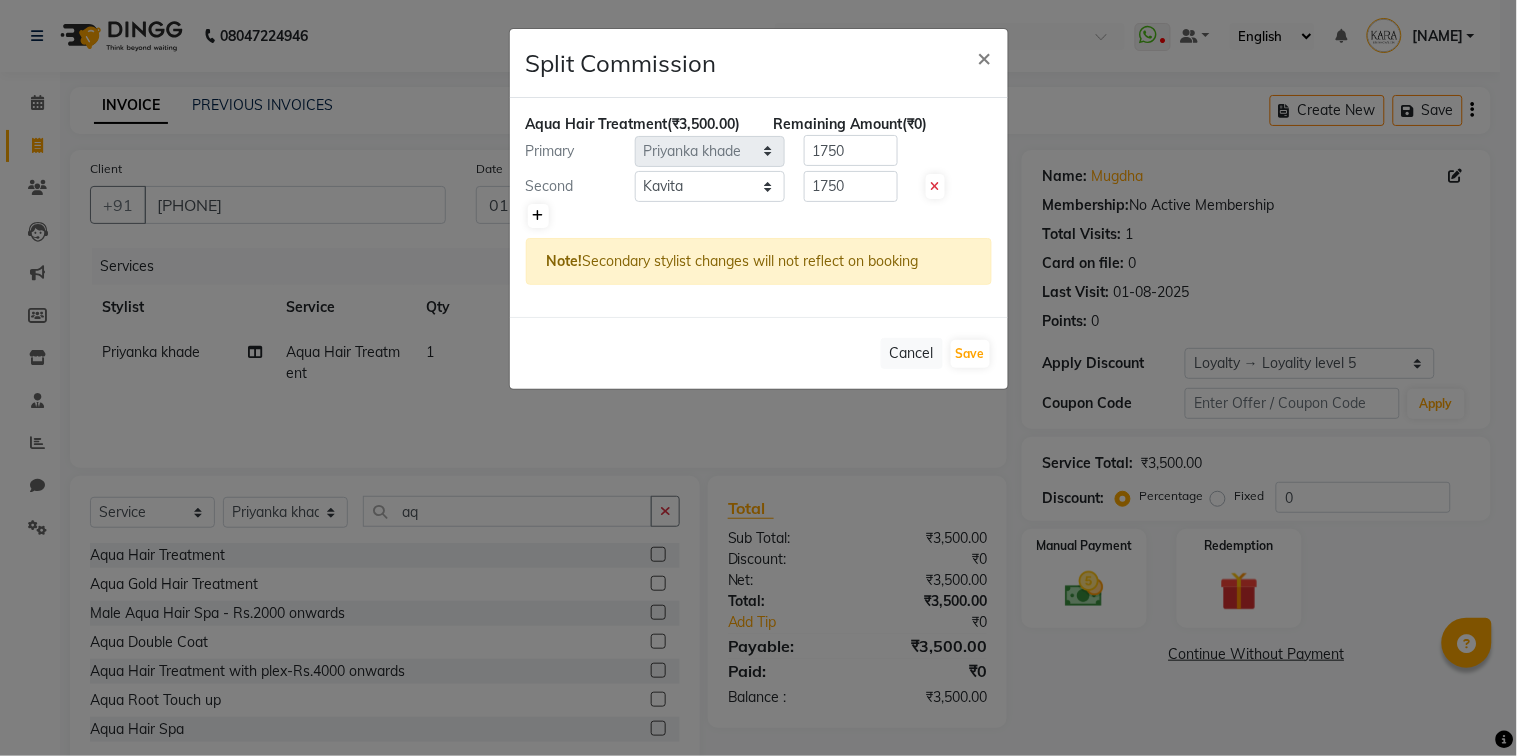 click 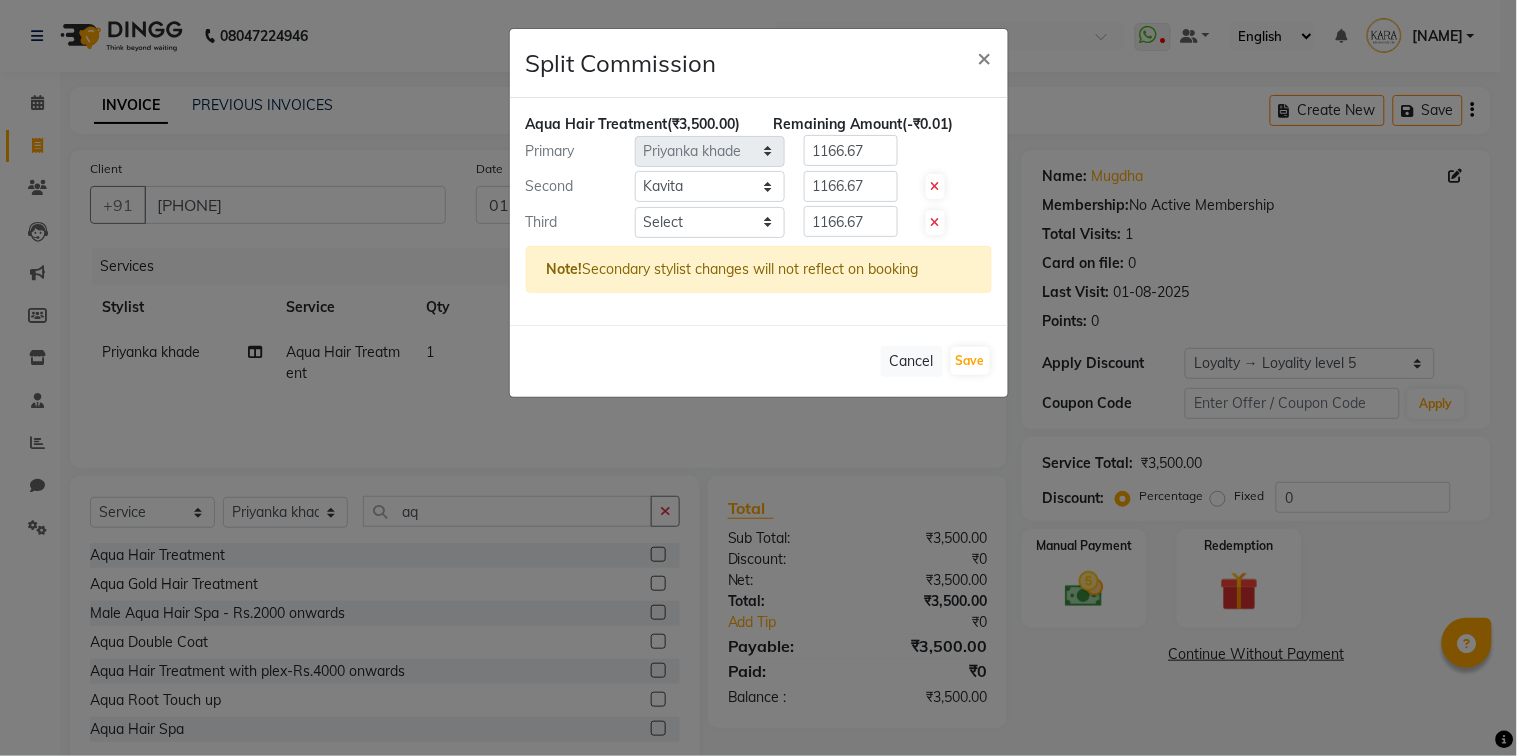 click on "Third" 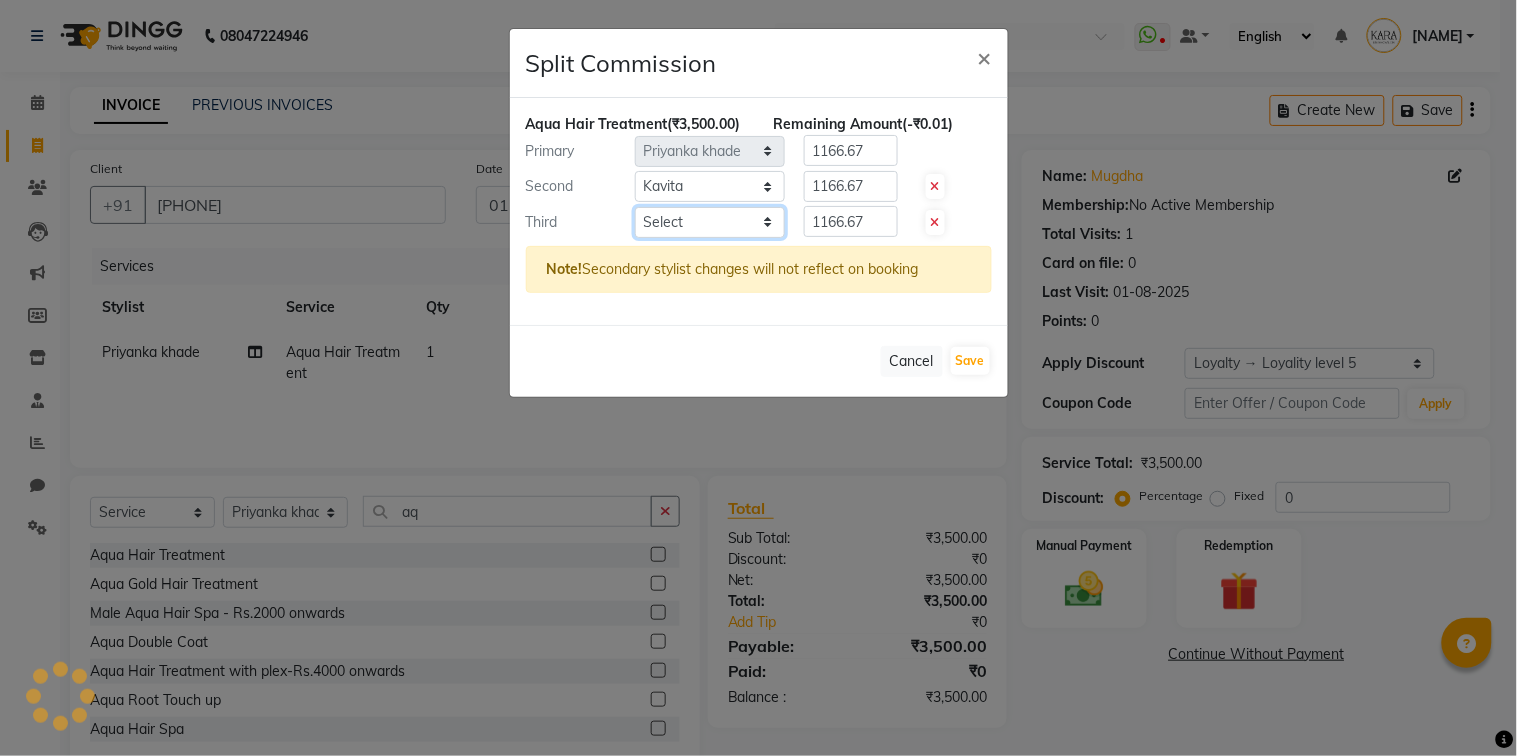 select on "[NUMBER]" 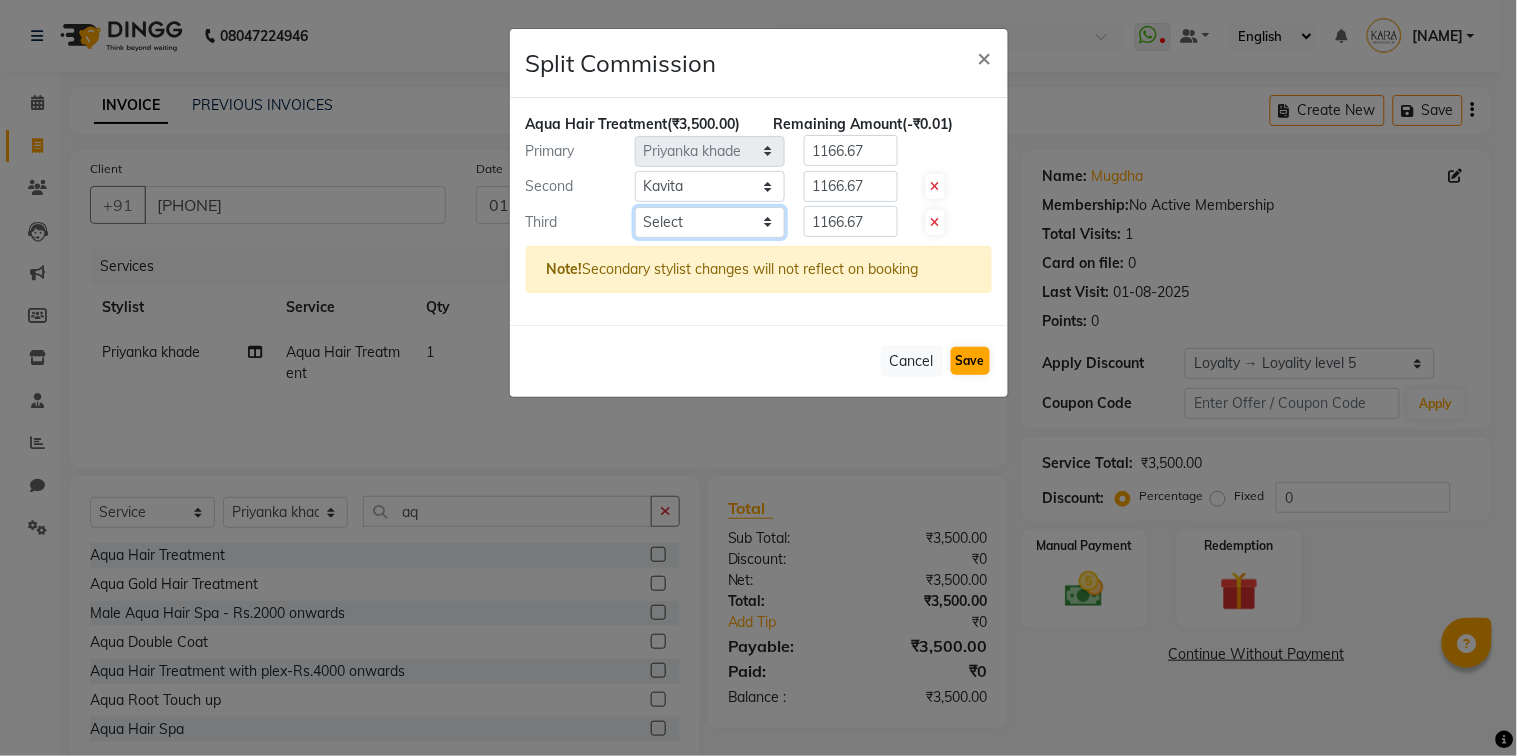 drag, startPoint x: 682, startPoint y: 246, endPoint x: 971, endPoint y: 385, distance: 320.68988 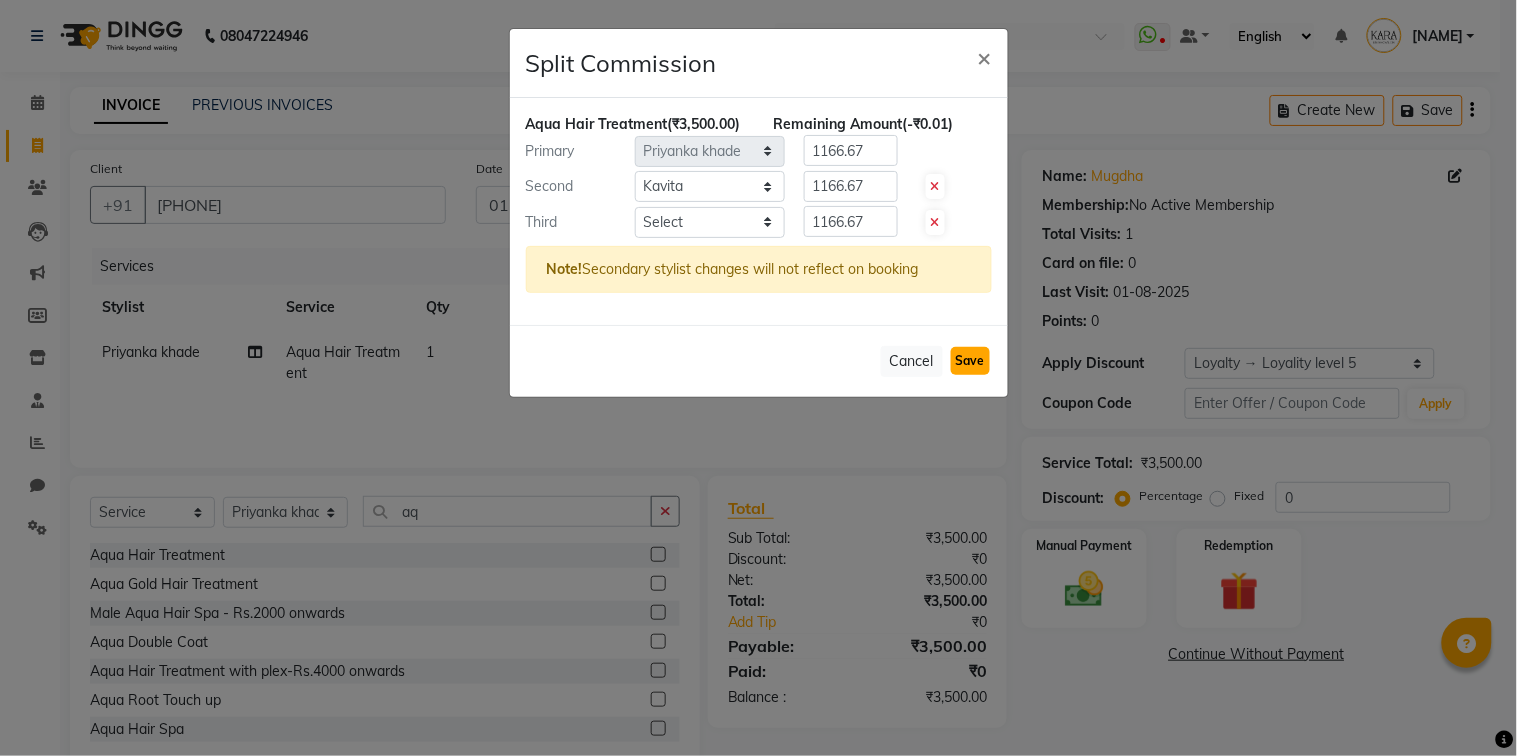 click on "Save" 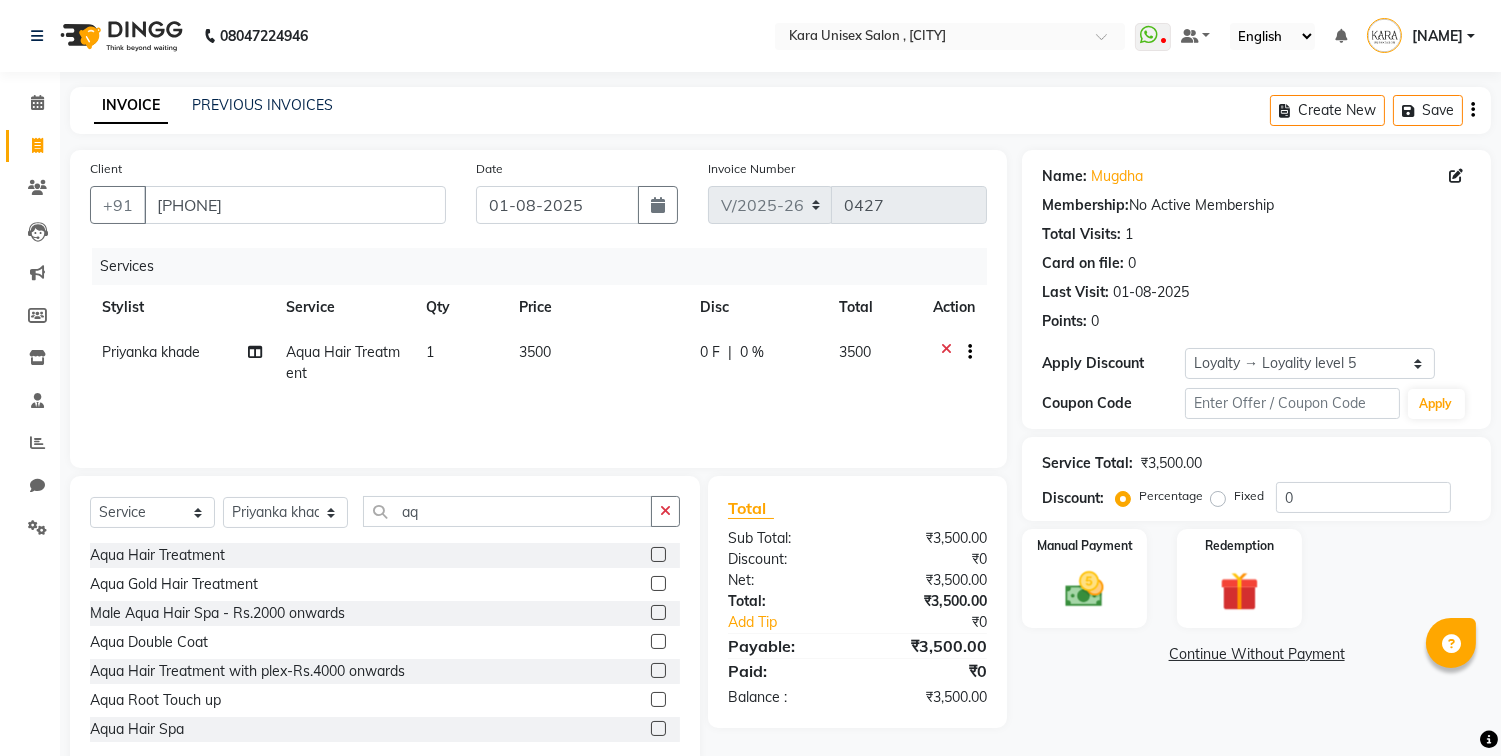 click on "3500" 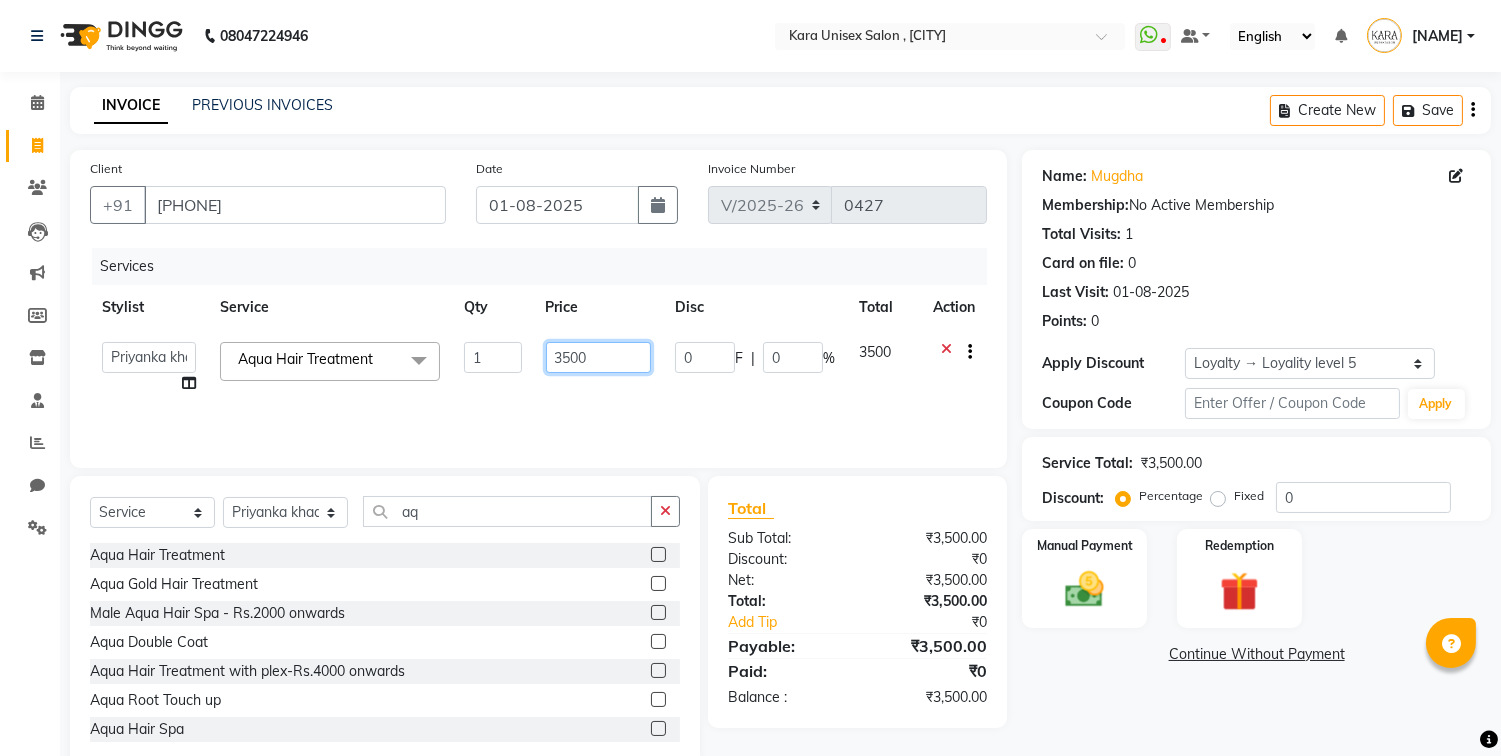 click on "3500" 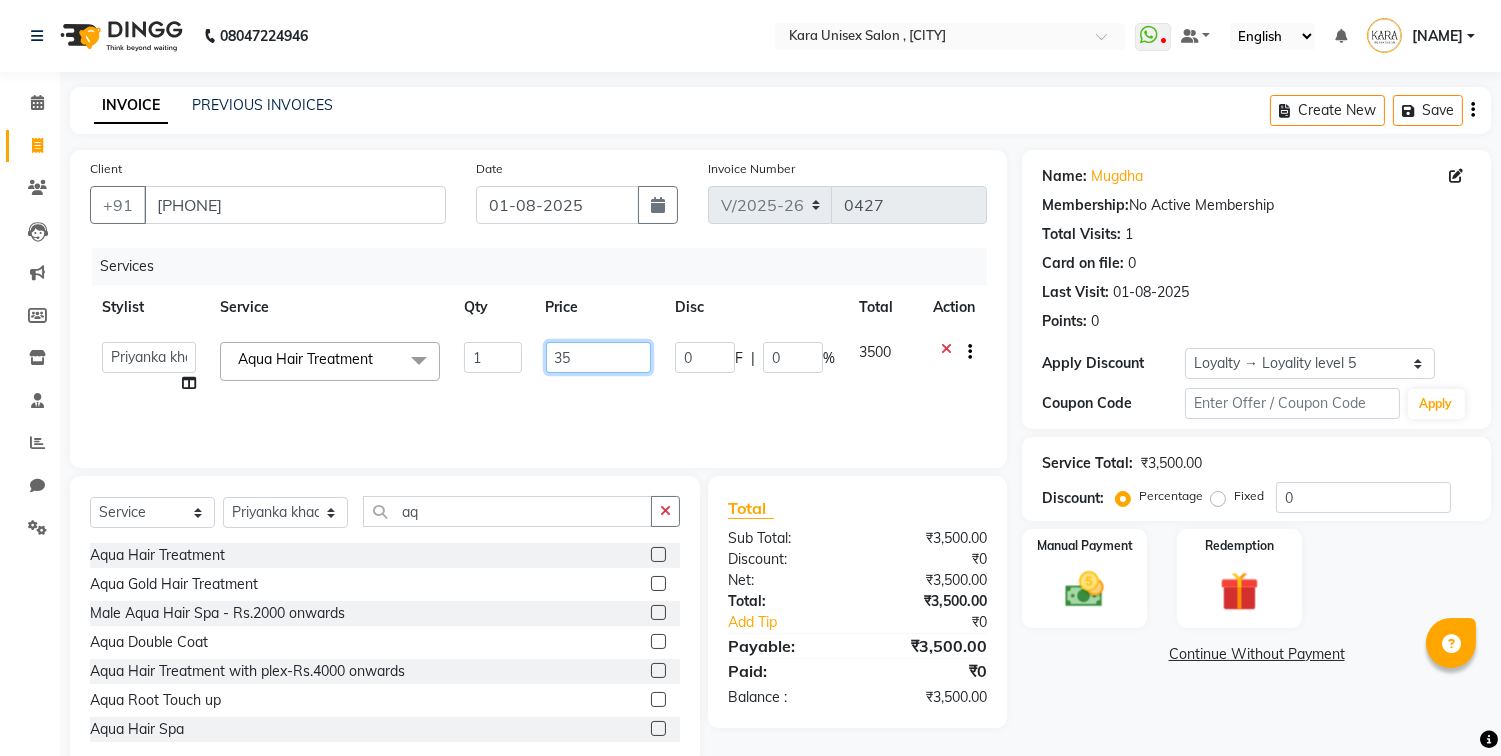 type on "3" 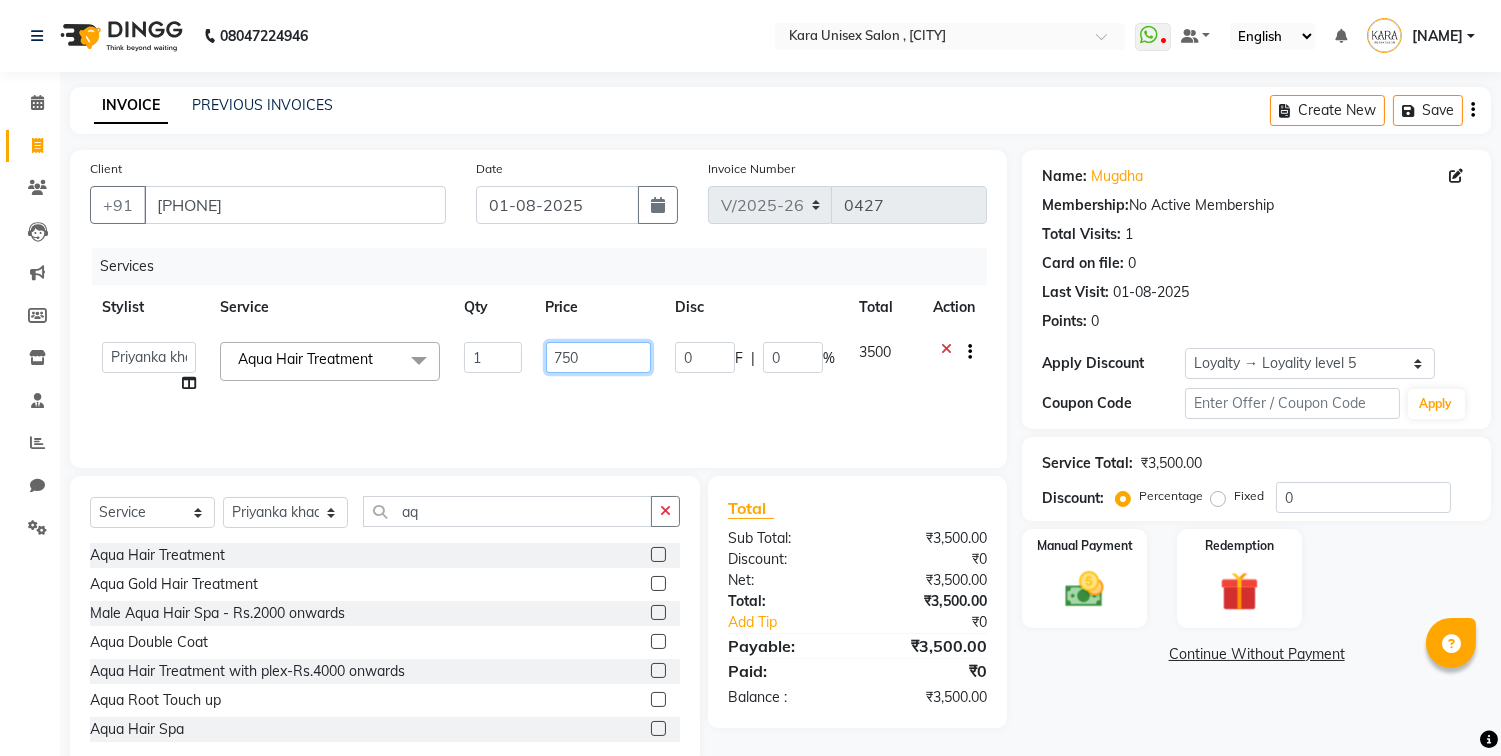 type on "7500" 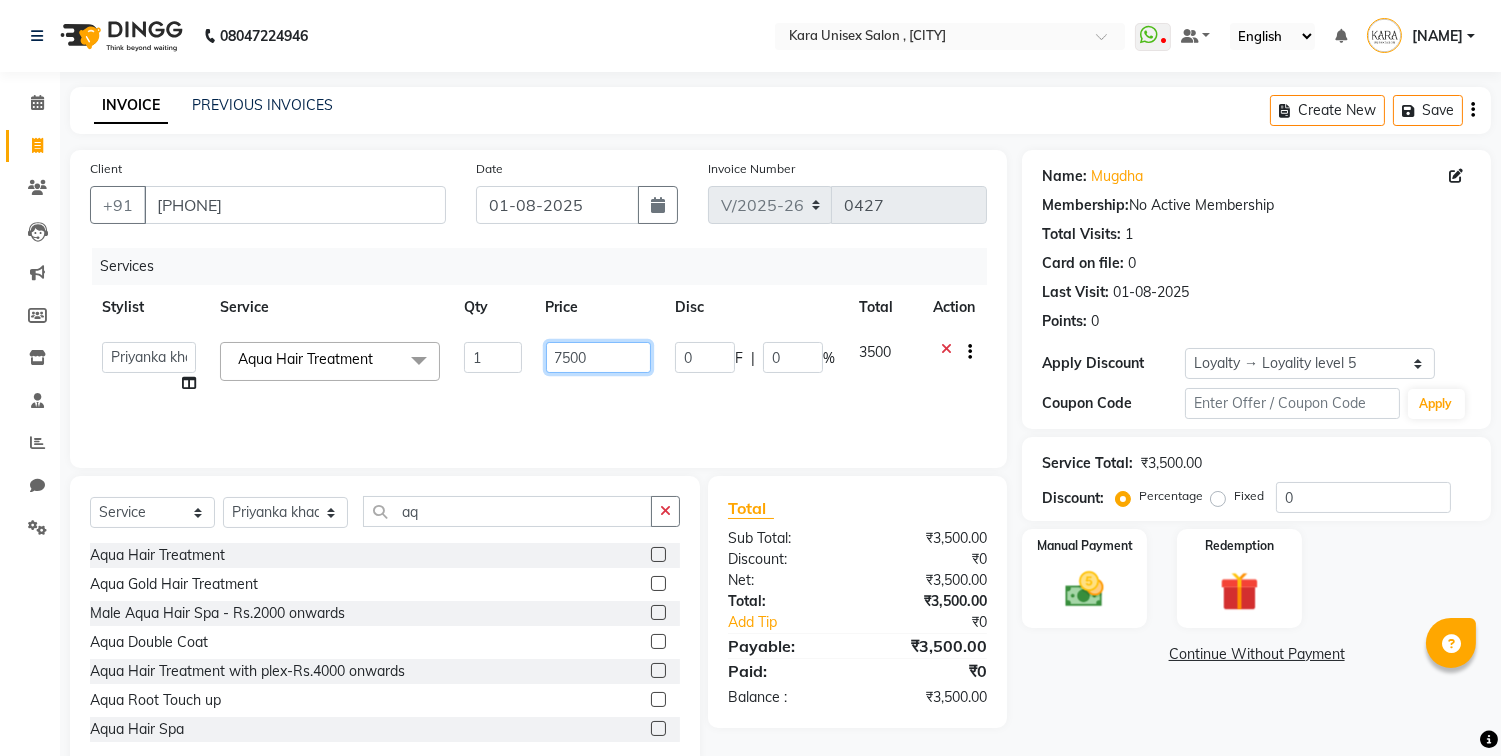 drag, startPoint x: 578, startPoint y: 362, endPoint x: 924, endPoint y: 571, distance: 404.22394 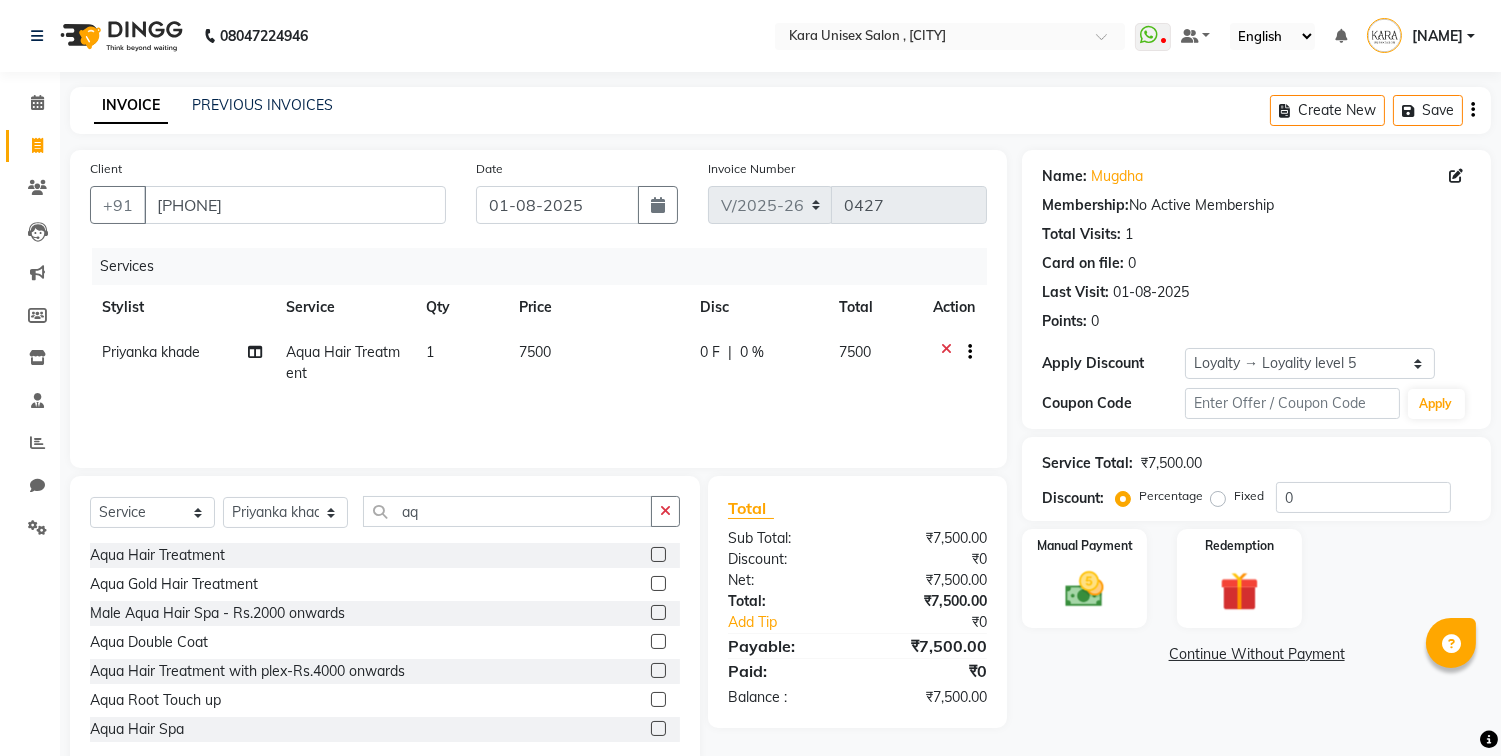 click on "Name: [NAME]  Membership:  No Active Membership  Total Visits:  [NUMBER] Card on file:  [NUMBER] Last Visit:   [DATE] Points:   [NUMBER]  Apply Discount Select  Loyalty → Loyality level [NUMBER]  Coupon Code Apply Service Total:  ₹7,500.00  Discount:  Percentage   Fixed  [NUMBER] Manual Payment Redemption  Continue Without Payment" 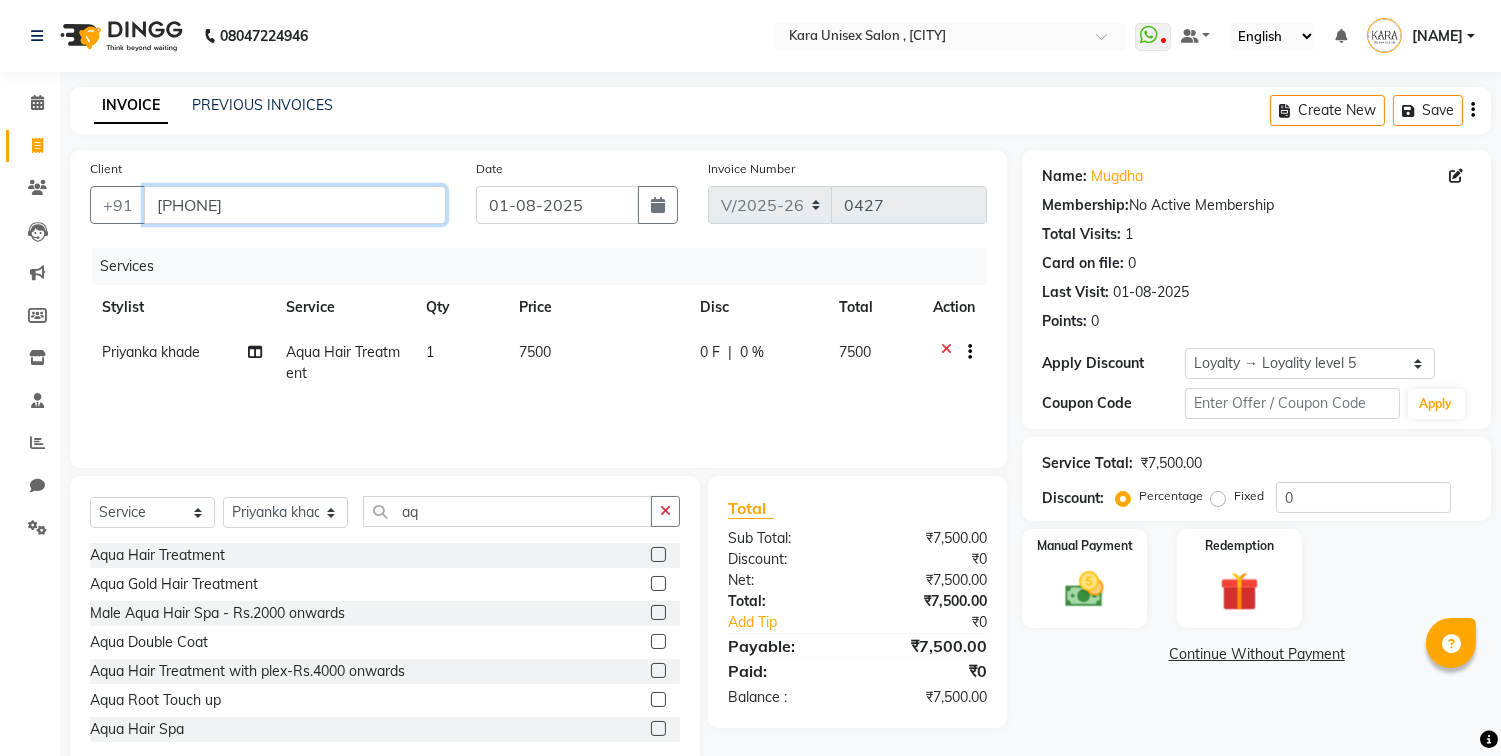 click on "[PHONE]" at bounding box center (295, 205) 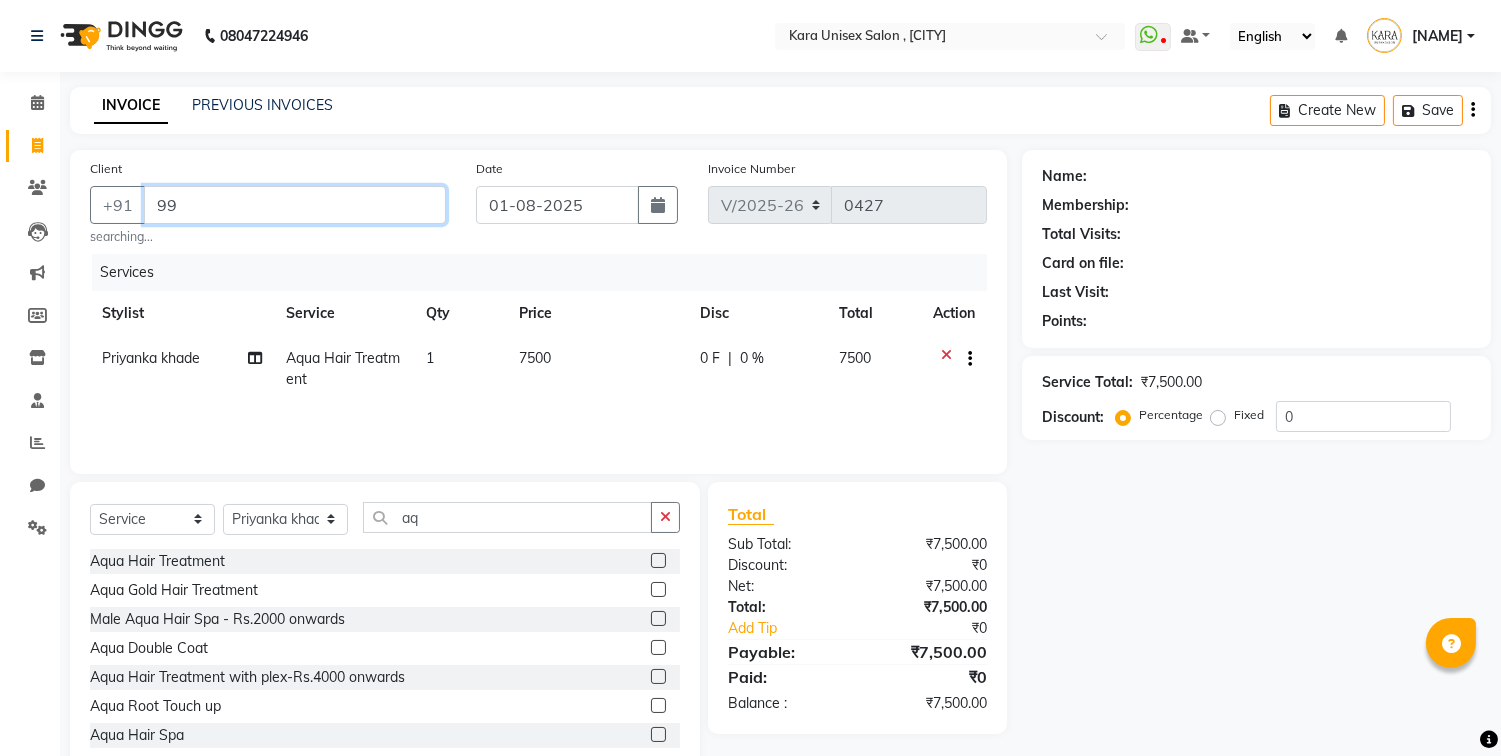 type on "9" 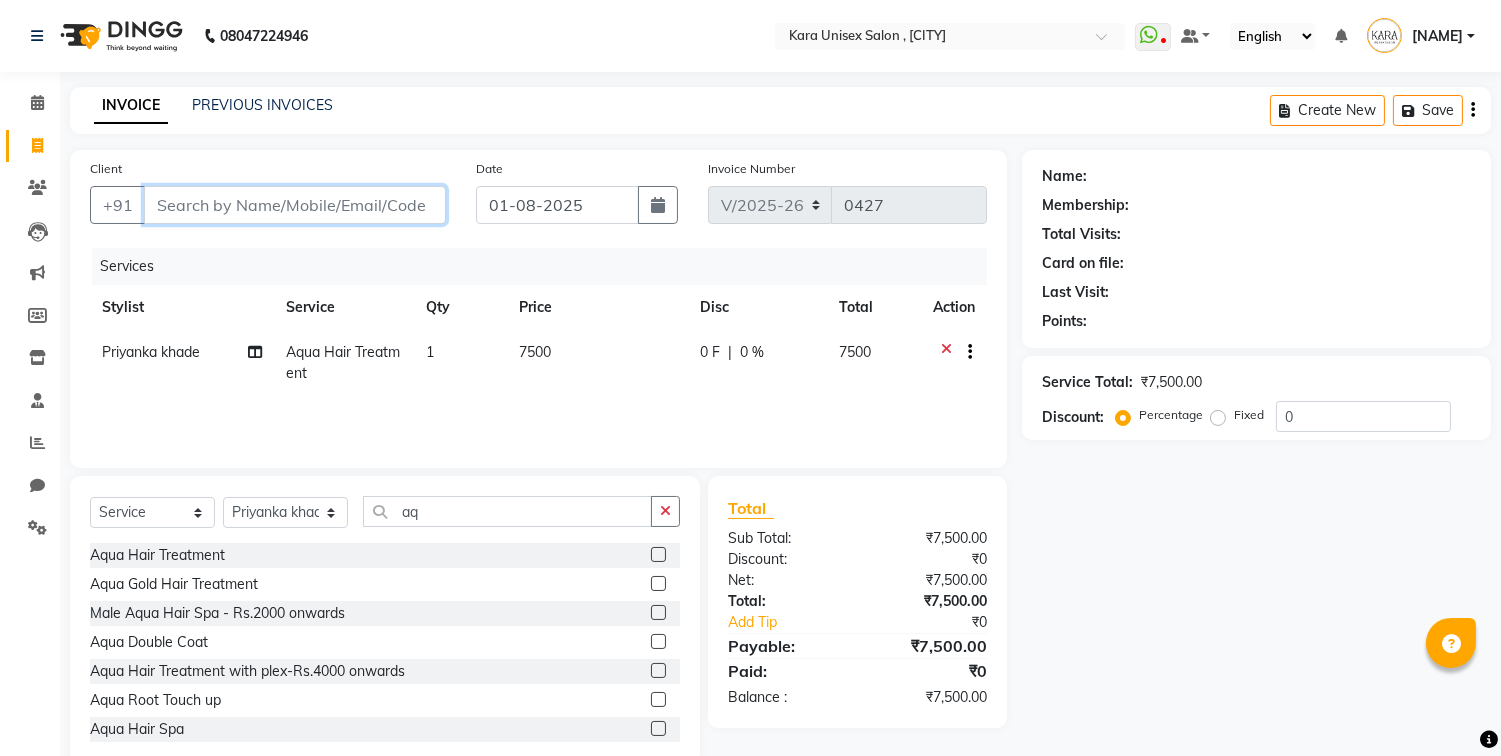 drag, startPoint x: 350, startPoint y: 215, endPoint x: 75, endPoint y: 62, distance: 314.6967 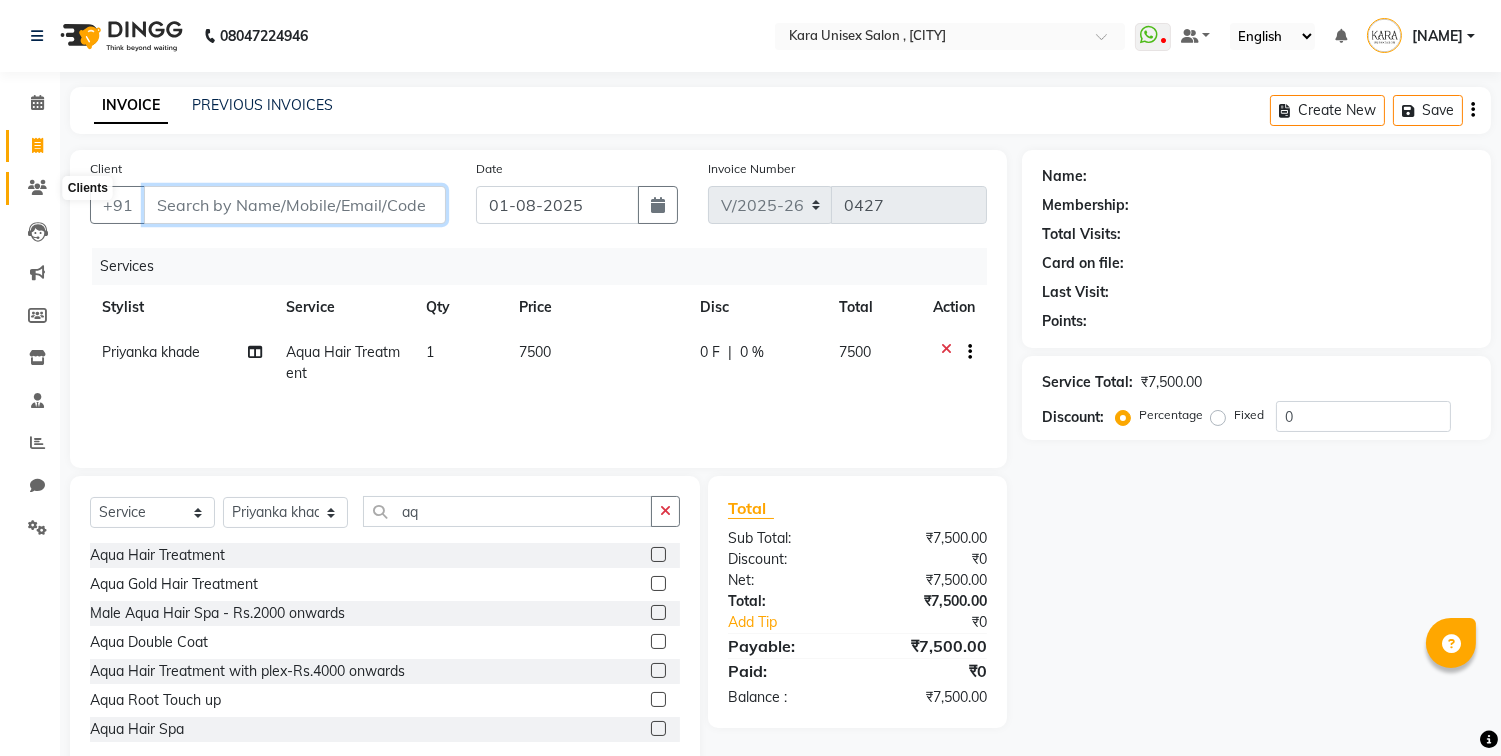 type 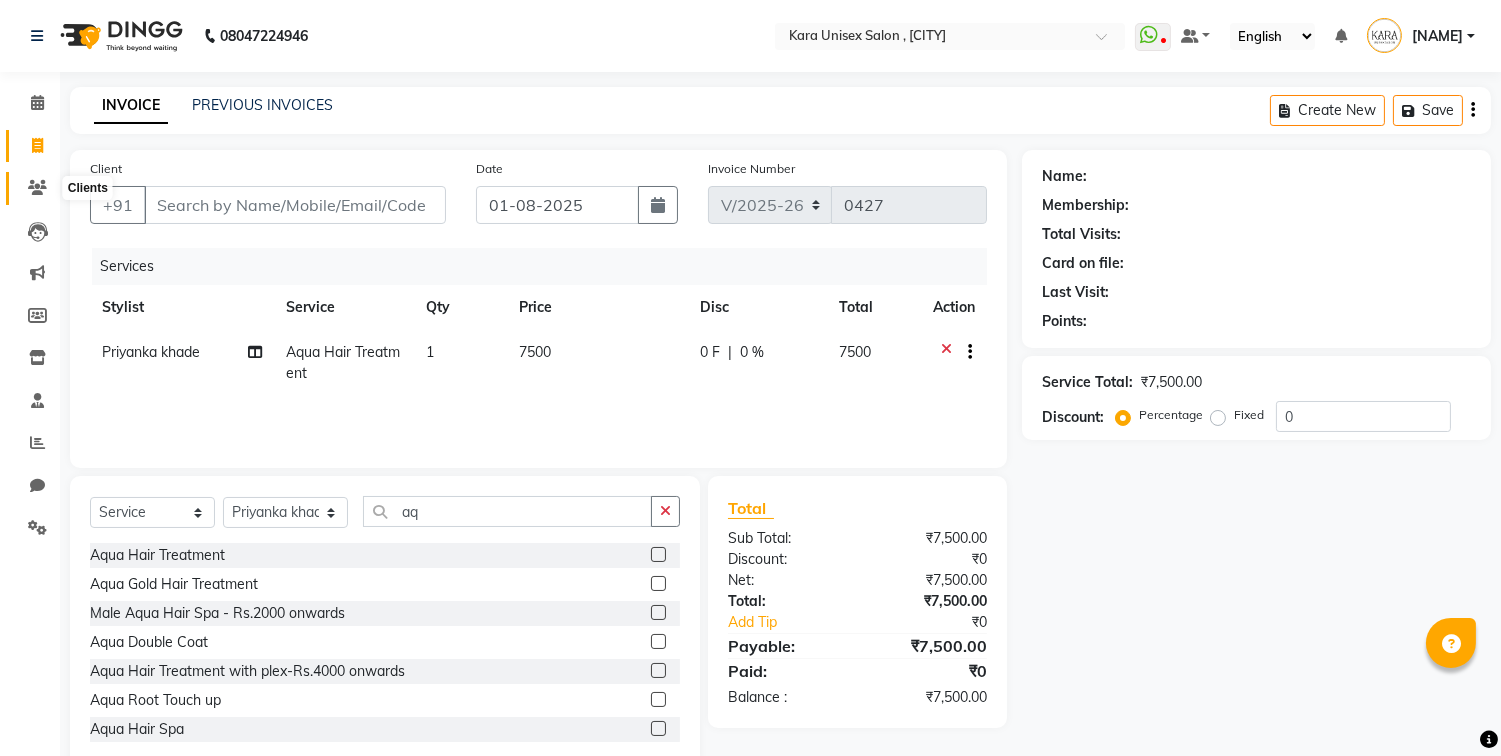 click 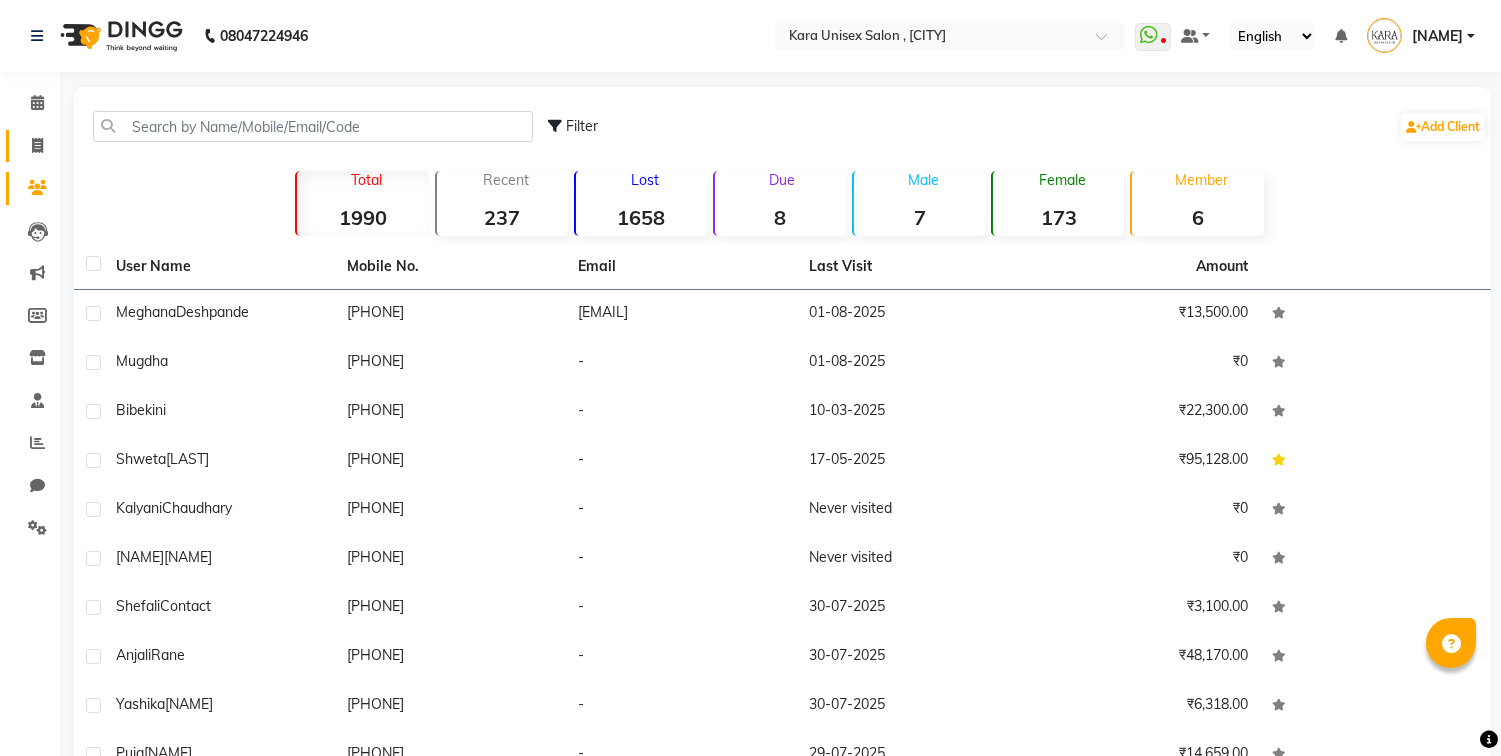 click 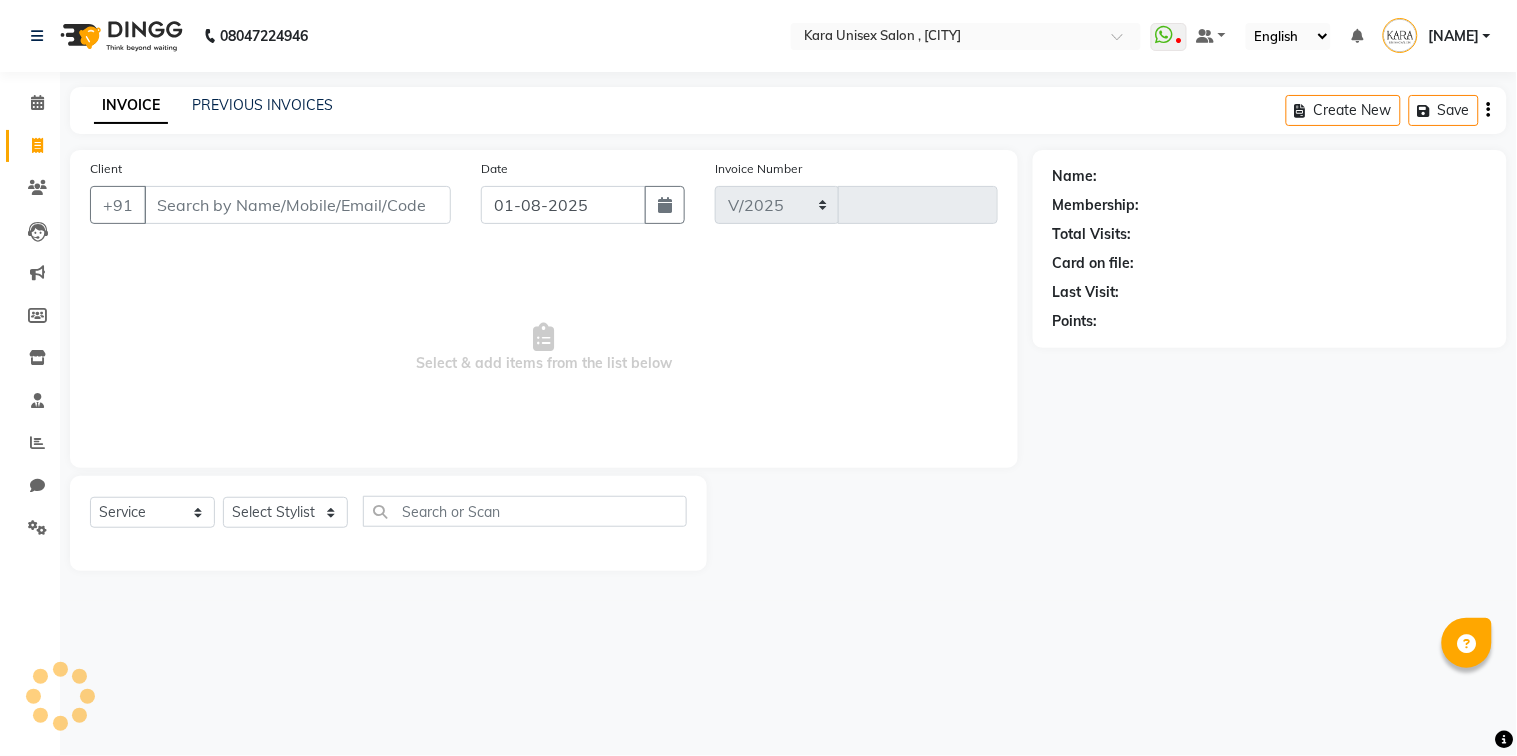 select on "7293" 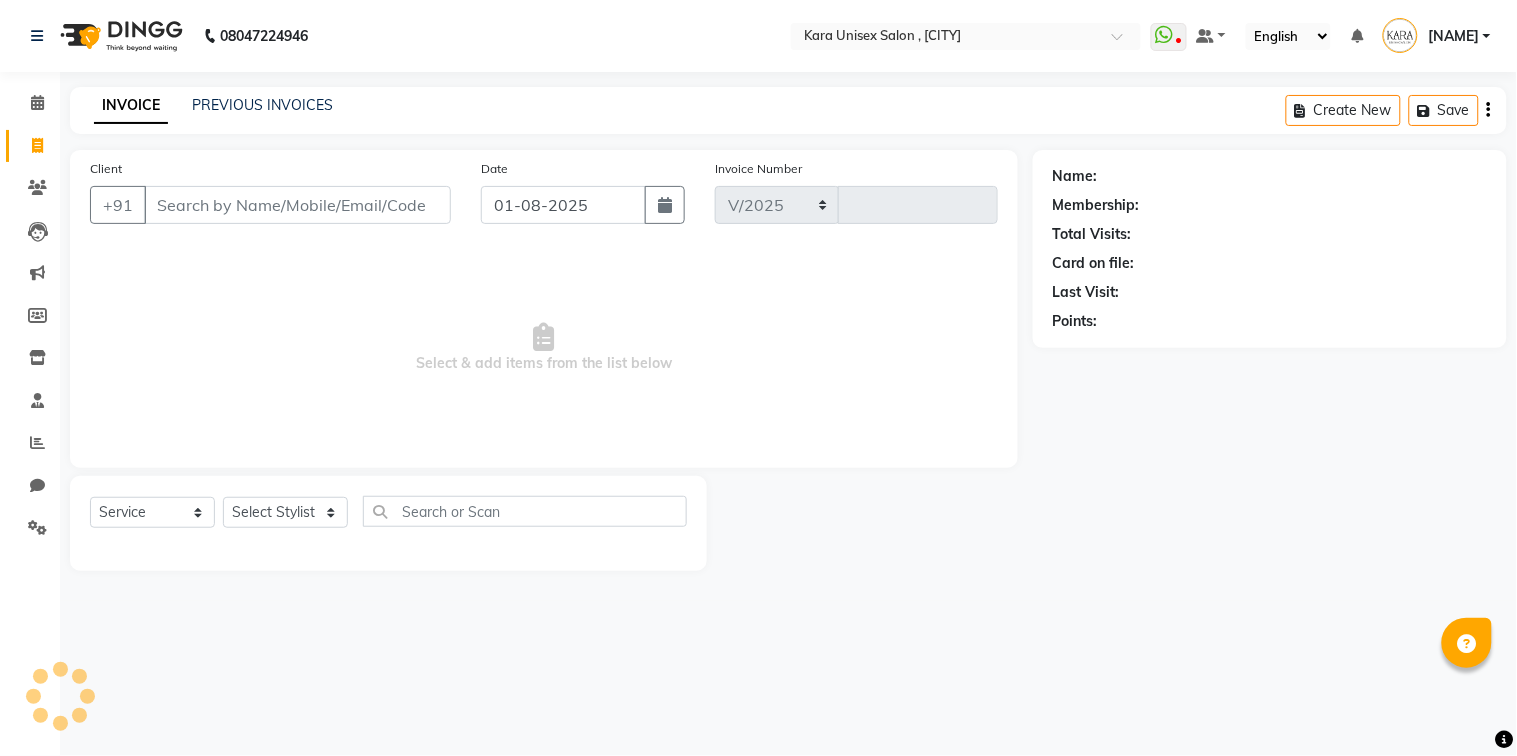 type on "0427" 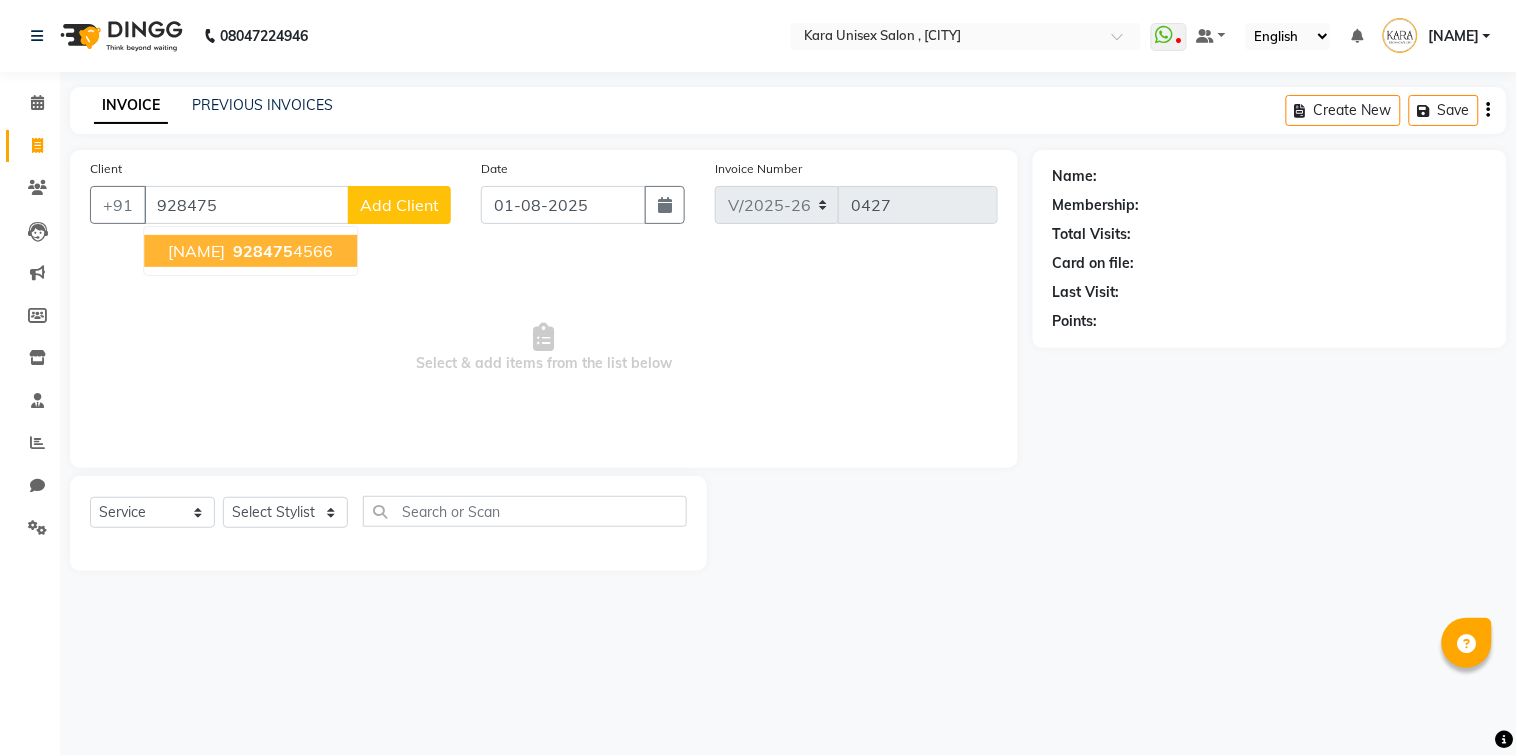 click on "[NAME]" at bounding box center (196, 251) 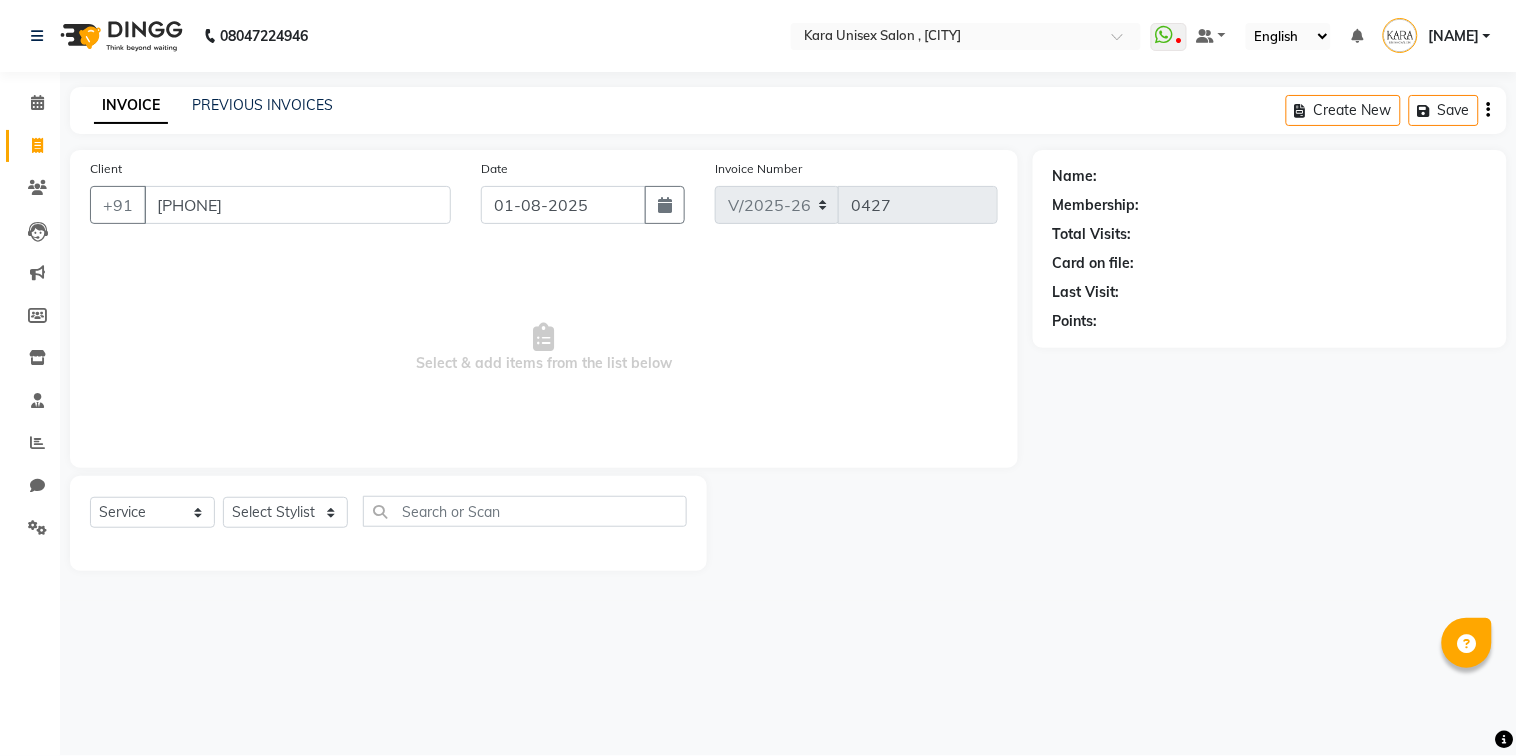 type on "[PHONE]" 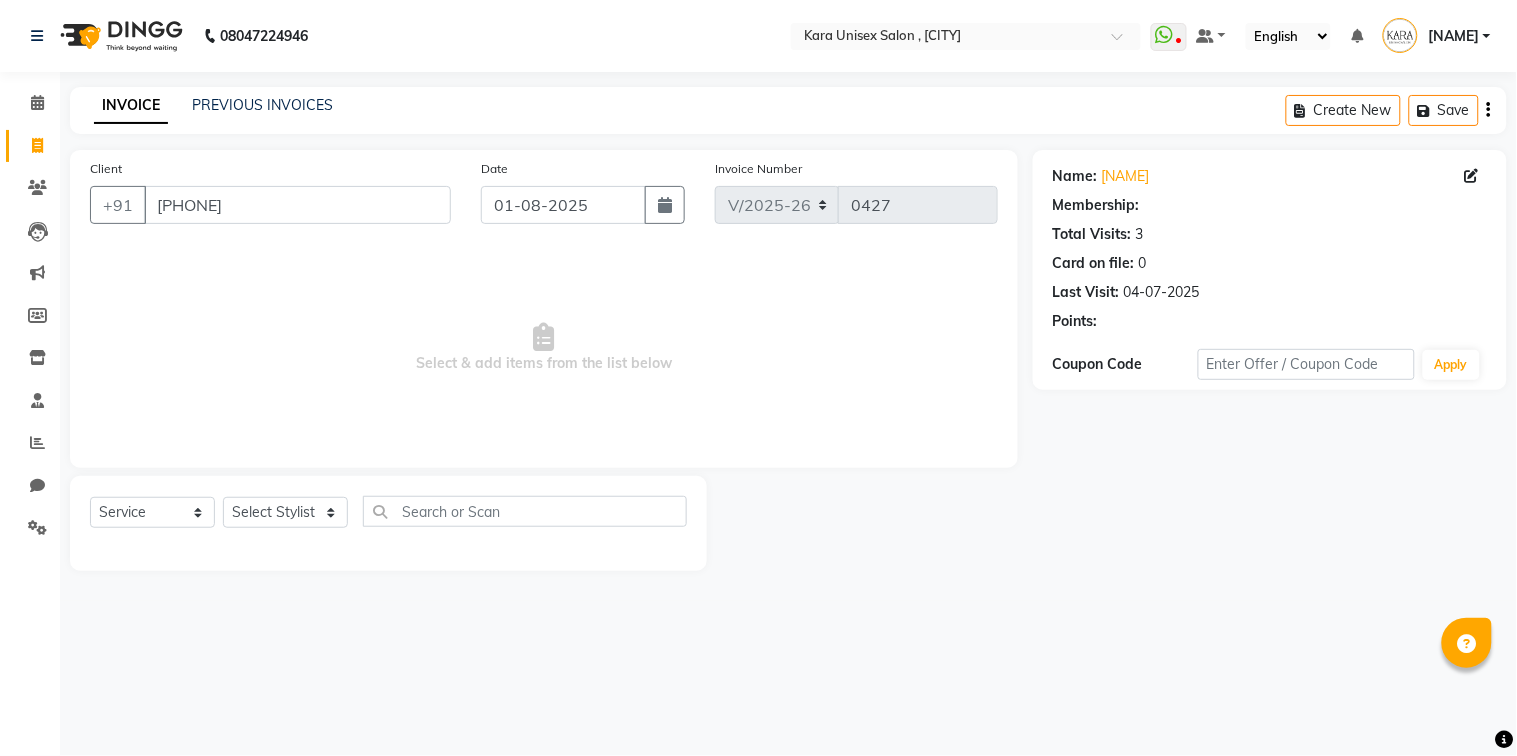 select on "1: Object" 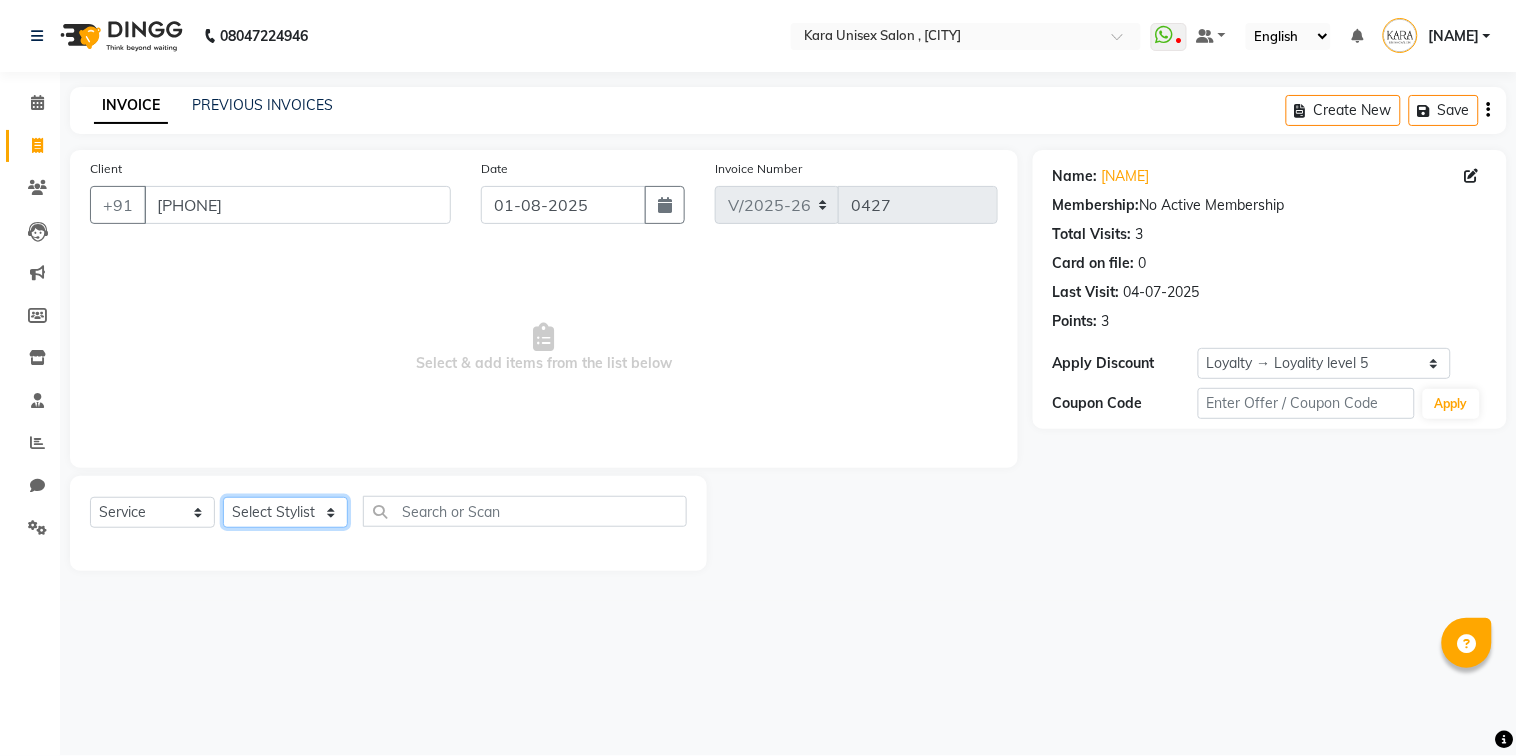 select on "[NUMBER]" 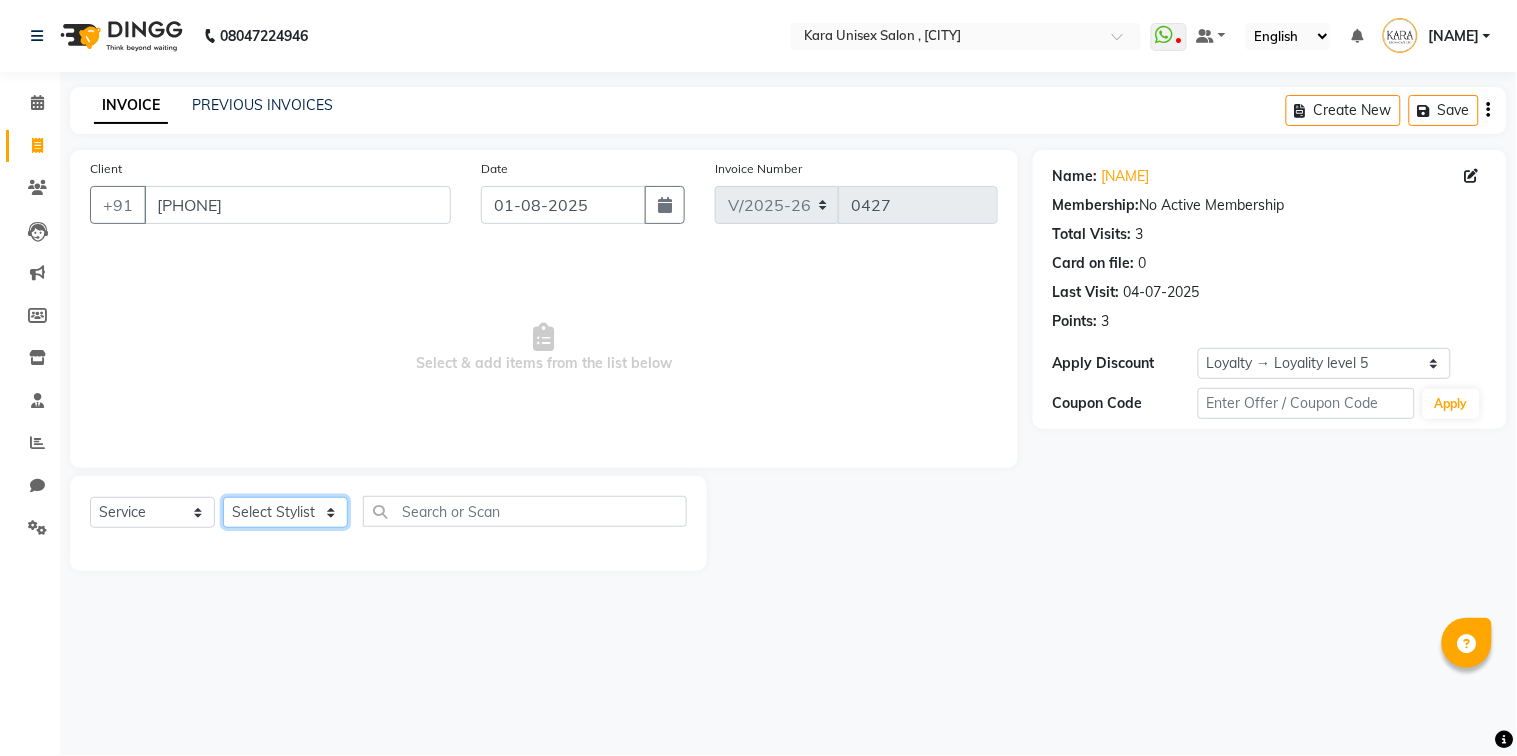 click on "Select Stylist Alka Atul Gauri Gajbhar Guru Jyotsana Kavita Payal Prajakta Priti Kalokhe Priyanka khade Rubina Nadaf Sadhana Awtade Sakshi Bhilare Sapana  Seema Holge Somnath  Swati Utkarsh" 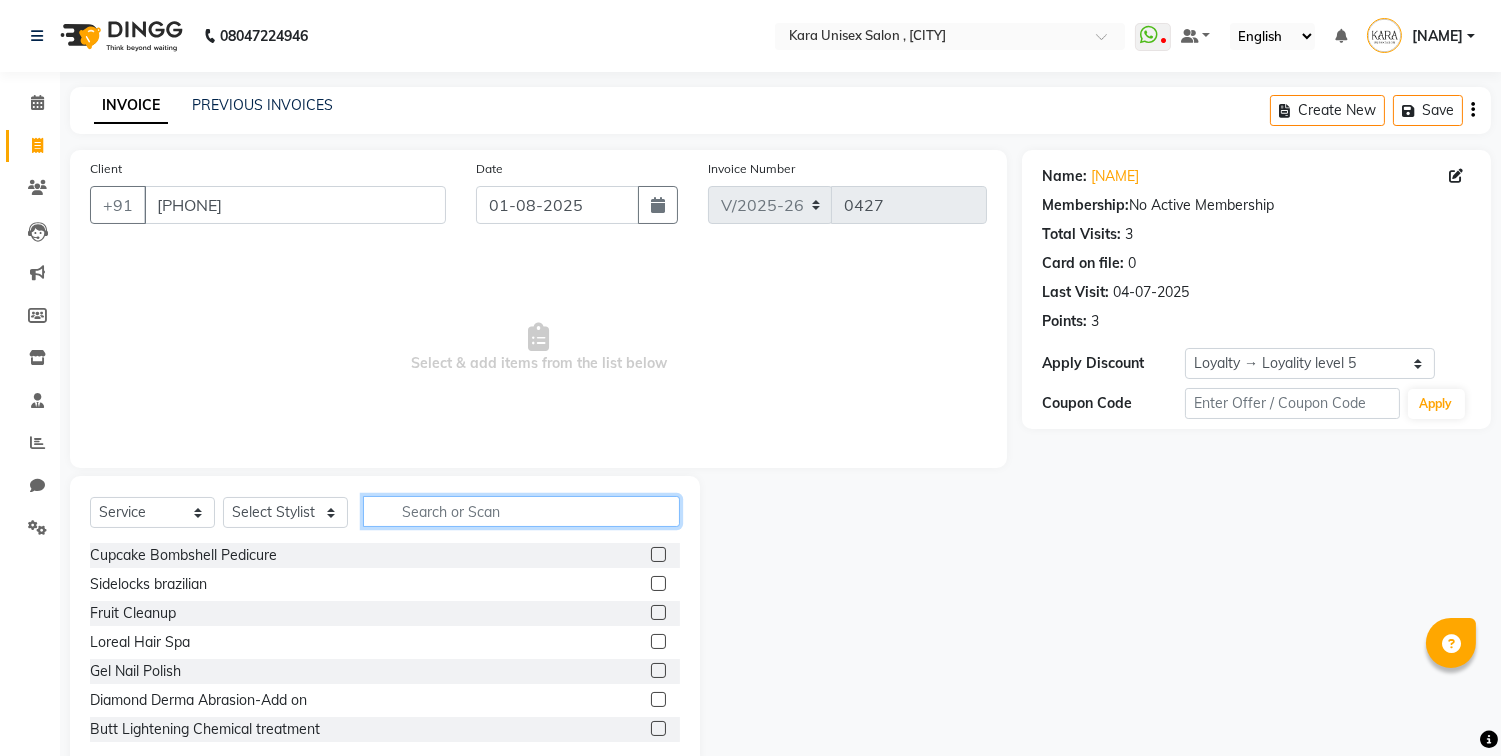 click 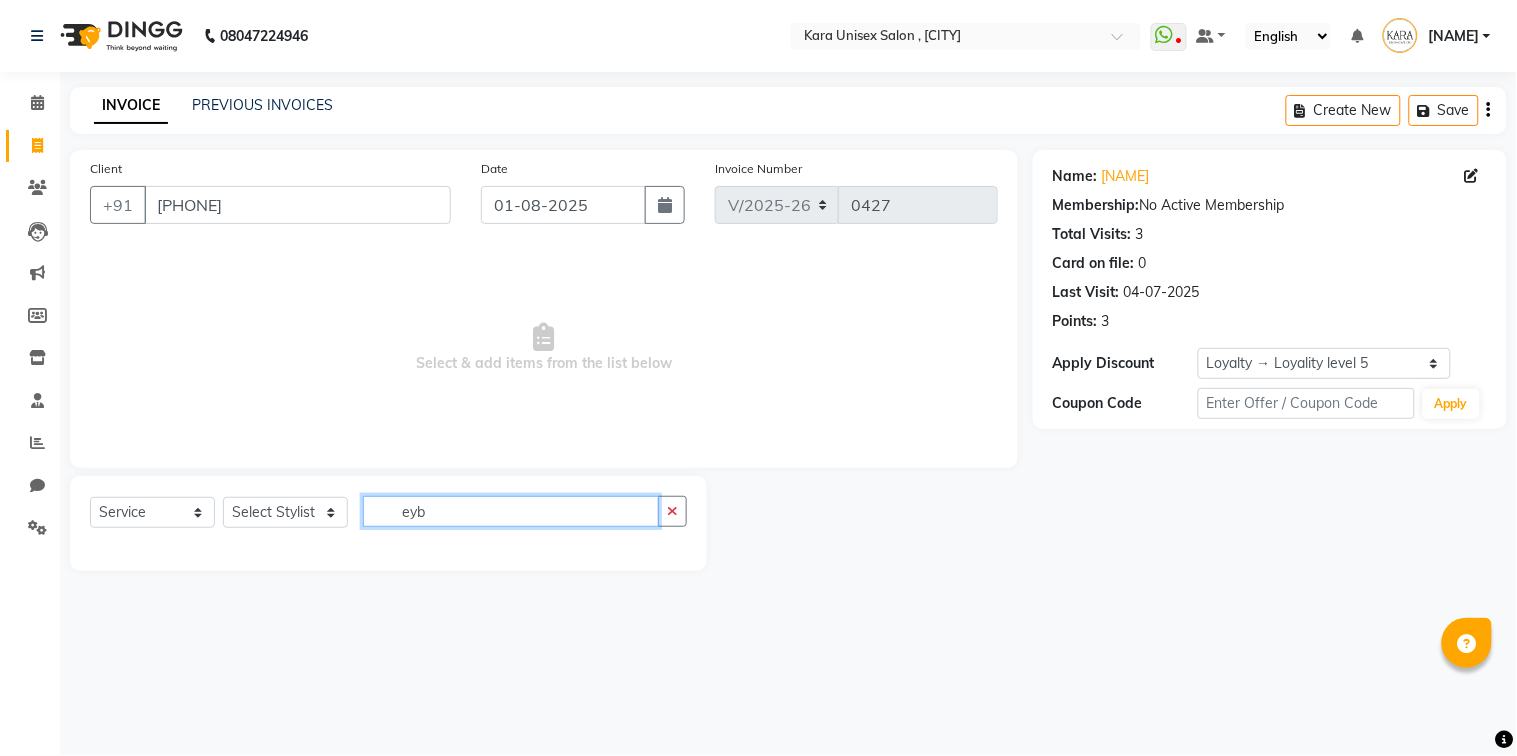 click on "eyb" 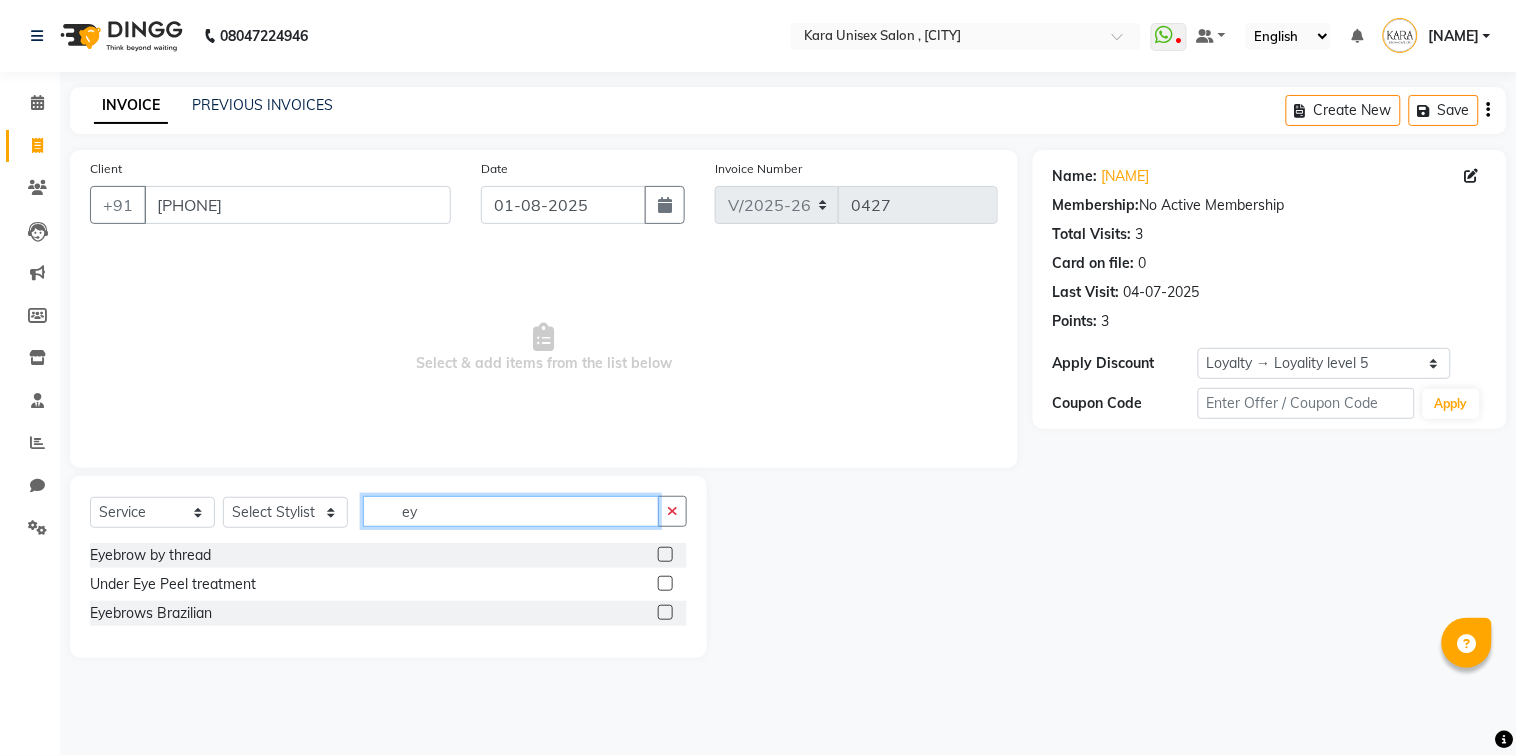 type on "ey" 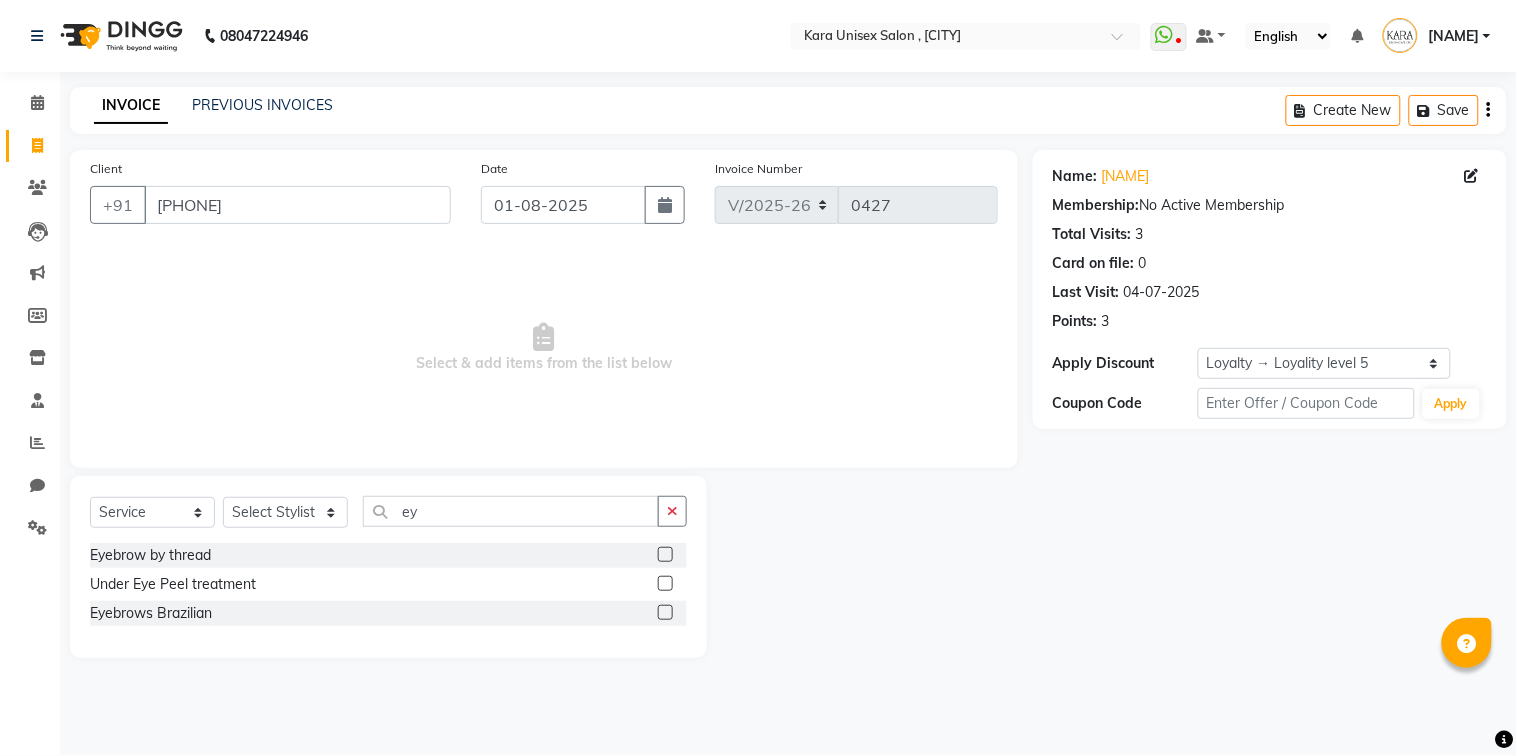 click 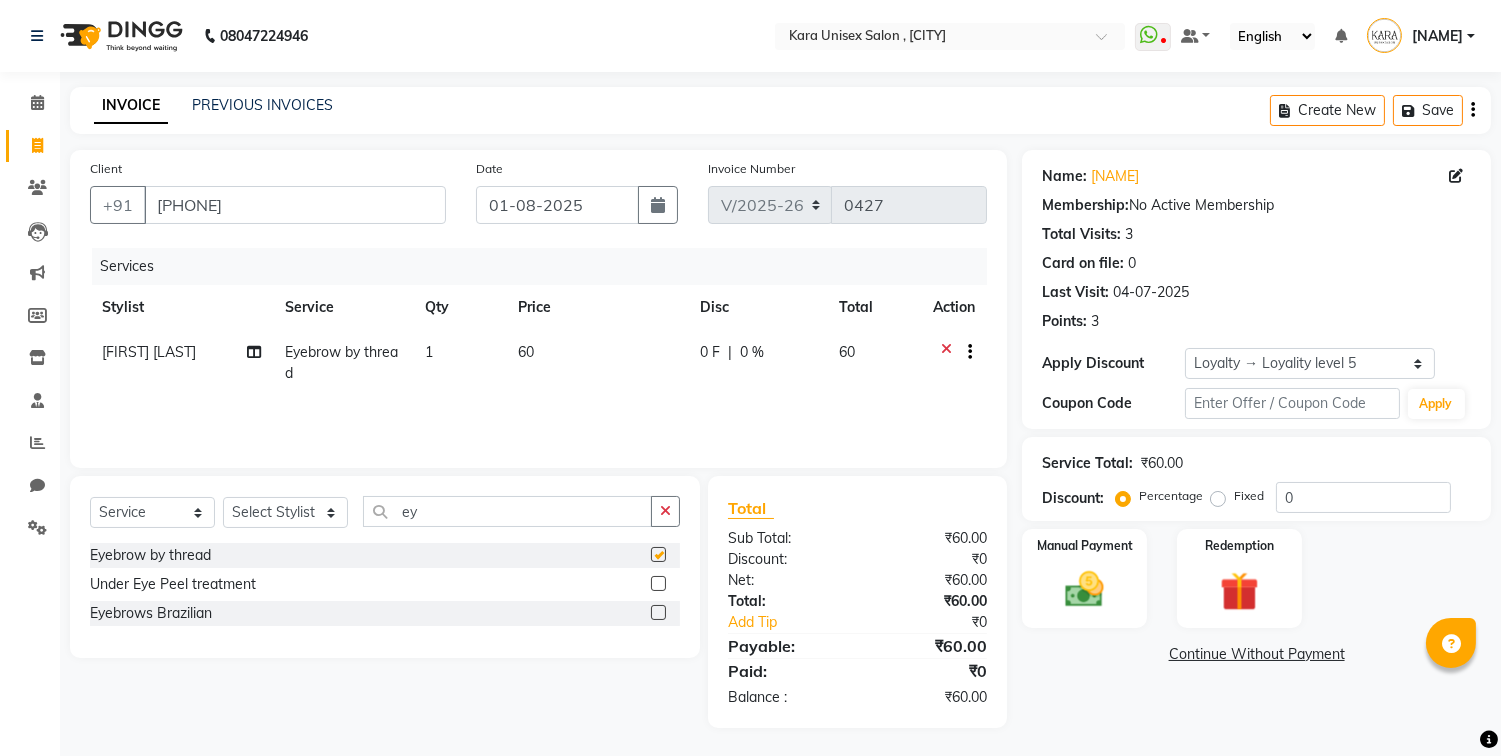 checkbox on "false" 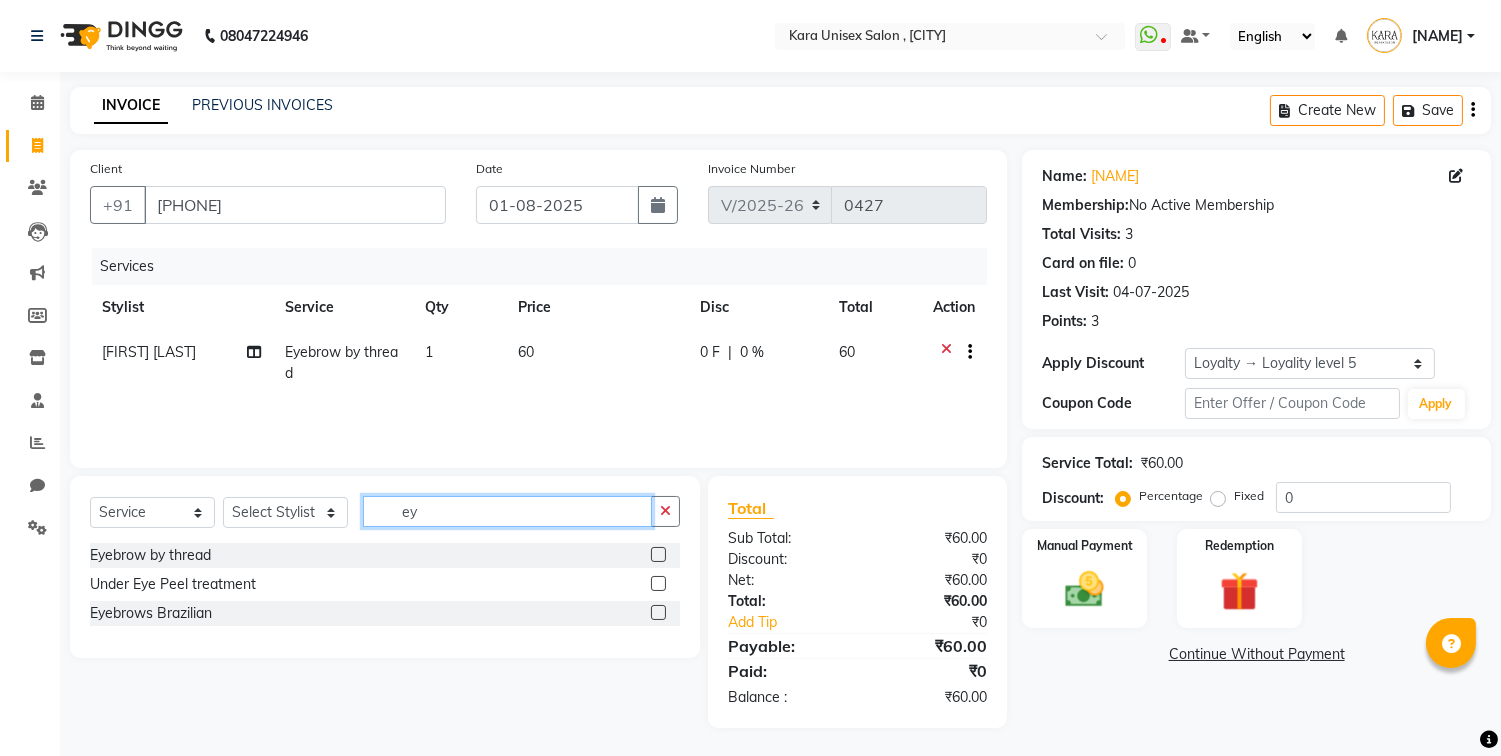 click on "ey" 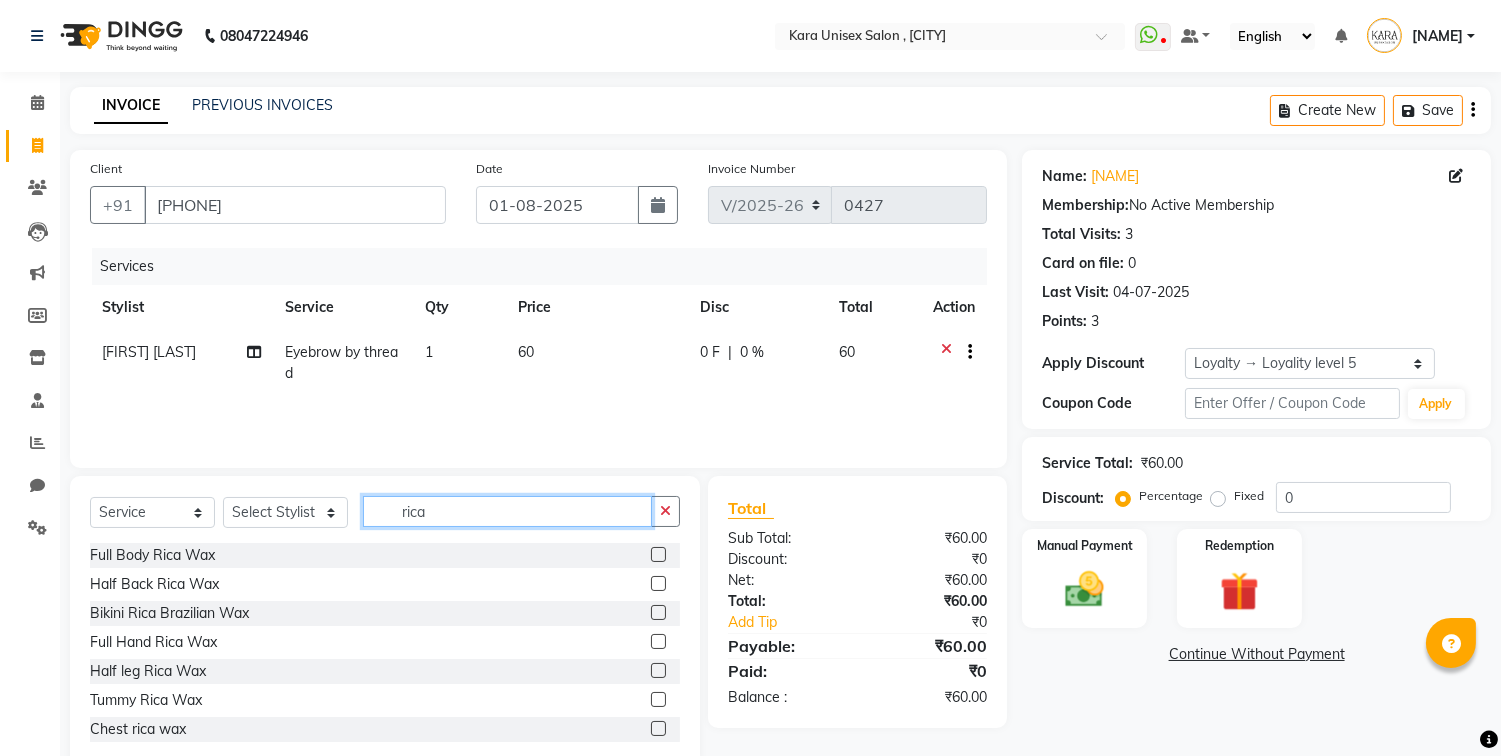 type on "rica" 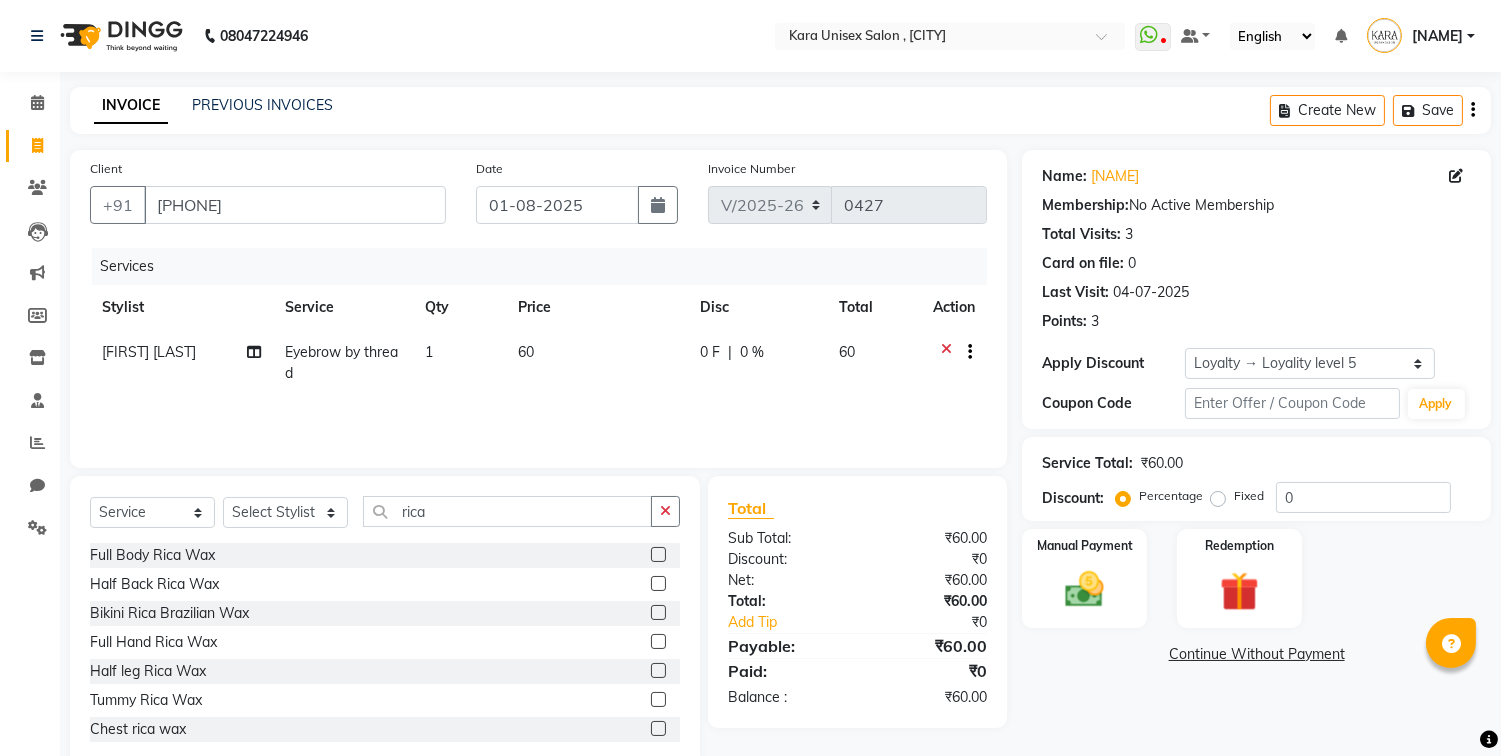 click 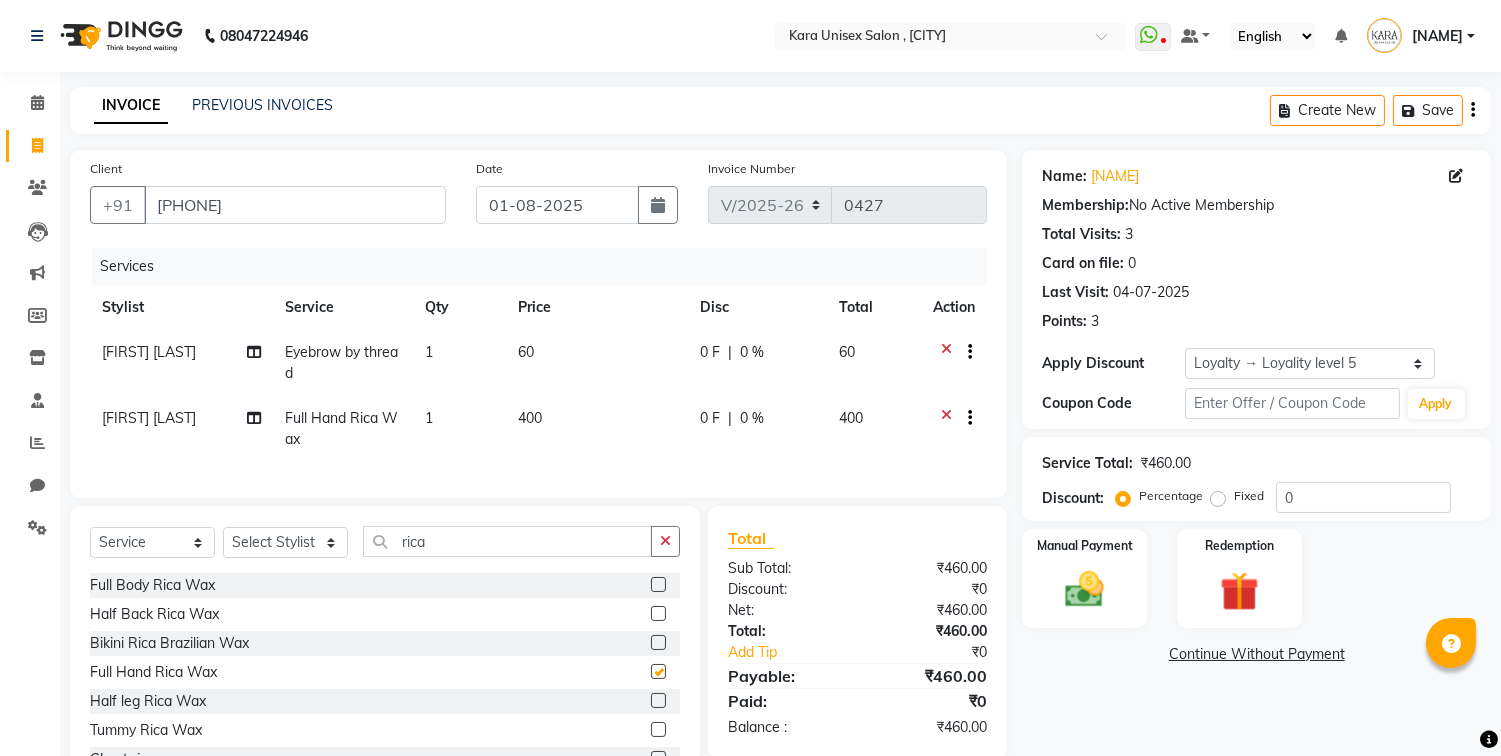 checkbox on "false" 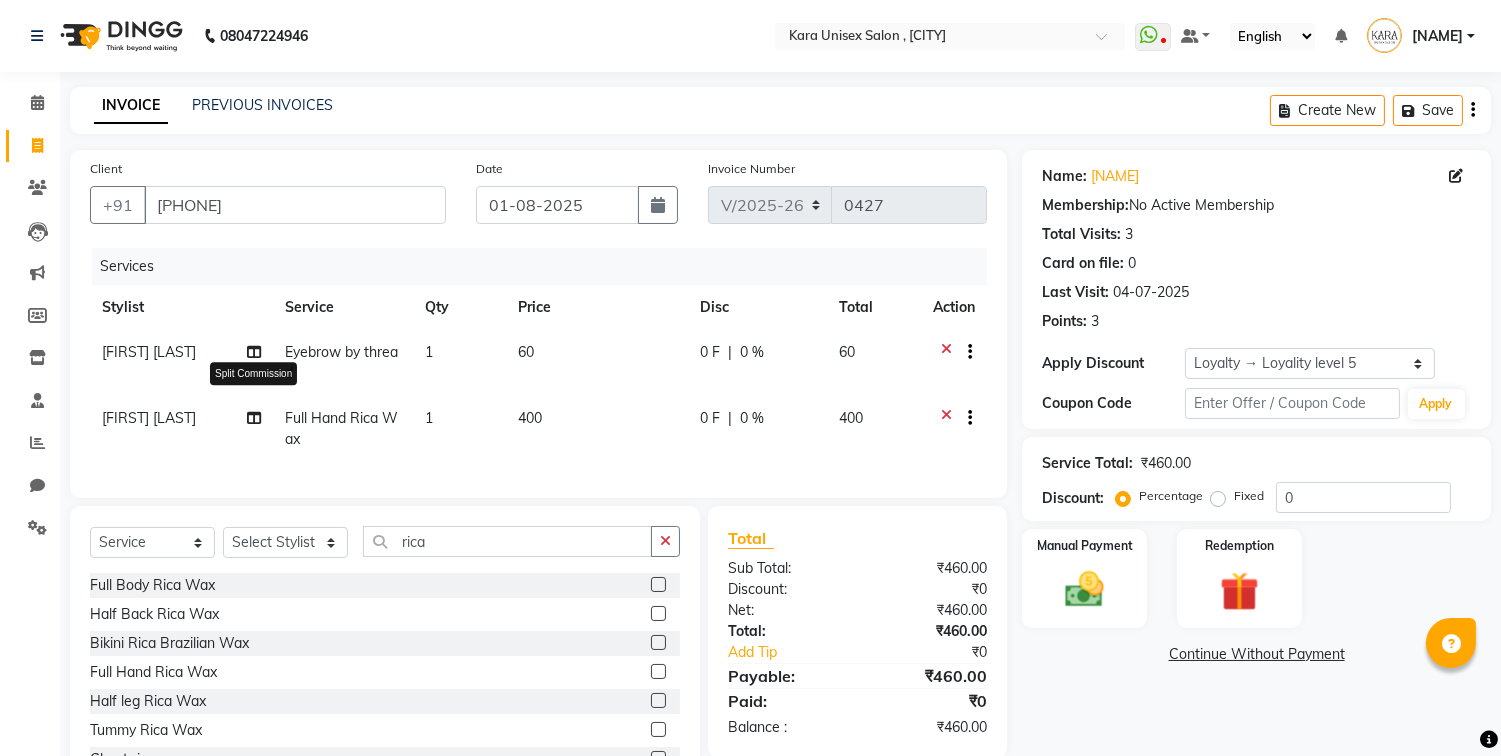 click 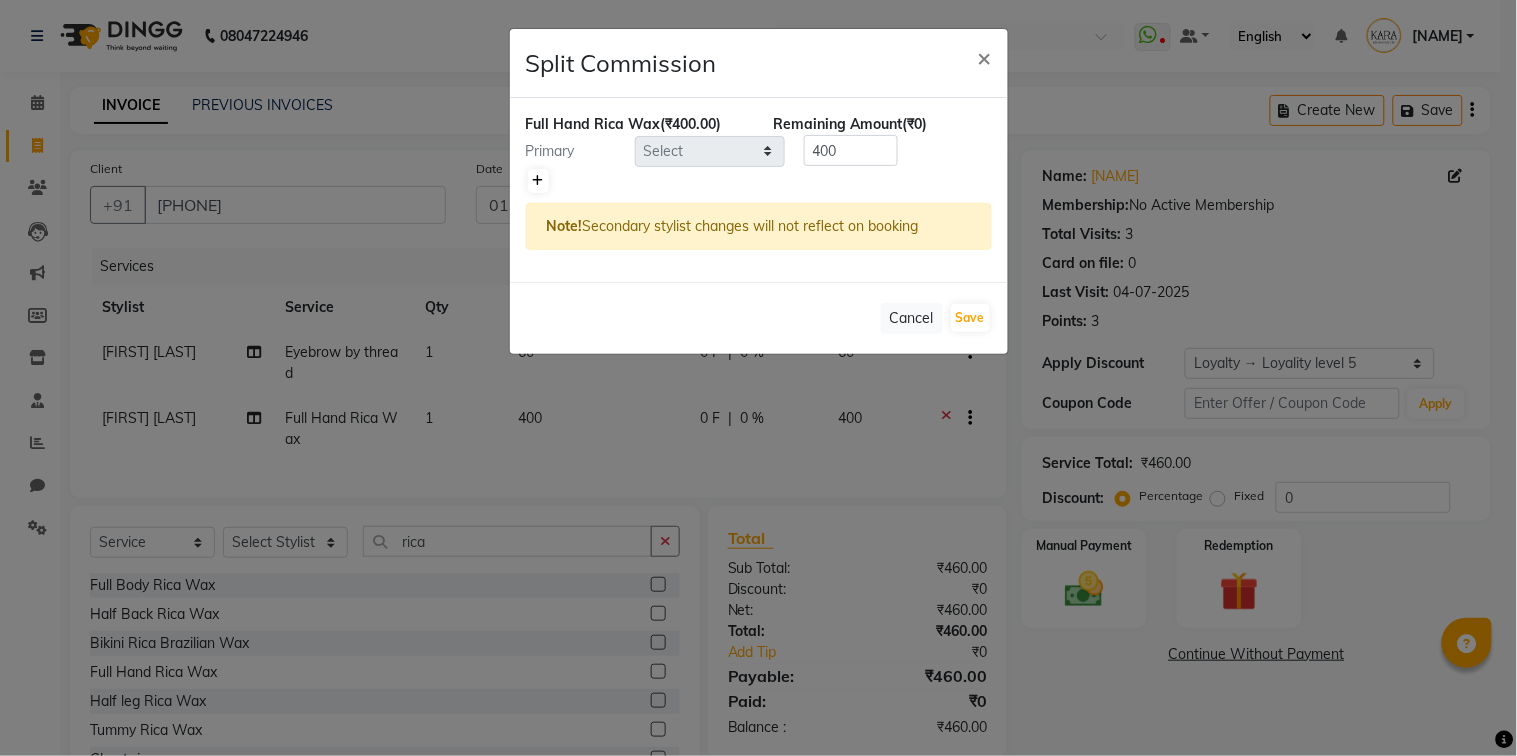 click 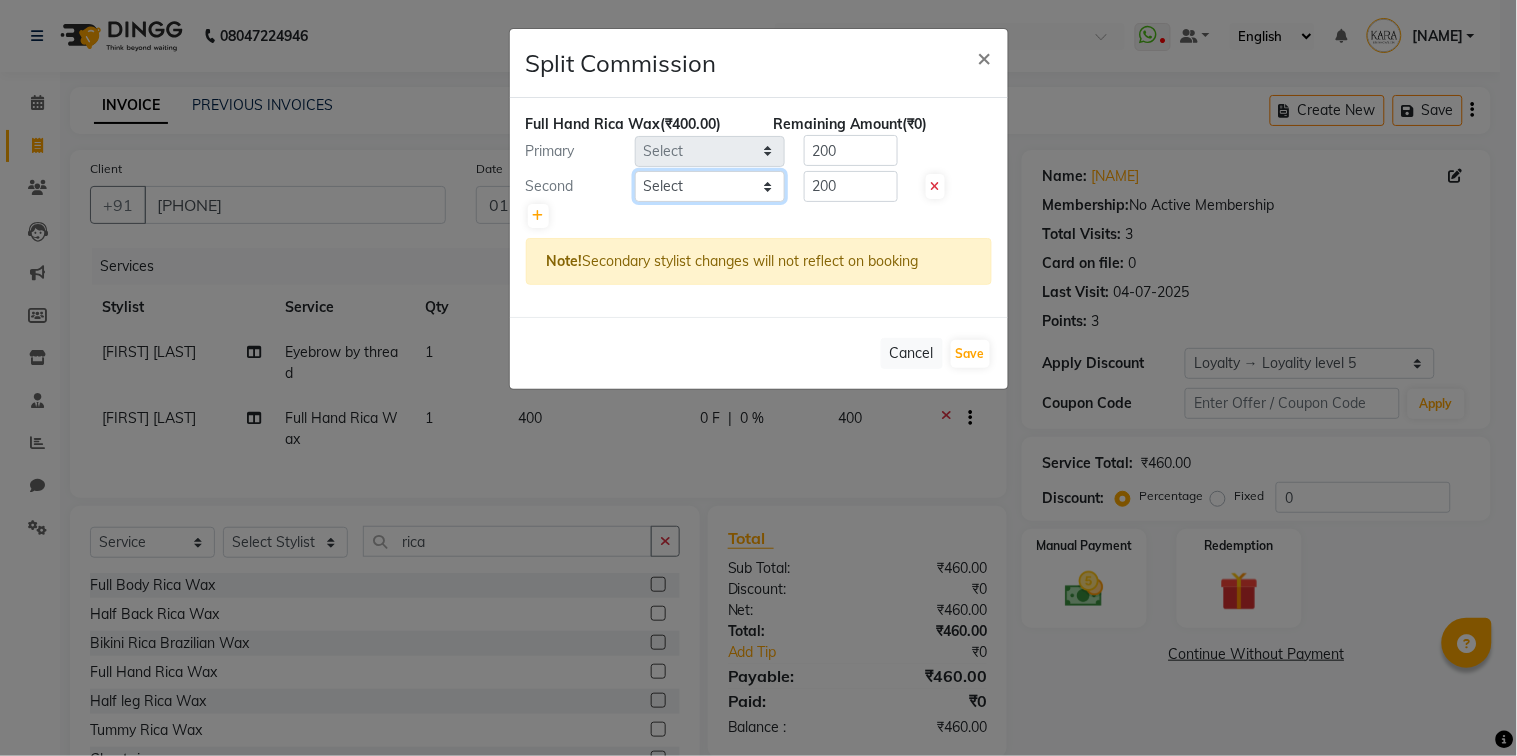 select on "70478" 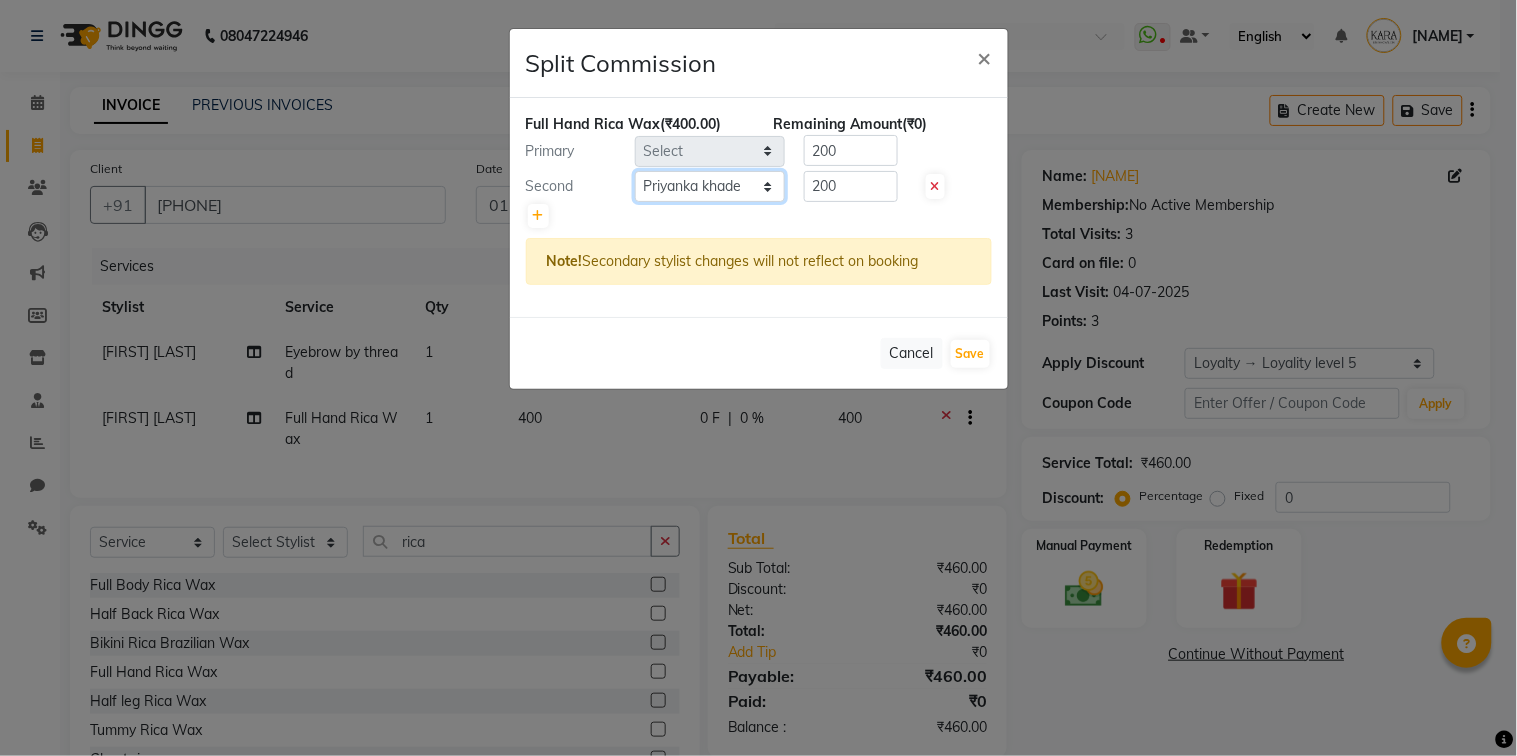click on "Select [FIRST] [FIRST] [FIRST] [FIRST] [FIRST] [FIRST] [FIRST] [FIRST] [FIRST] [LAST] [FIRST] [LAST] [FIRST] [LAST] [FIRST] [FIRST] [FIRST] [LAST] [FIRST]" 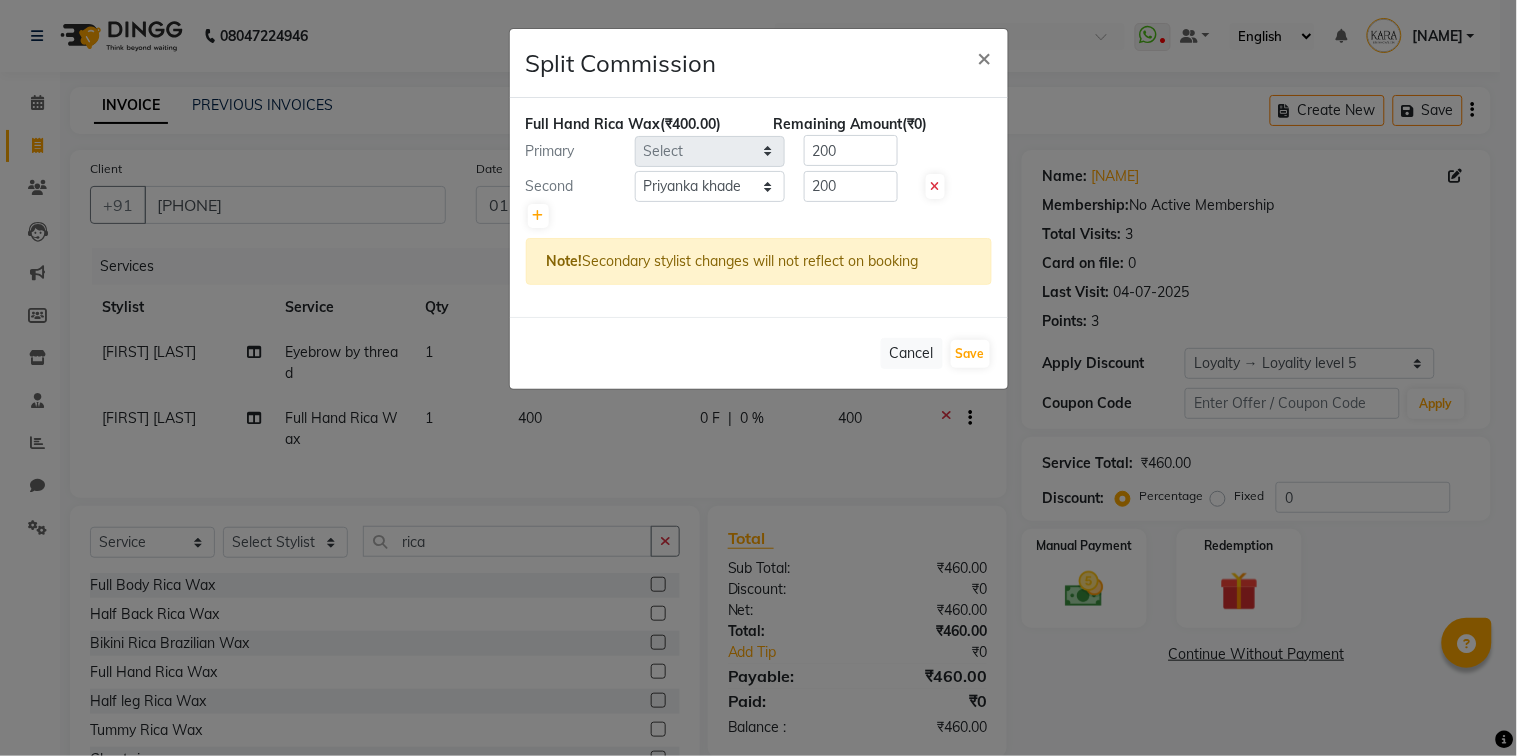 drag, startPoint x: 681, startPoint y: 493, endPoint x: 726, endPoint y: 404, distance: 99.72964 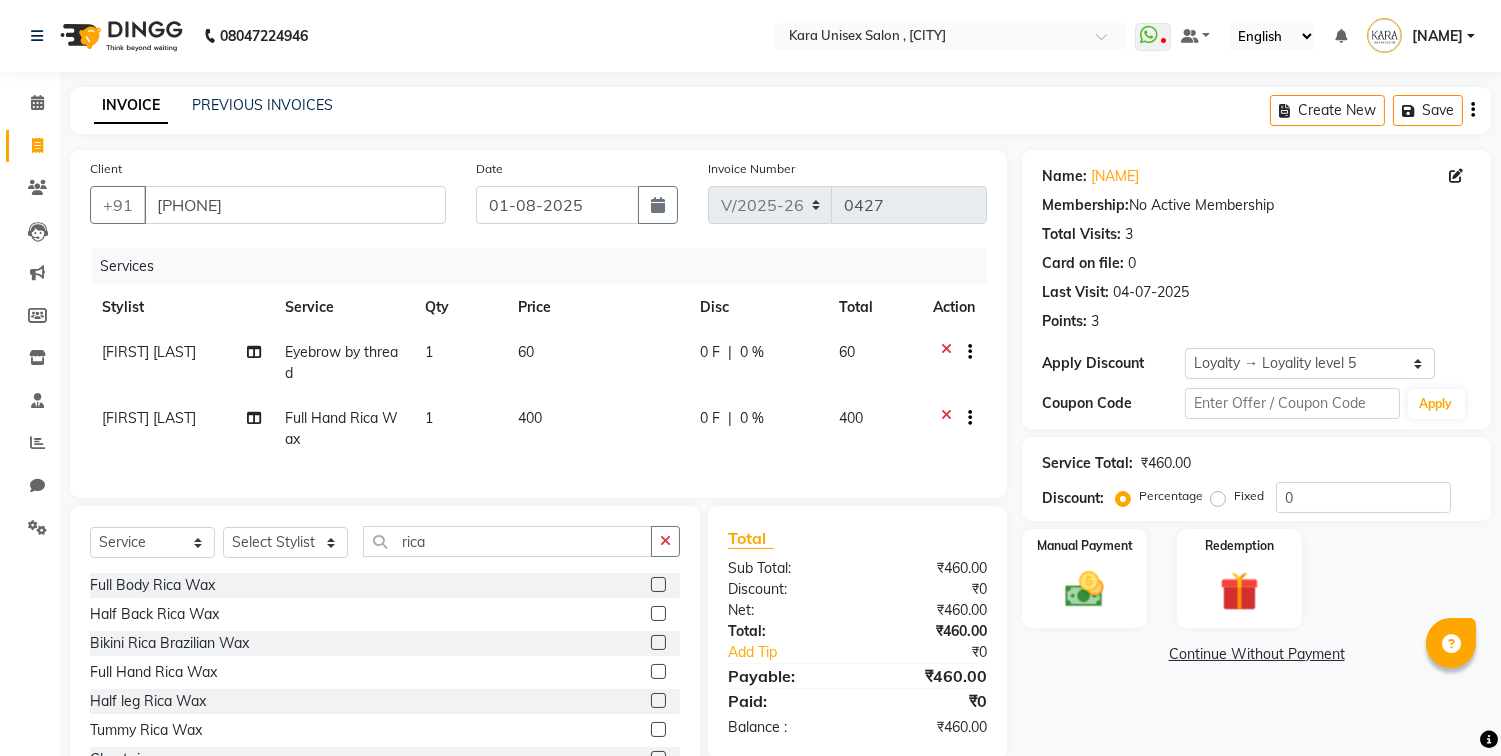 click on "Name: [NAME] Membership:  No Active Membership  Total Visits:  [NUMBER] Card on file:  [NUMBER] Last Visit:   [DATE] Points:   [NUMBER]  Apply Discount Select  Loyalty → Loyality level [NUMBER]  Coupon Code Apply Service Total:  ₹460.00  Discount:  Percentage   Fixed  [NUMBER] Manual Payment Redemption  Continue Without Payment" 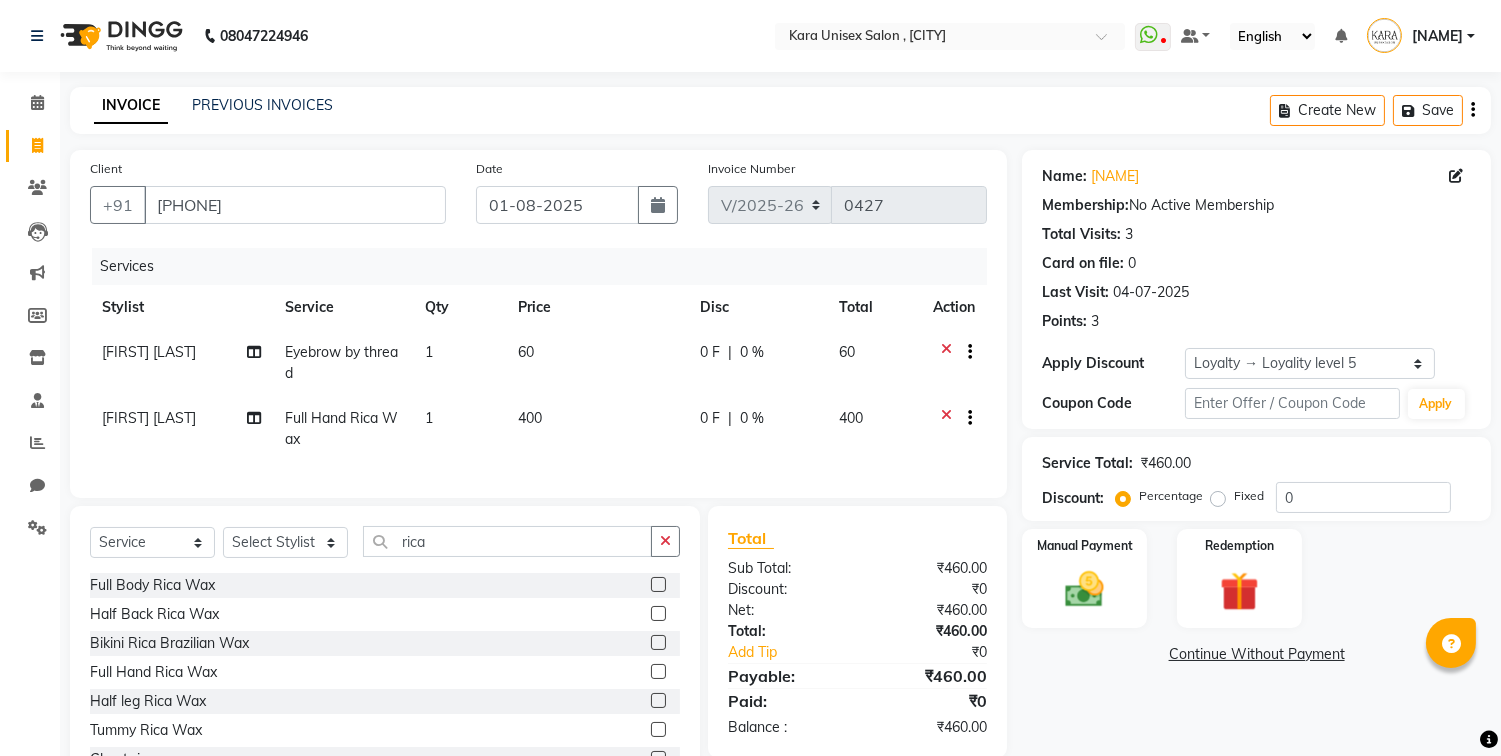 drag, startPoint x: 1174, startPoint y: 692, endPoint x: 868, endPoint y: 644, distance: 309.74182 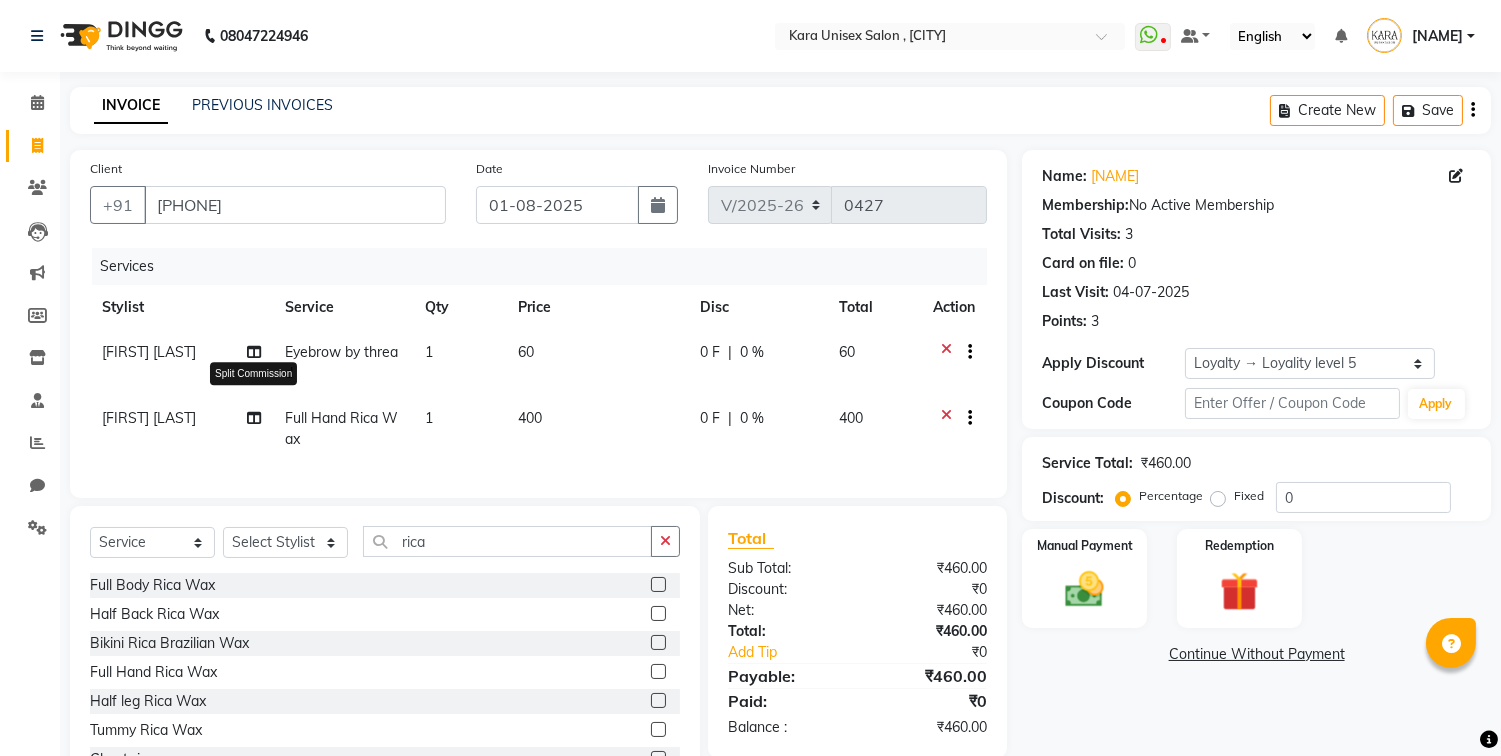 click 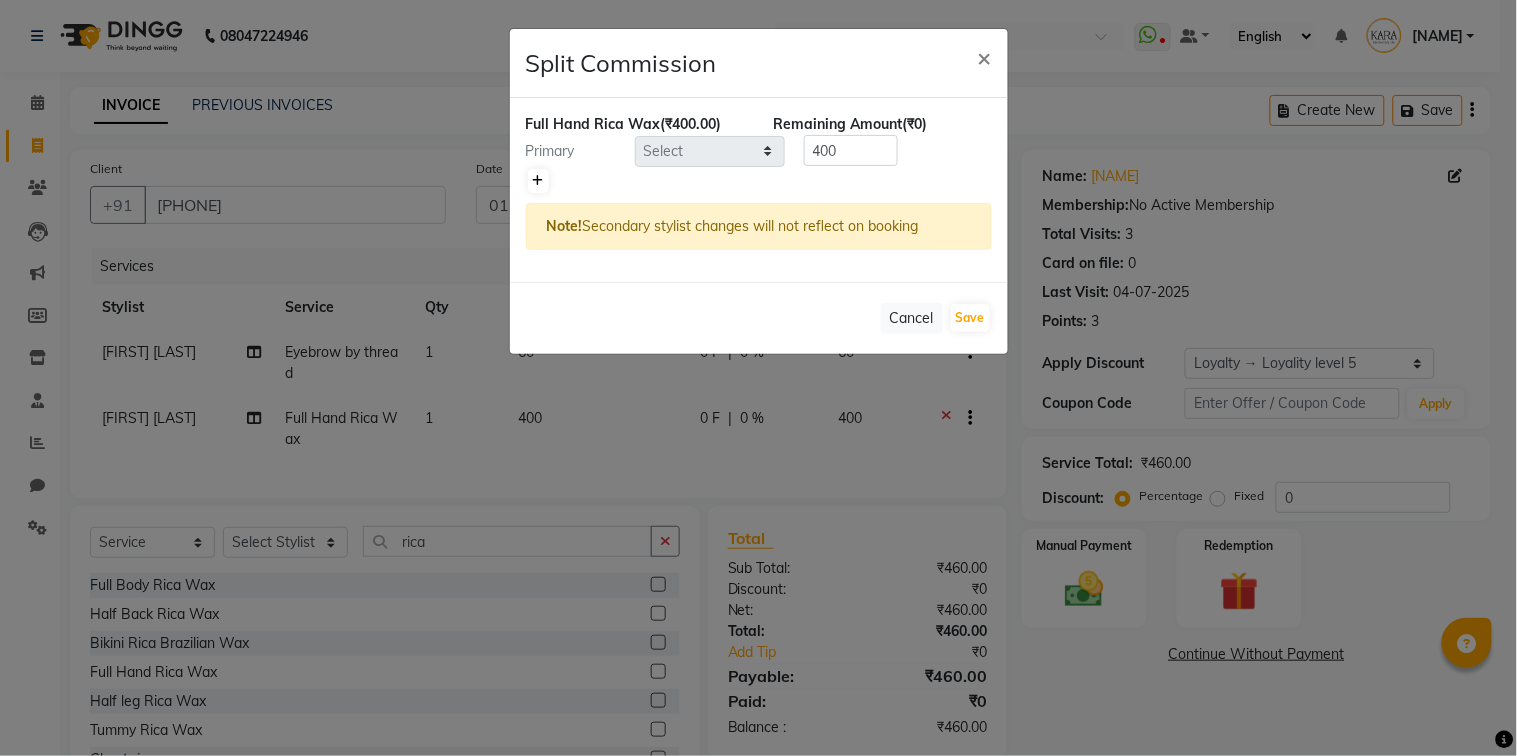 click 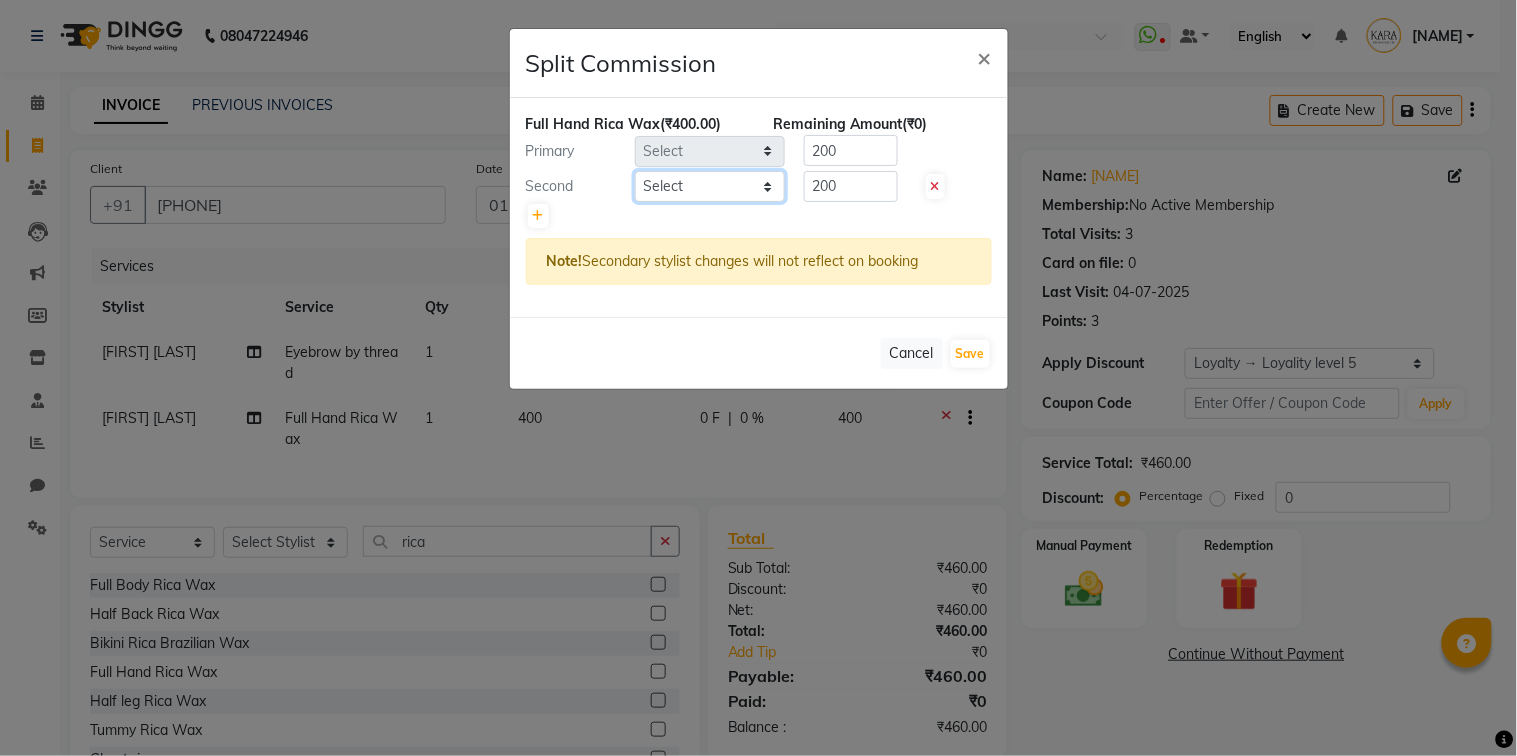 select on "70478" 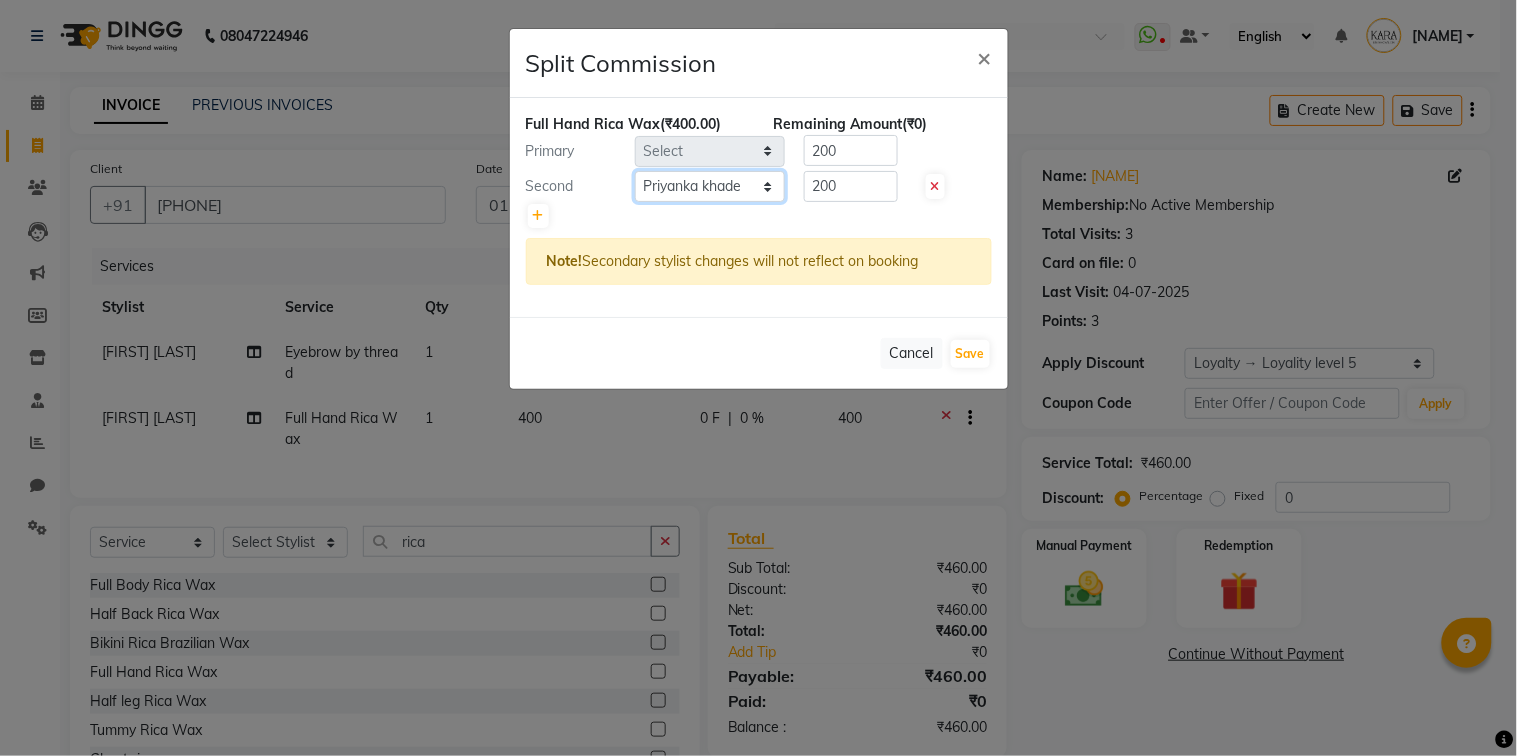 click on "Select [FIRST] [FIRST] [FIRST] [FIRST] [FIRST] [FIRST] [FIRST] [FIRST] [FIRST] [LAST] [FIRST] [LAST] [FIRST] [LAST] [FIRST] [FIRST] [FIRST] [LAST] [FIRST]" 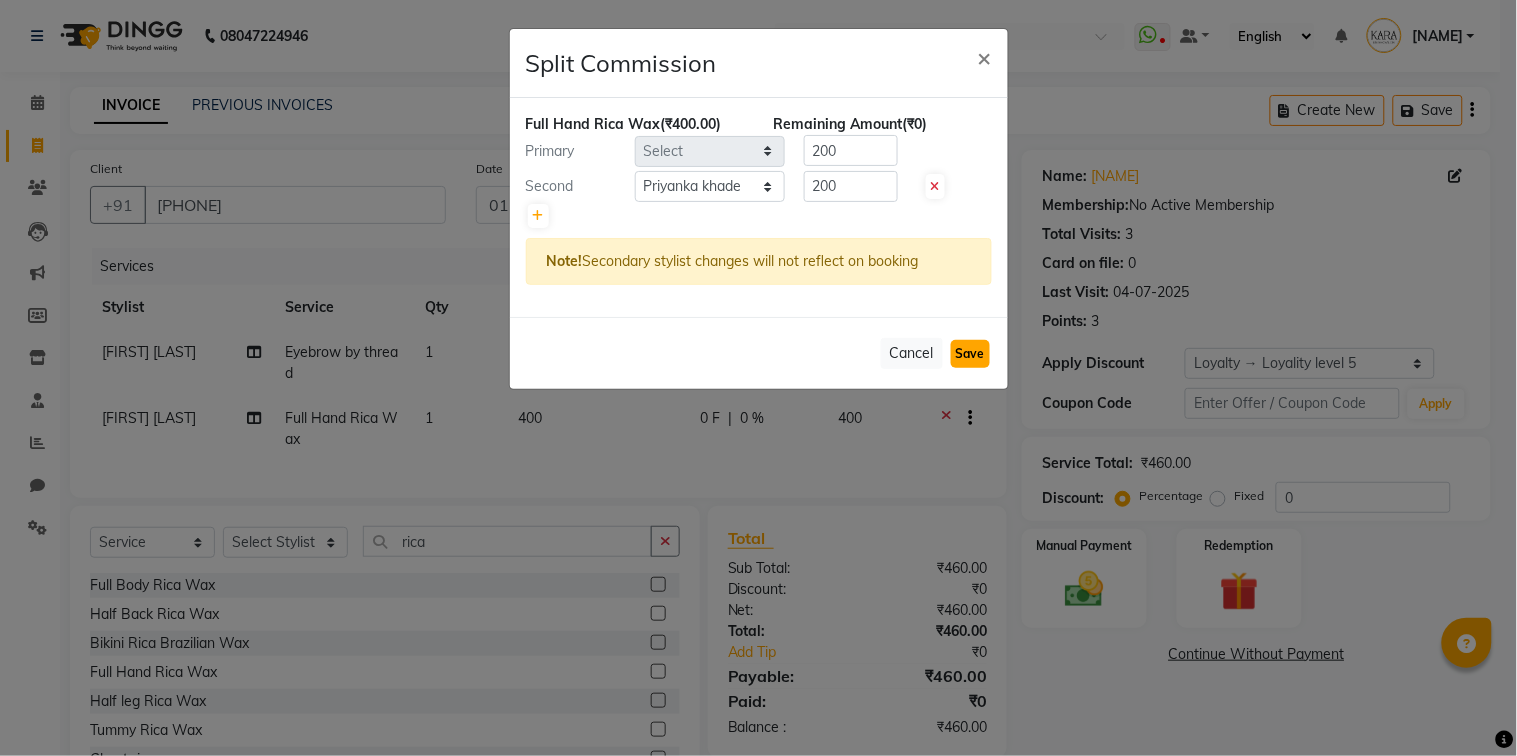 click on "Save" 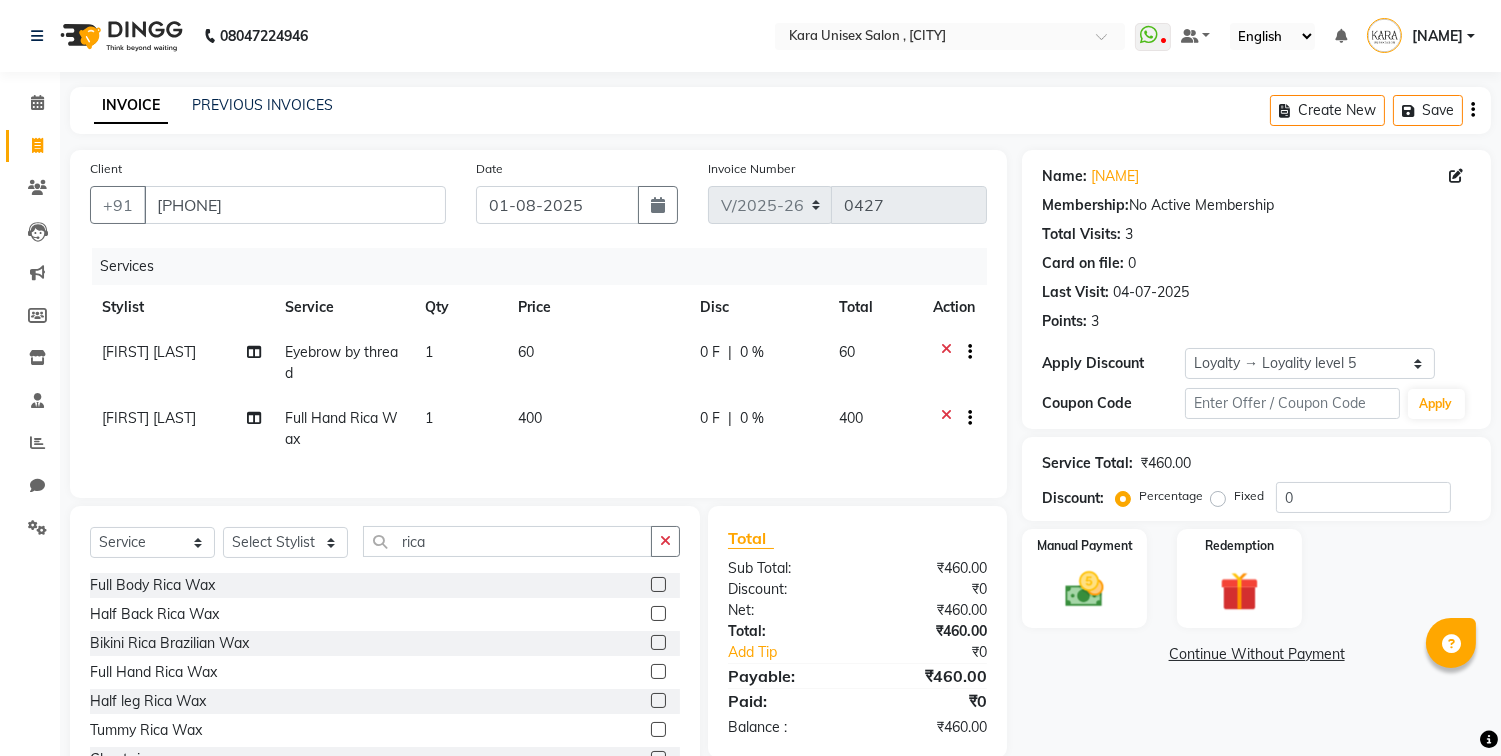 click on "Continue Without Payment" 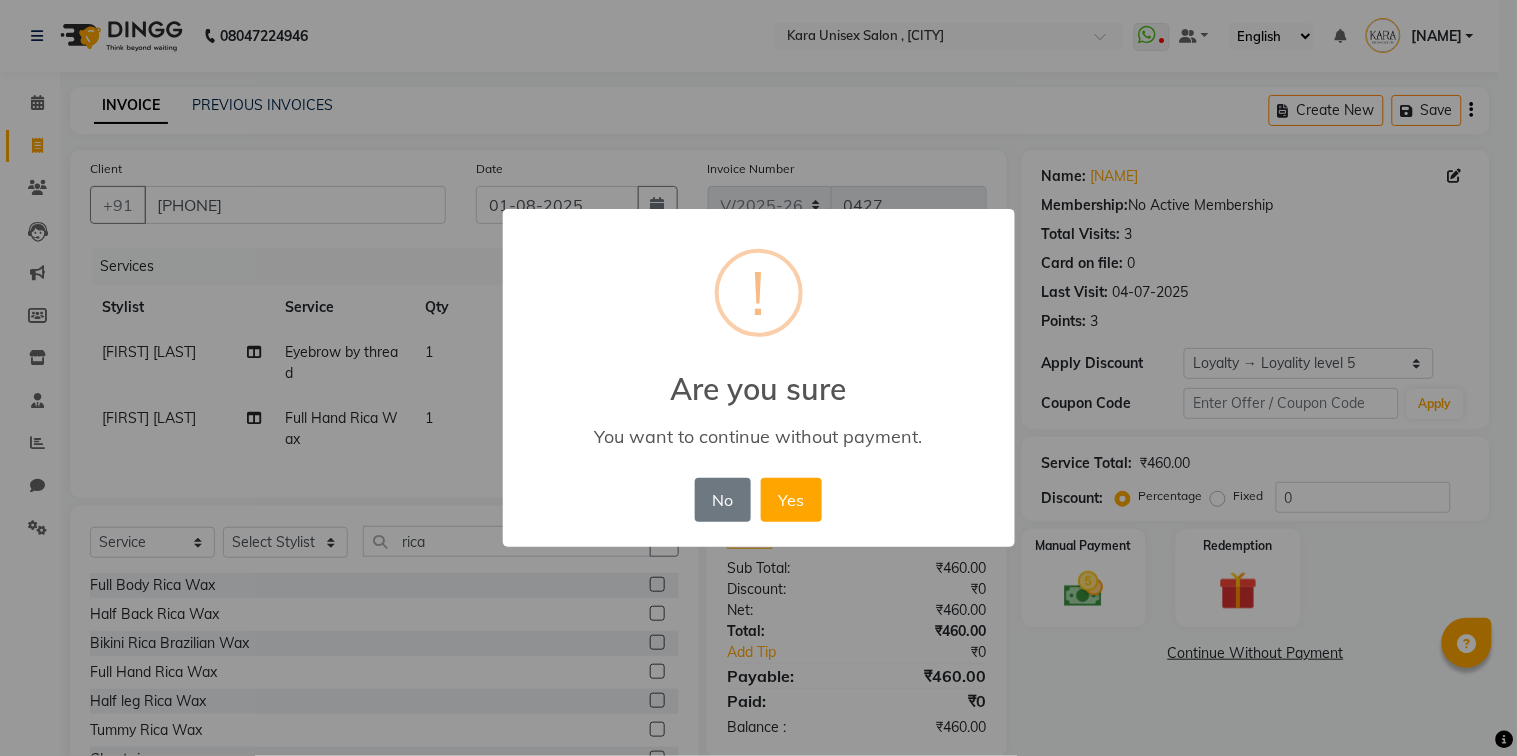 click on "× ! Are you sure You want to continue without payment. No No Yes" at bounding box center (758, 378) 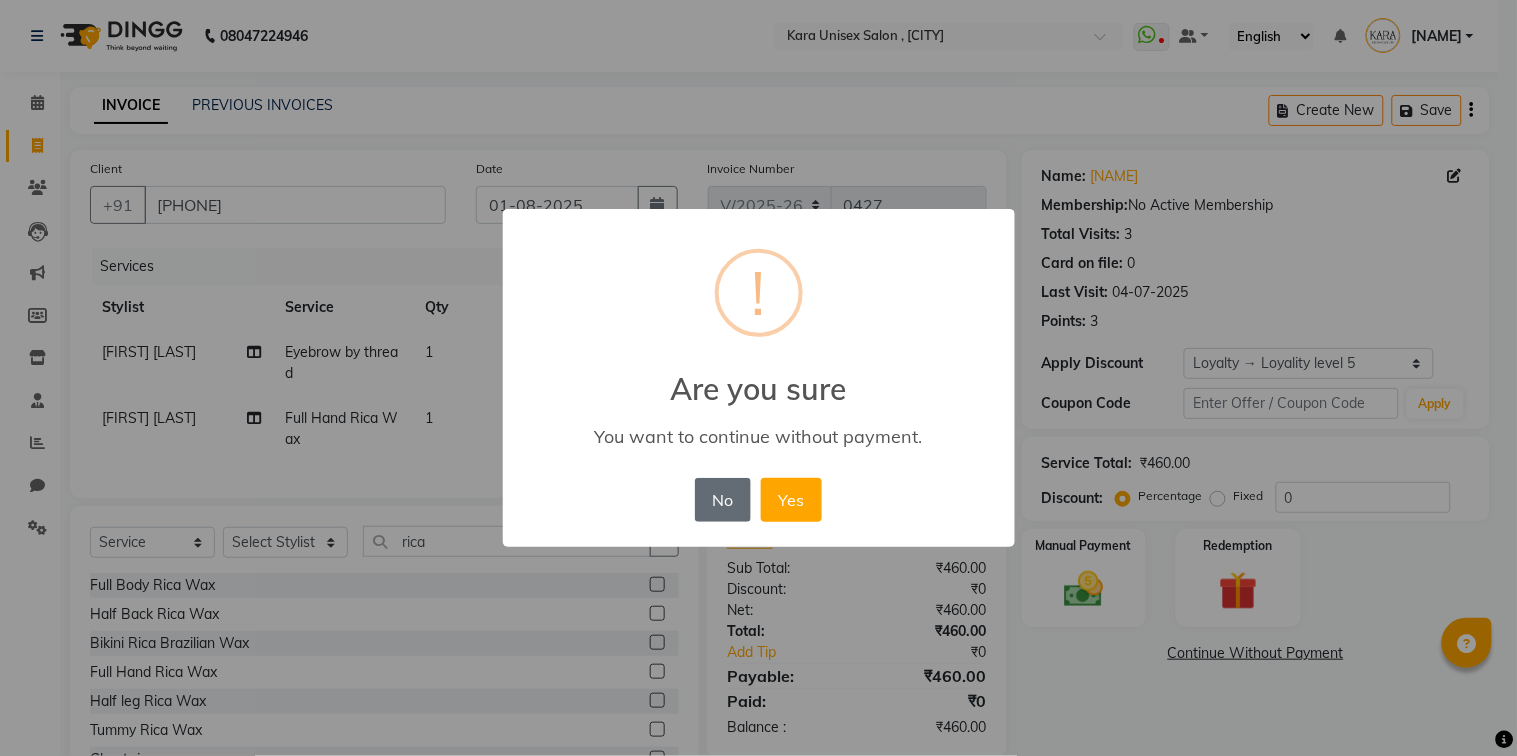 click on "No" at bounding box center [723, 500] 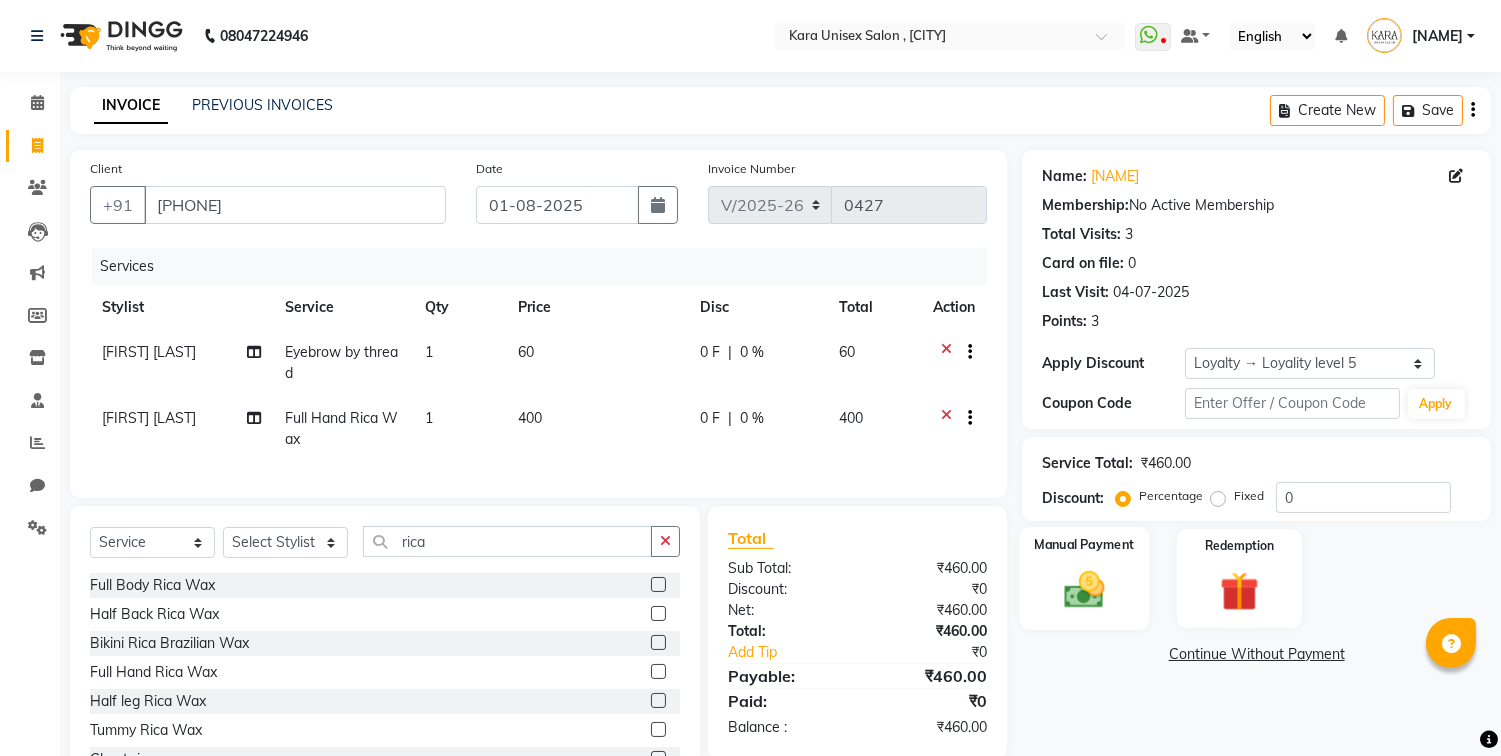 click 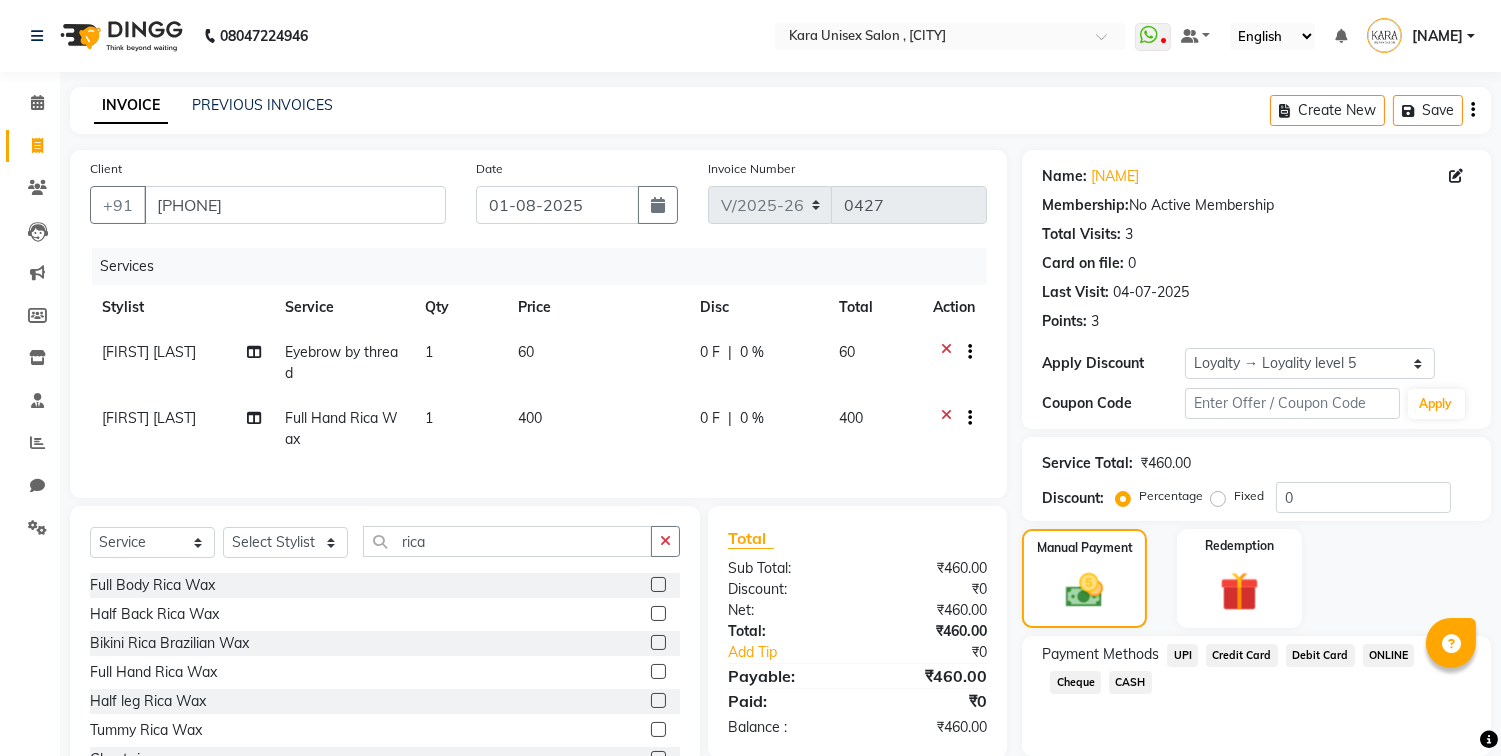 click on "UPI" 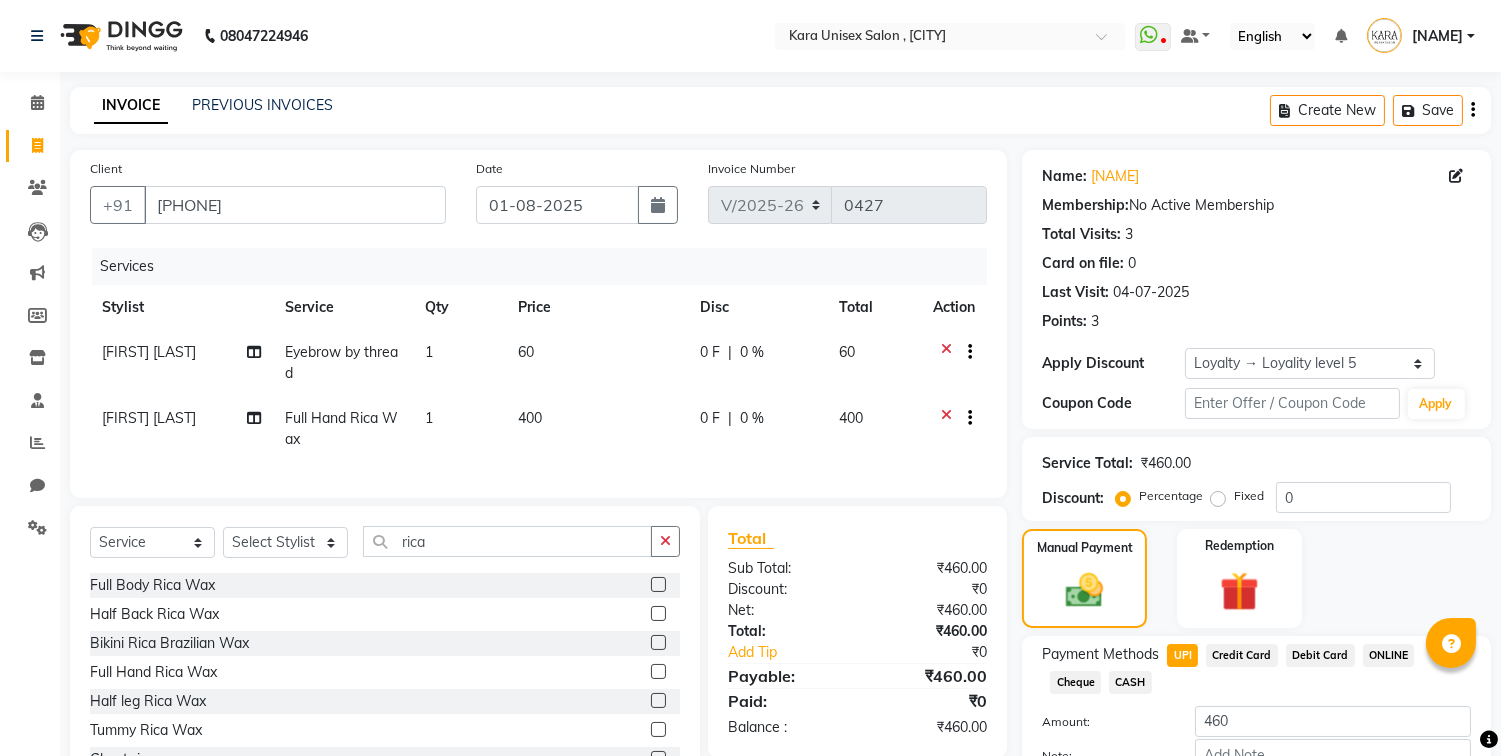 scroll, scrollTop: 126, scrollLeft: 0, axis: vertical 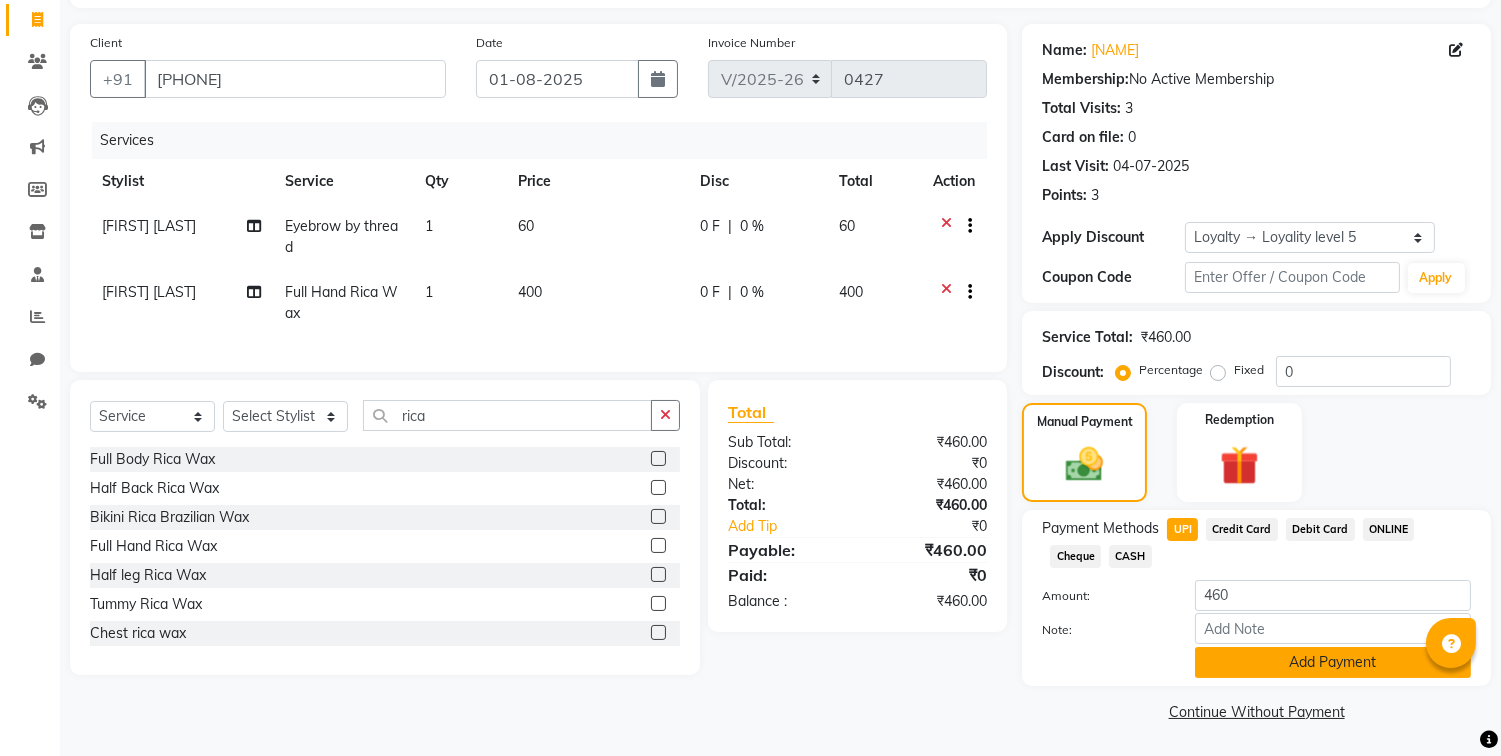 click on "Add Payment" 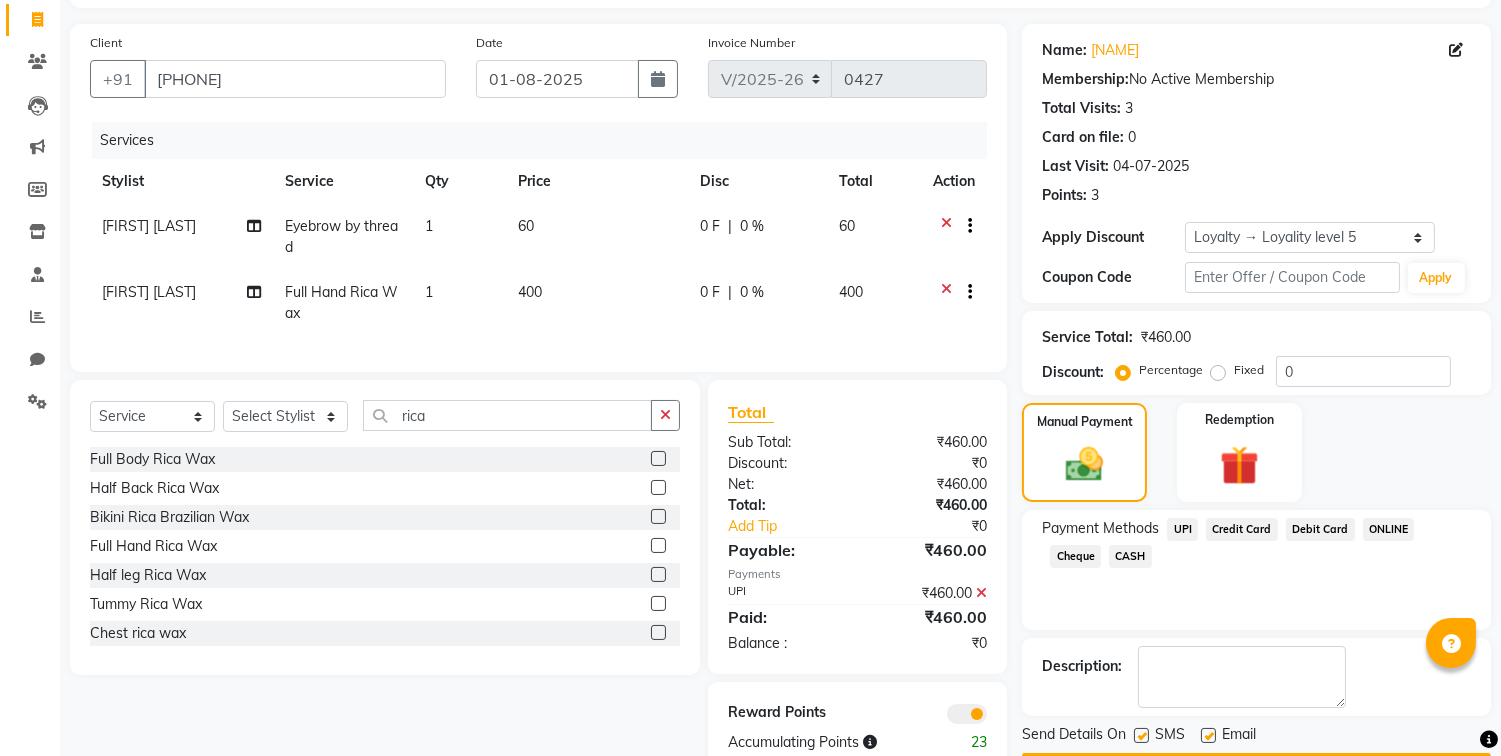 scroll, scrollTop: 188, scrollLeft: 0, axis: vertical 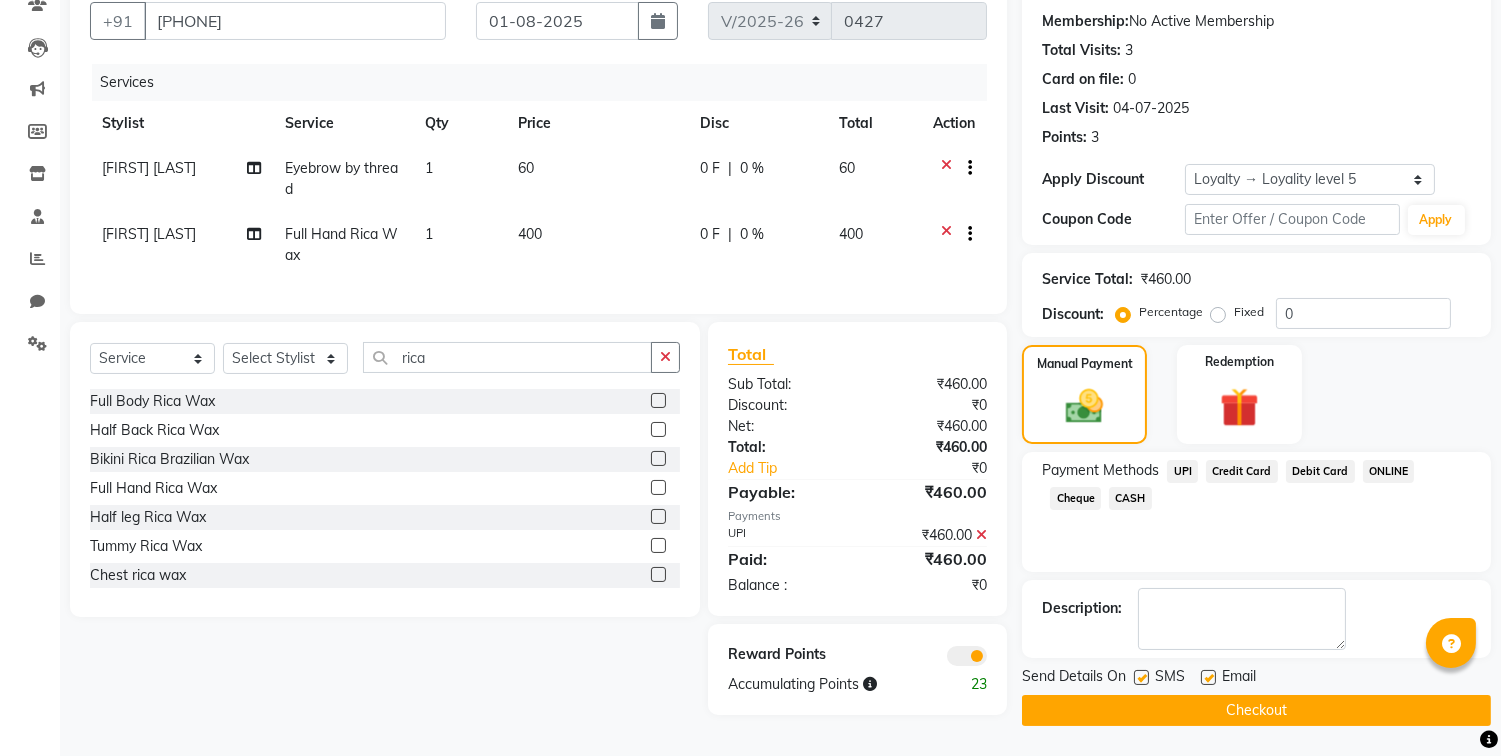 click on "Checkout" 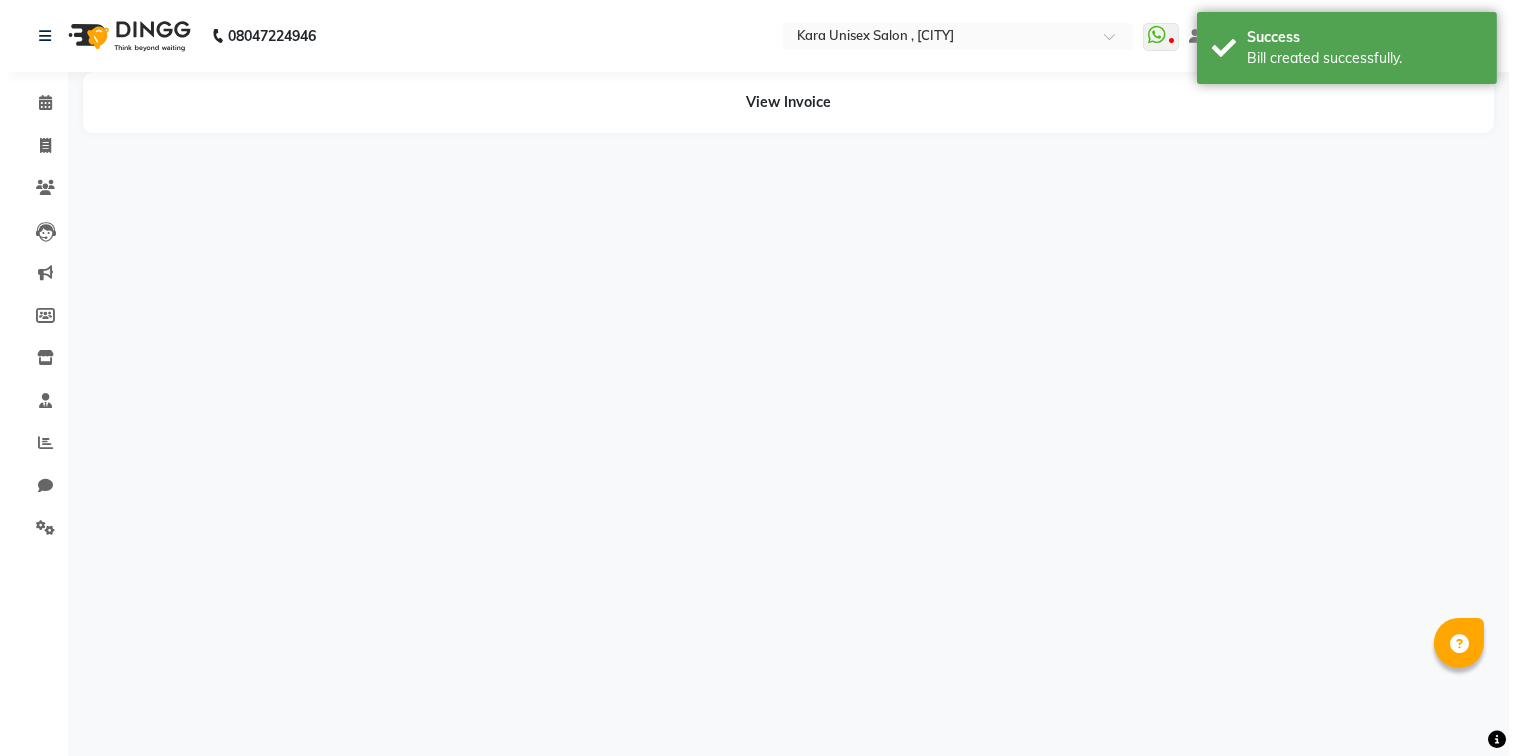 scroll, scrollTop: 0, scrollLeft: 0, axis: both 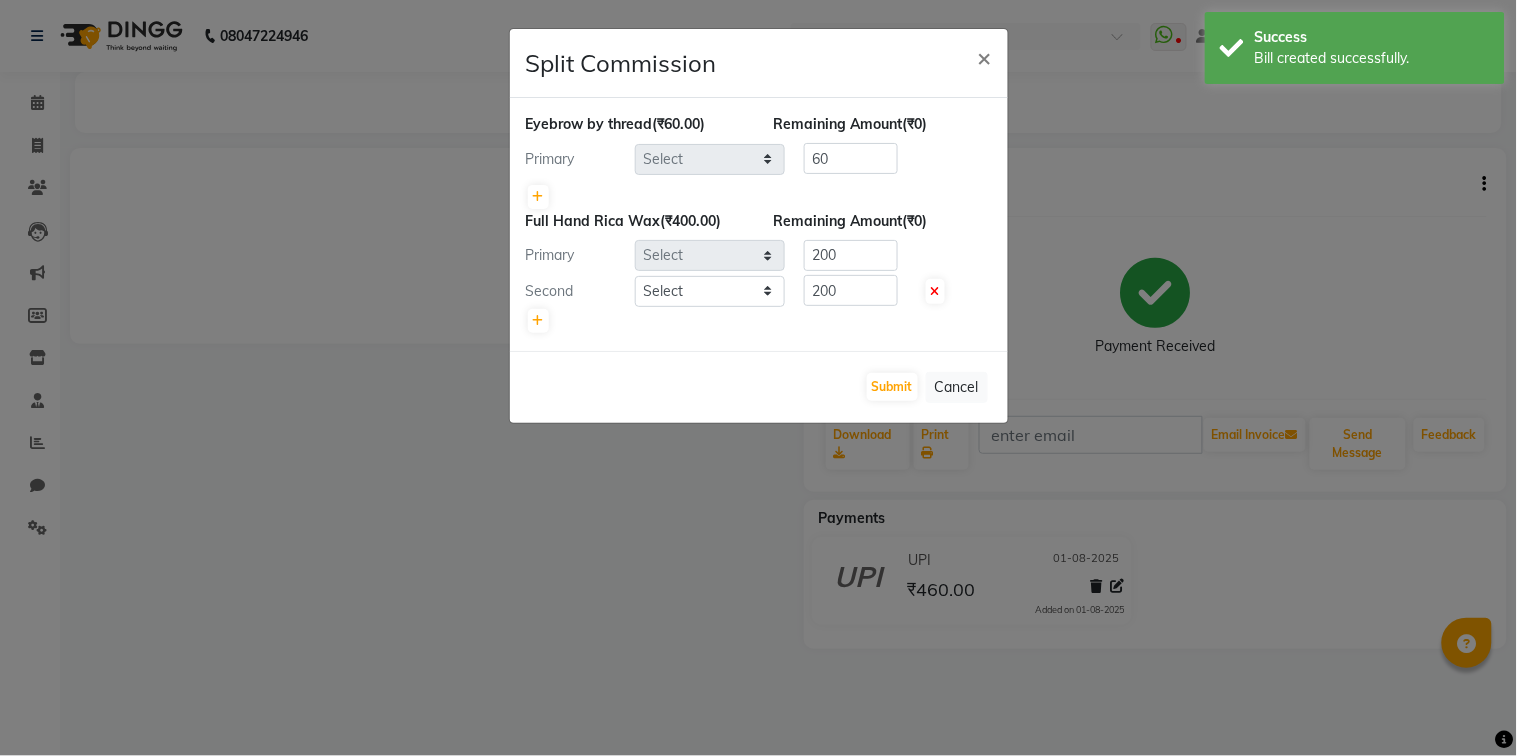 select on "[NUMBER]" 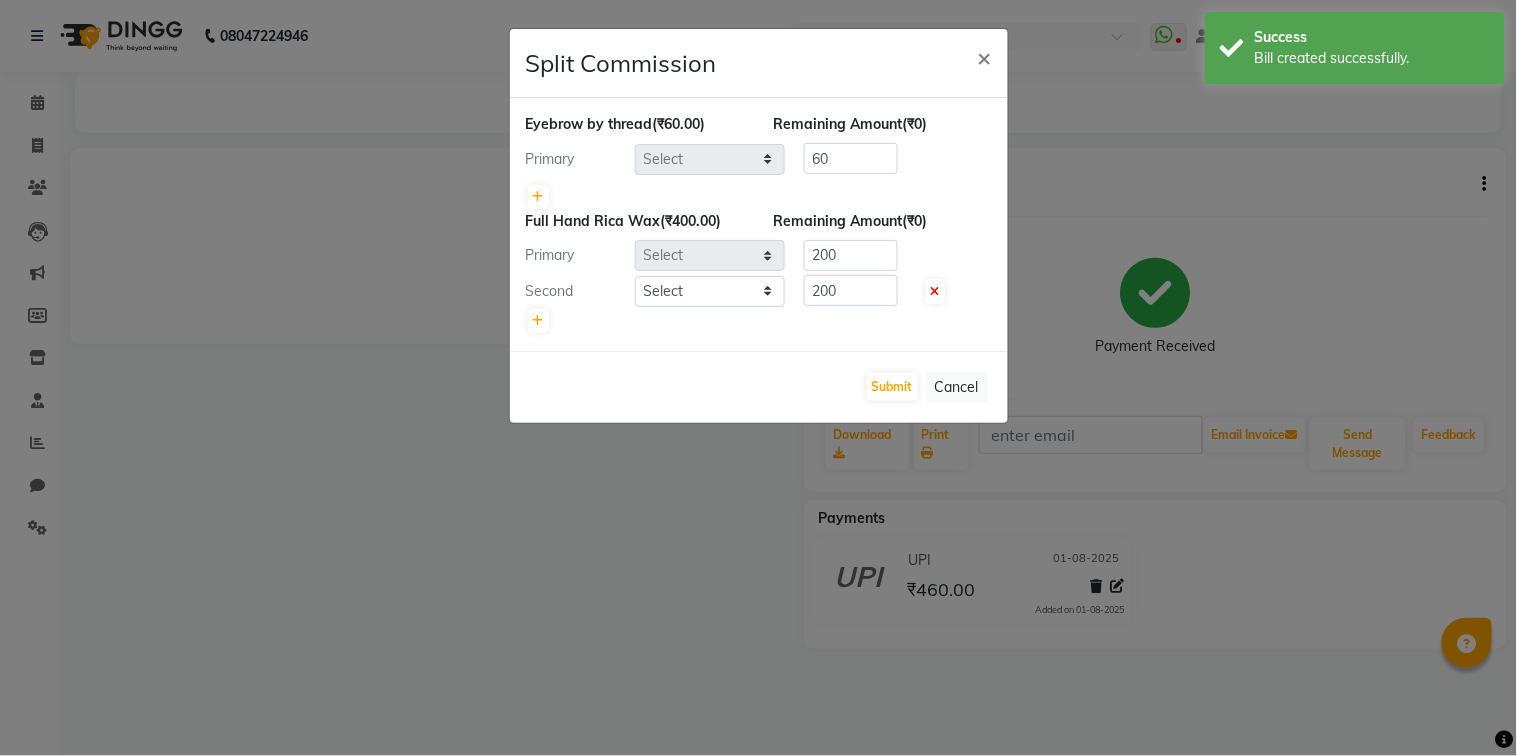 select on "[NUMBER]" 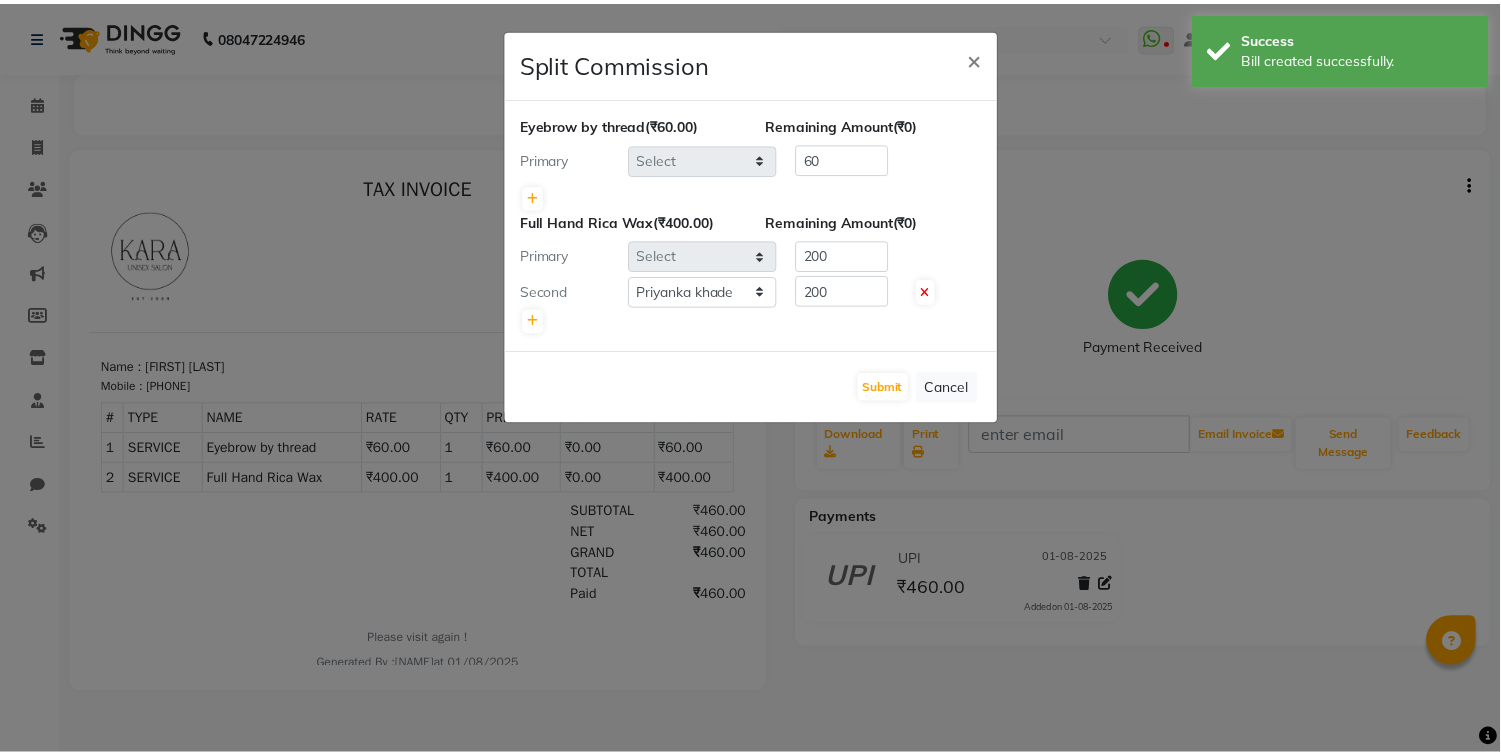 scroll, scrollTop: 0, scrollLeft: 0, axis: both 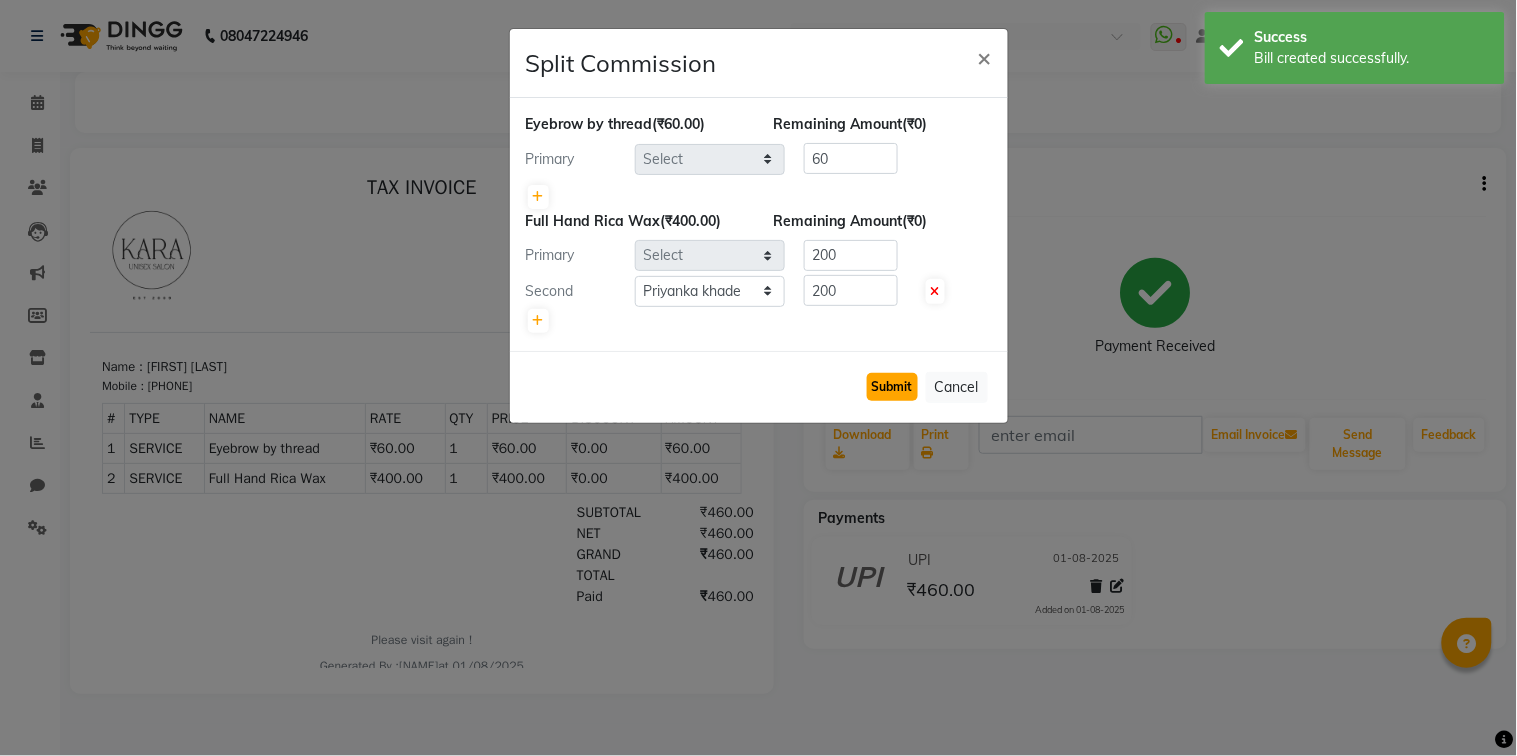 click on "Submit" 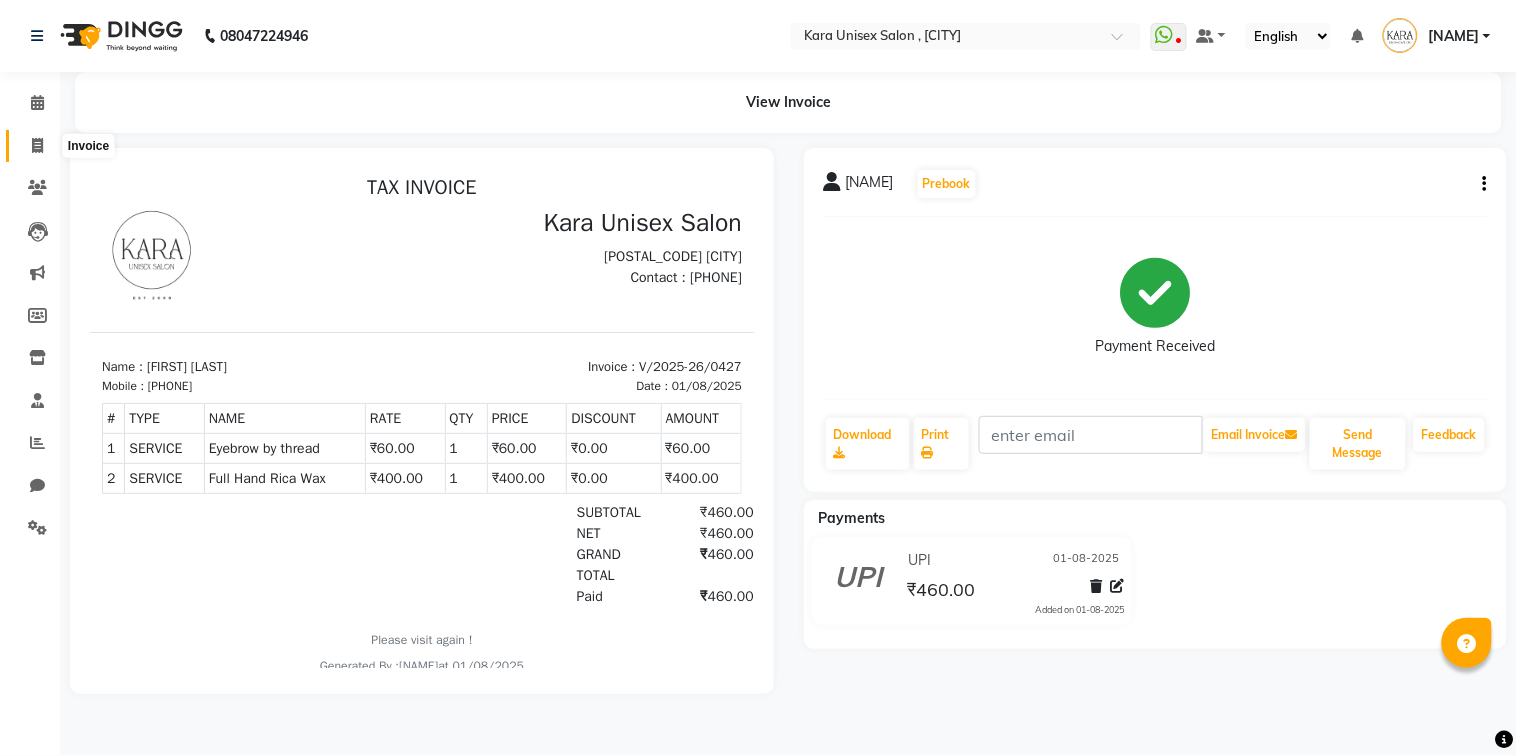 click 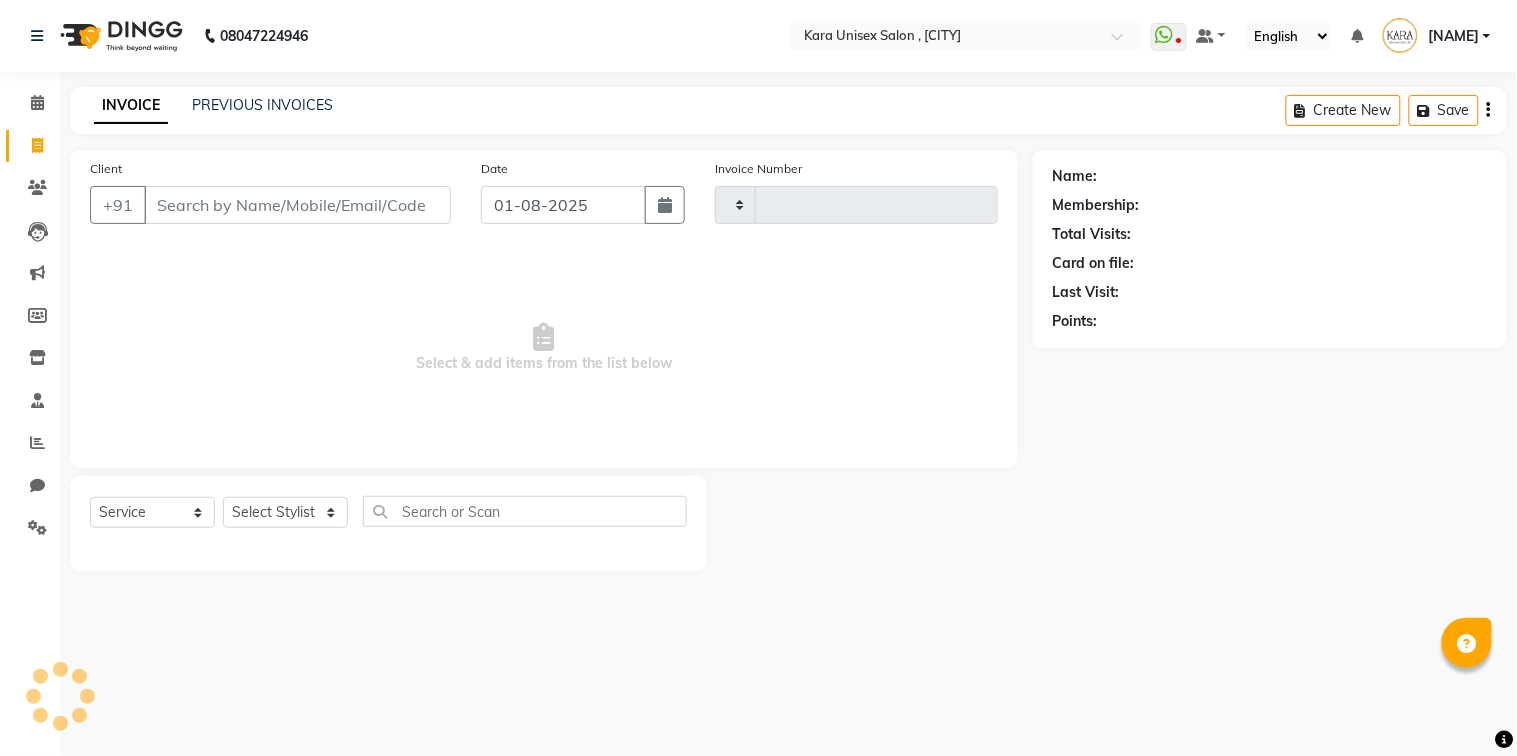 type on "0428" 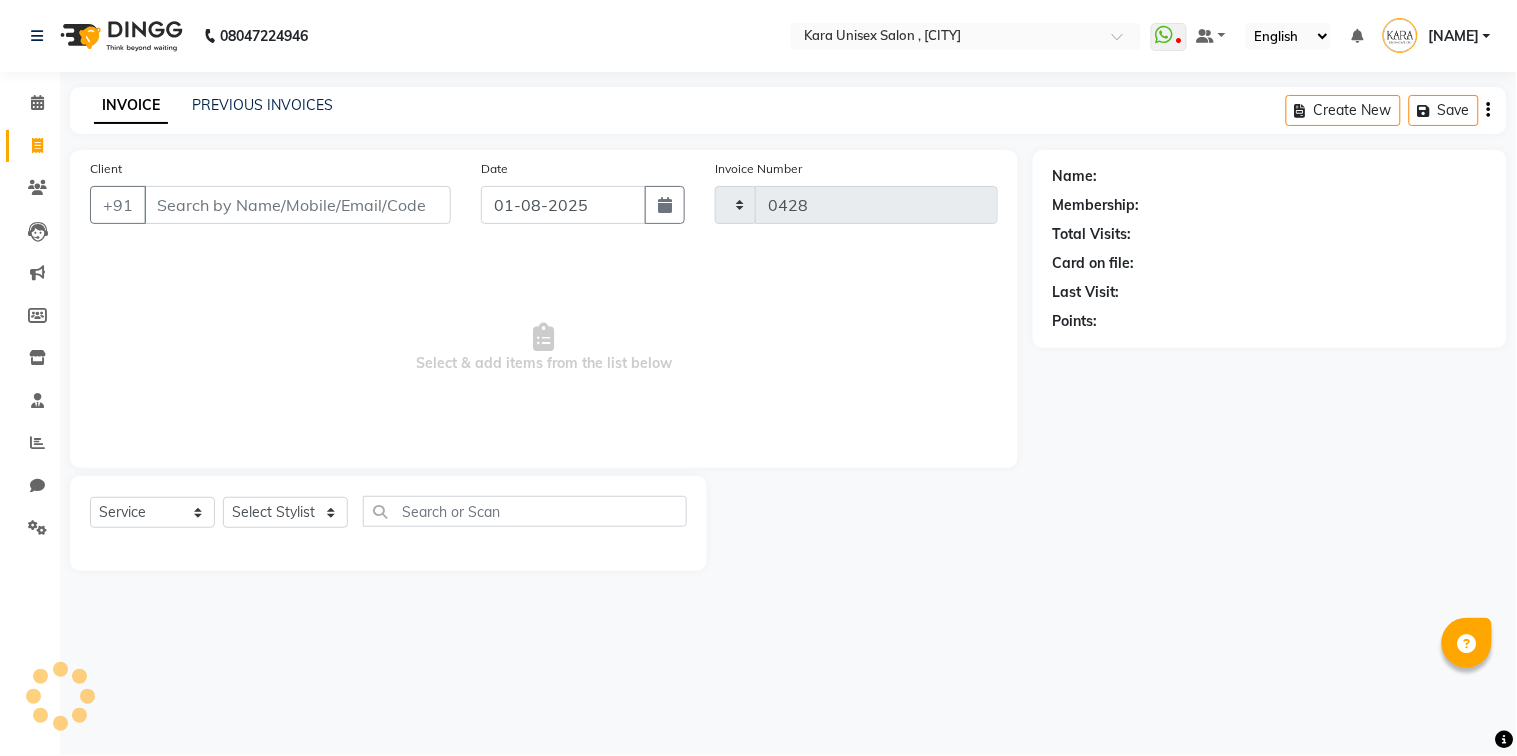 select on "7293" 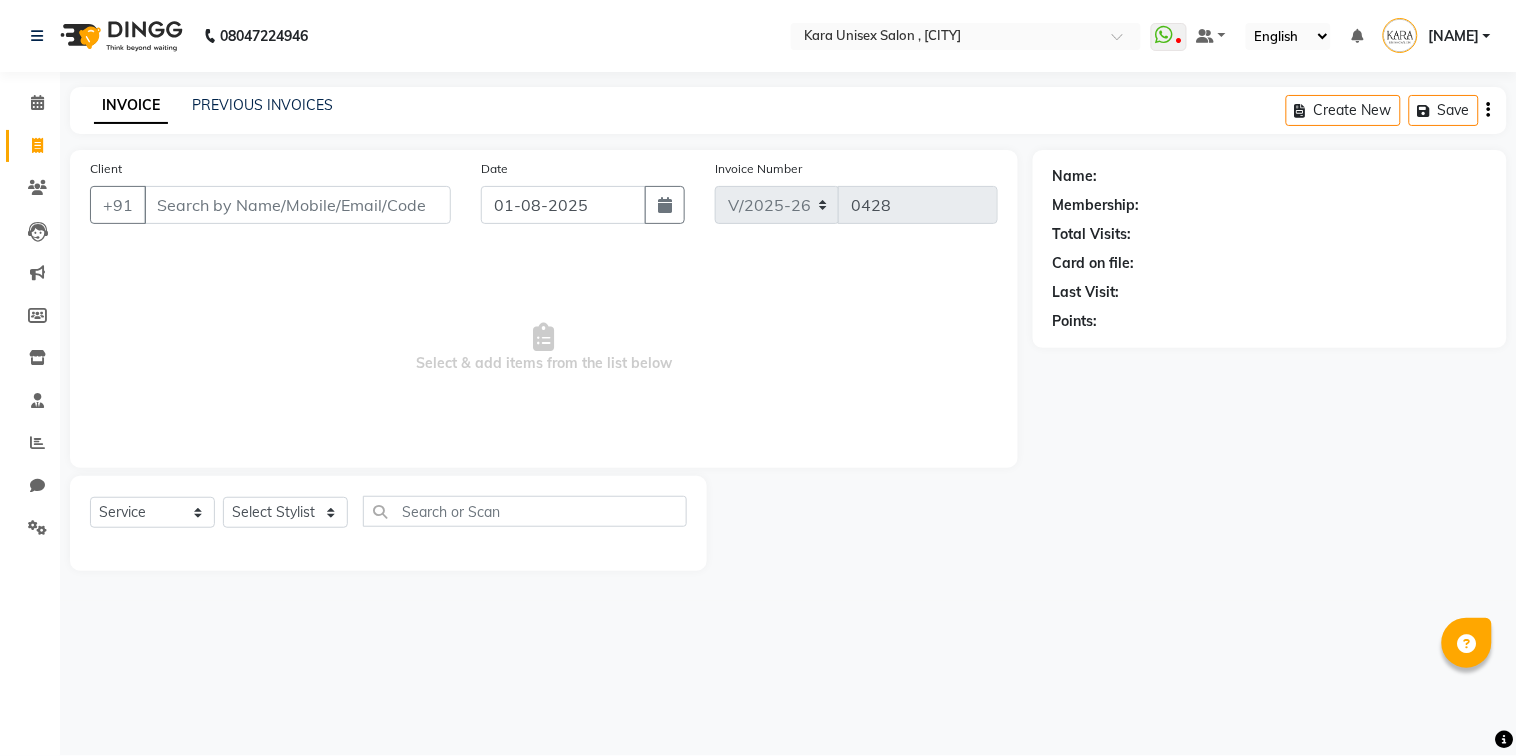 click on "Client" at bounding box center [297, 205] 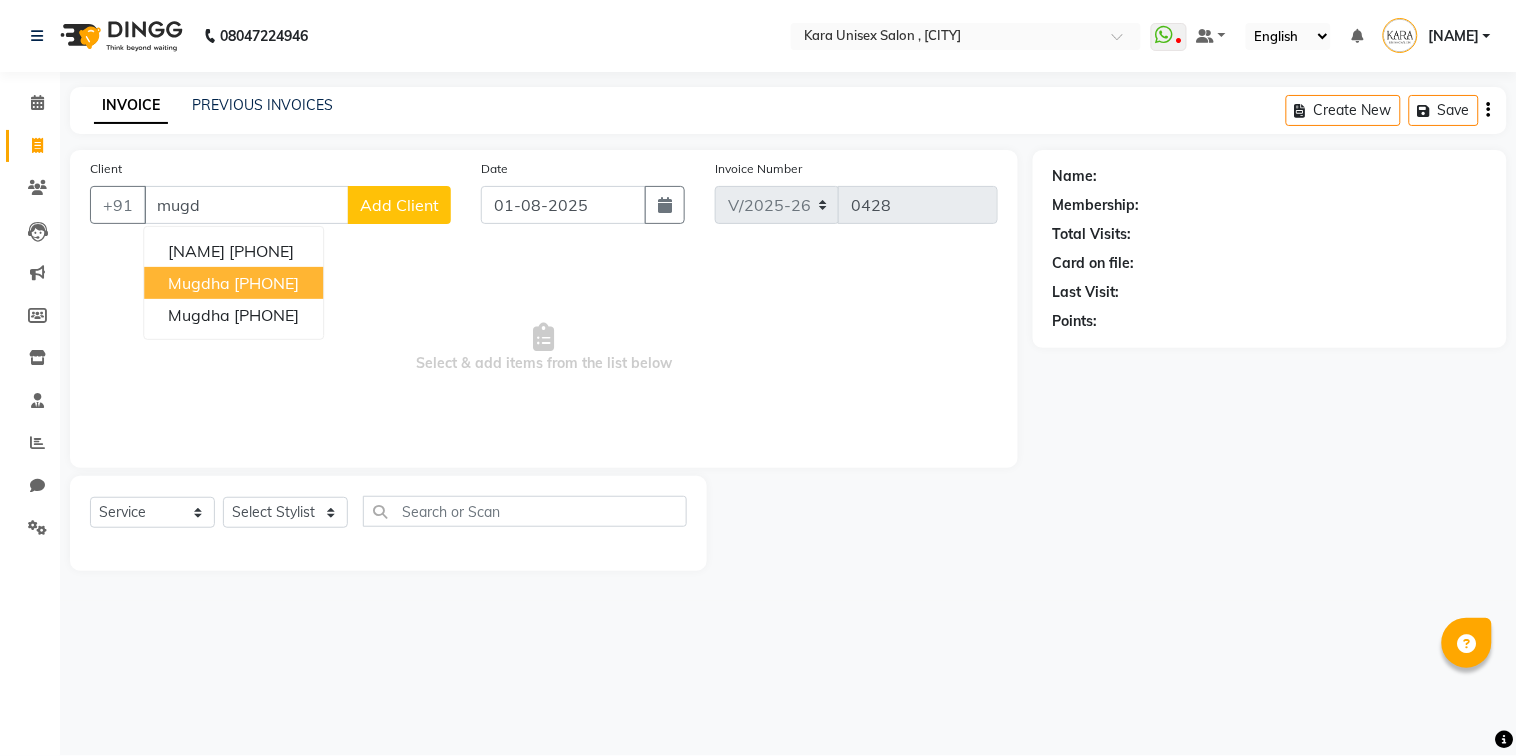 click on "[PHONE]" at bounding box center (266, 283) 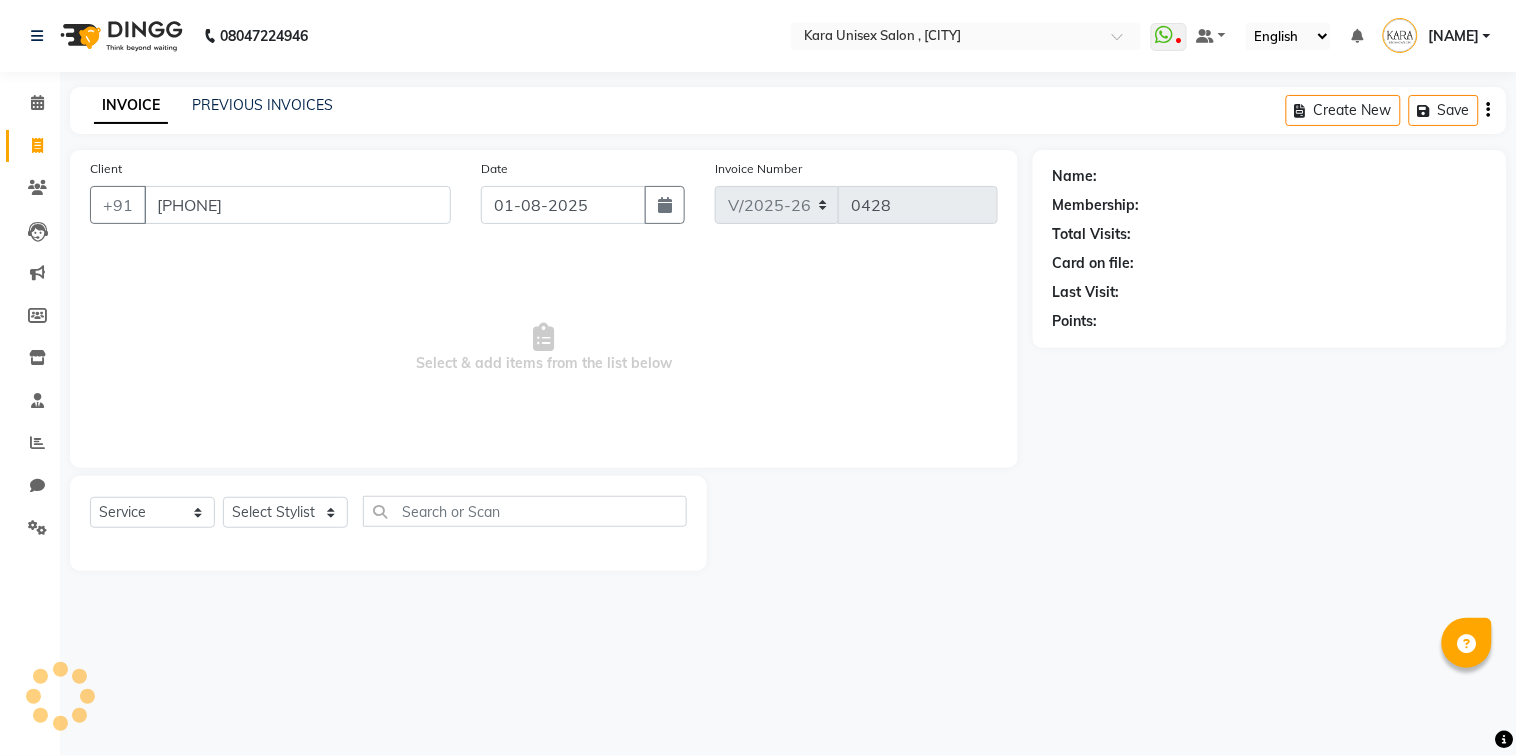 type on "[PHONE]" 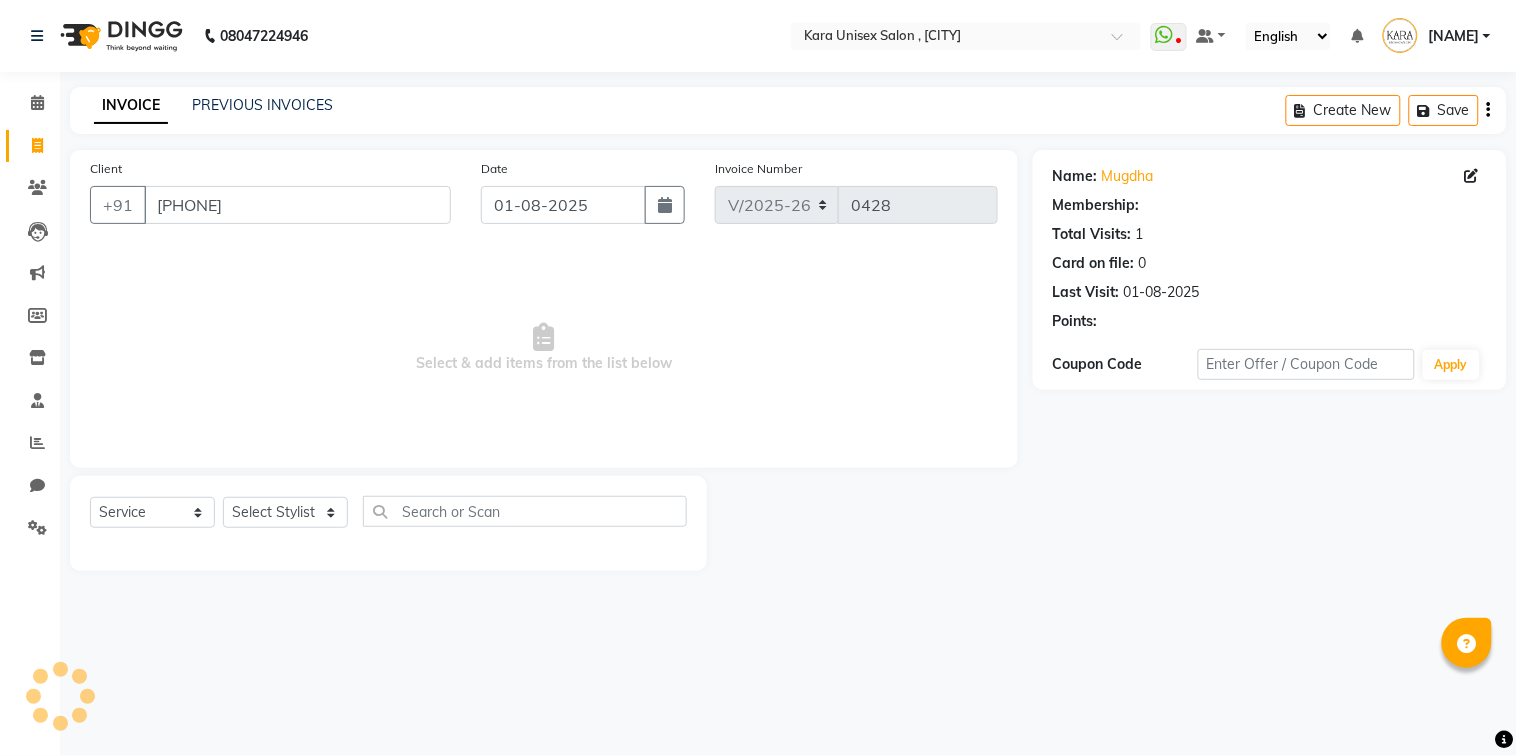 select on "1: Object" 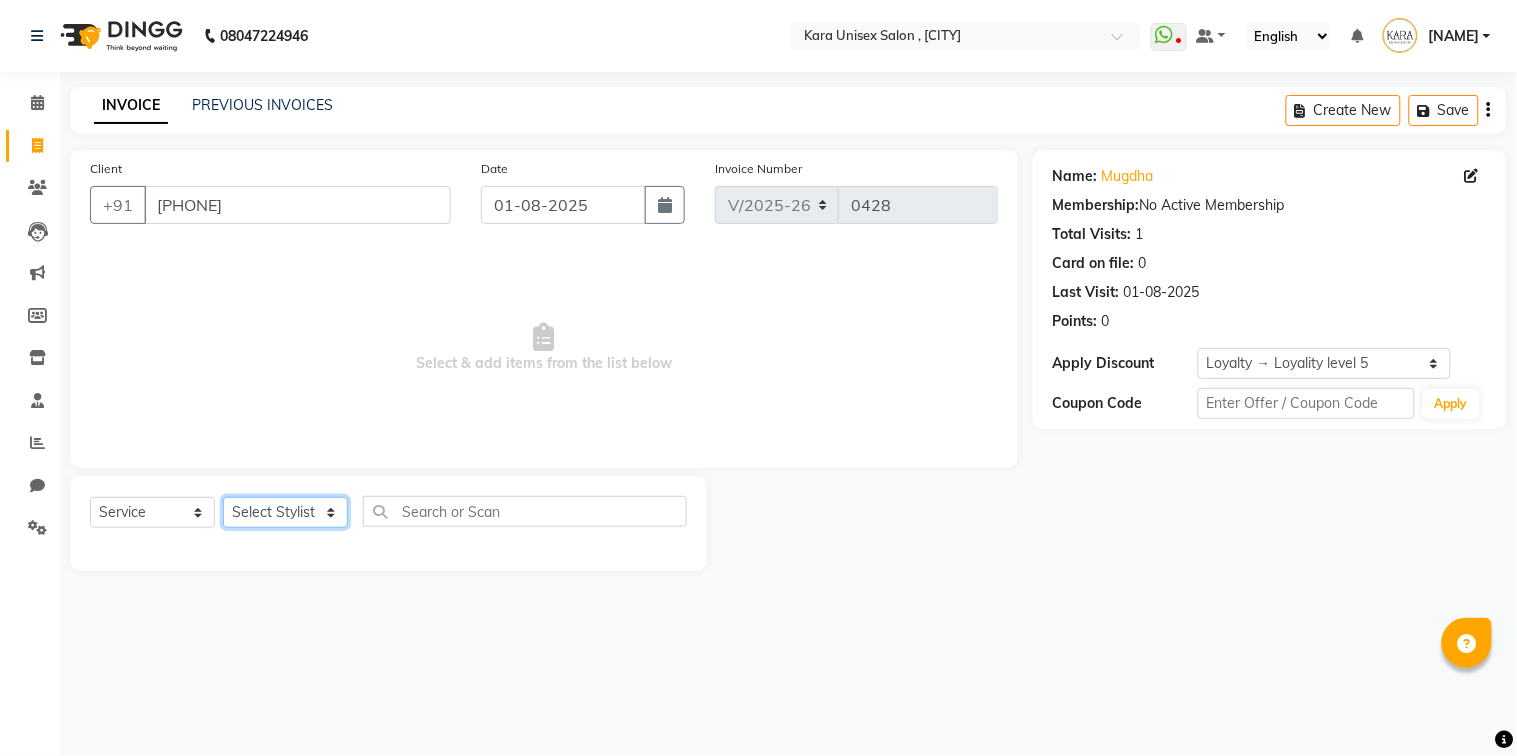 select on "70478" 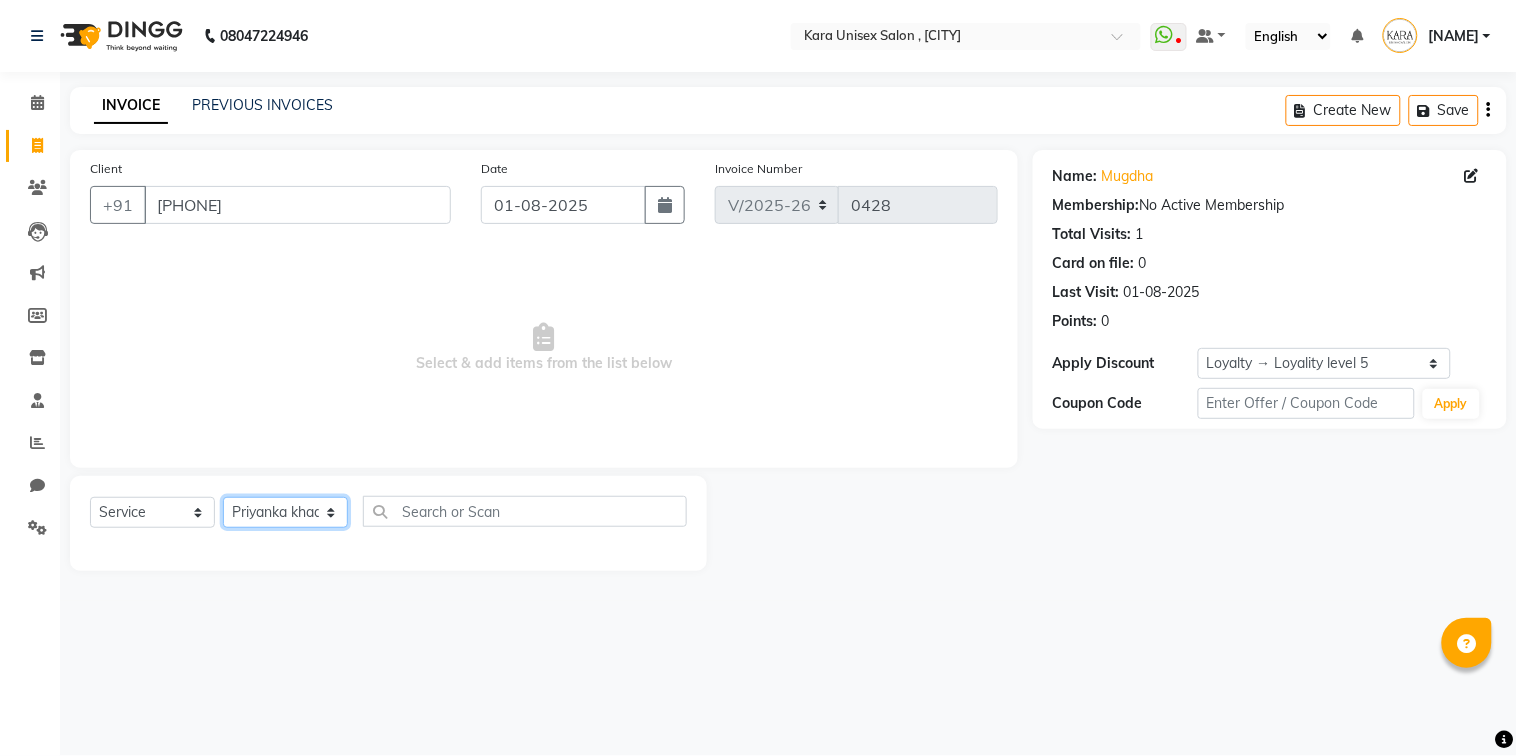 click on "Select Stylist Alka Atul Gauri Gajbhar Guru Jyotsana Kavita Payal Prajakta Priti Kalokhe Priyanka khade Rubina Nadaf Sadhana Awtade Sakshi Bhilare Sapana  Seema Holge Somnath  Swati Utkarsh" 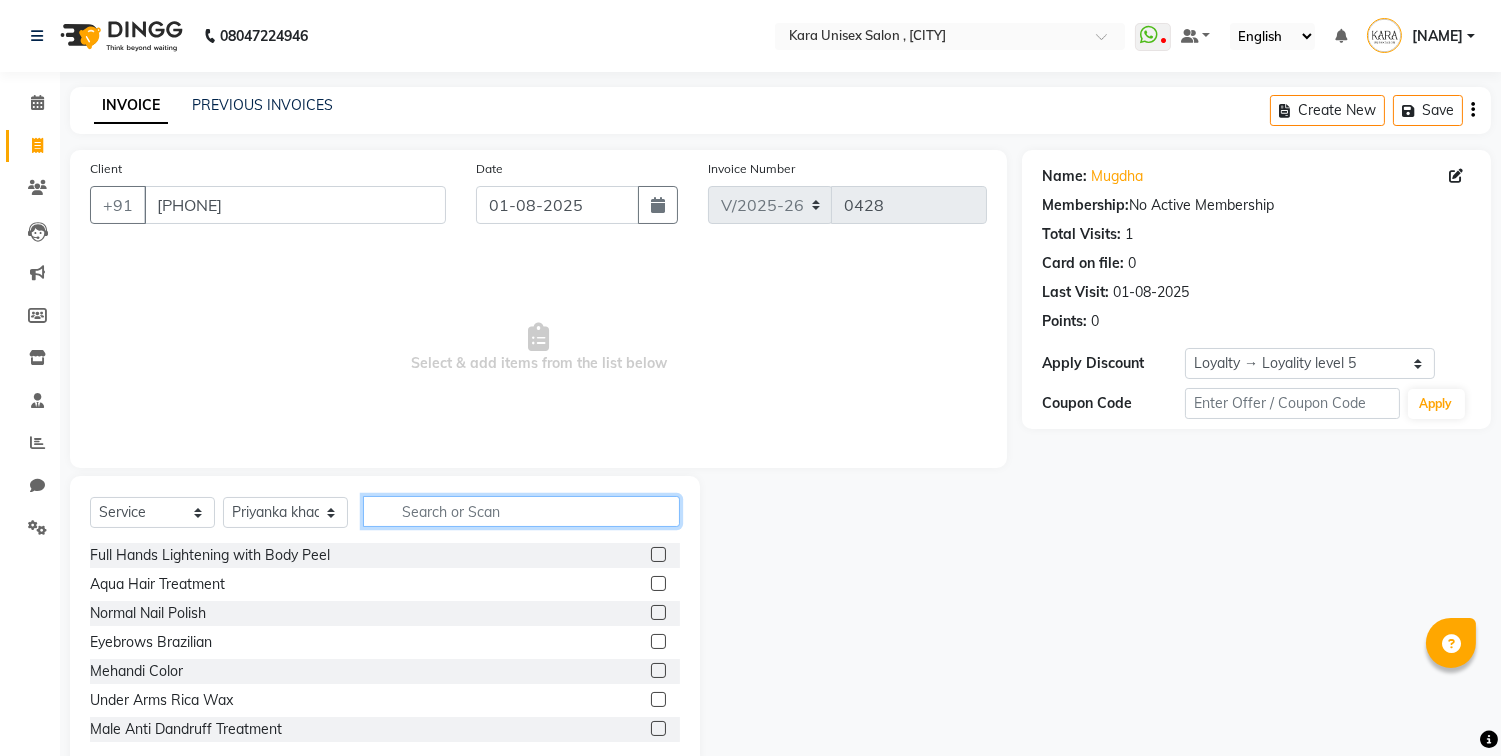 click 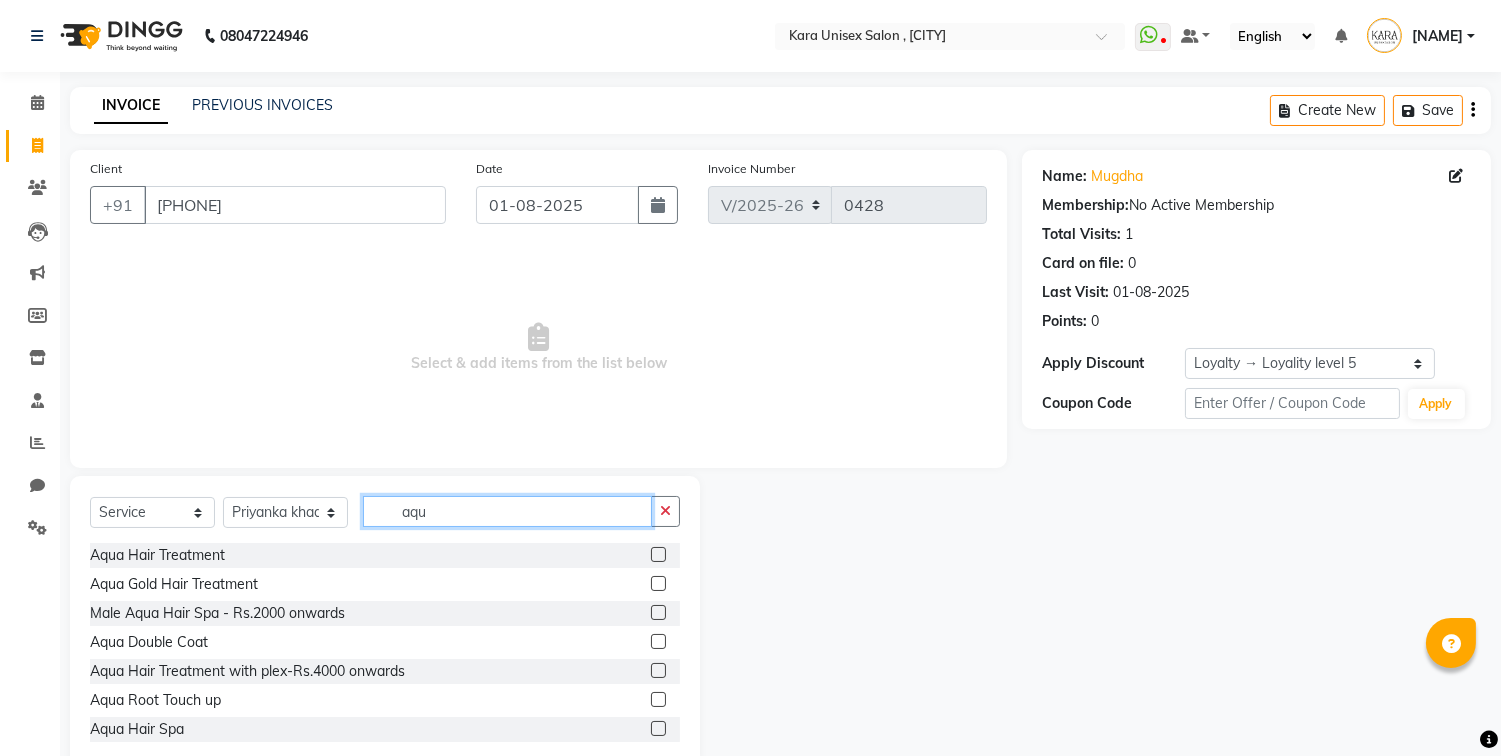 type on "aqu" 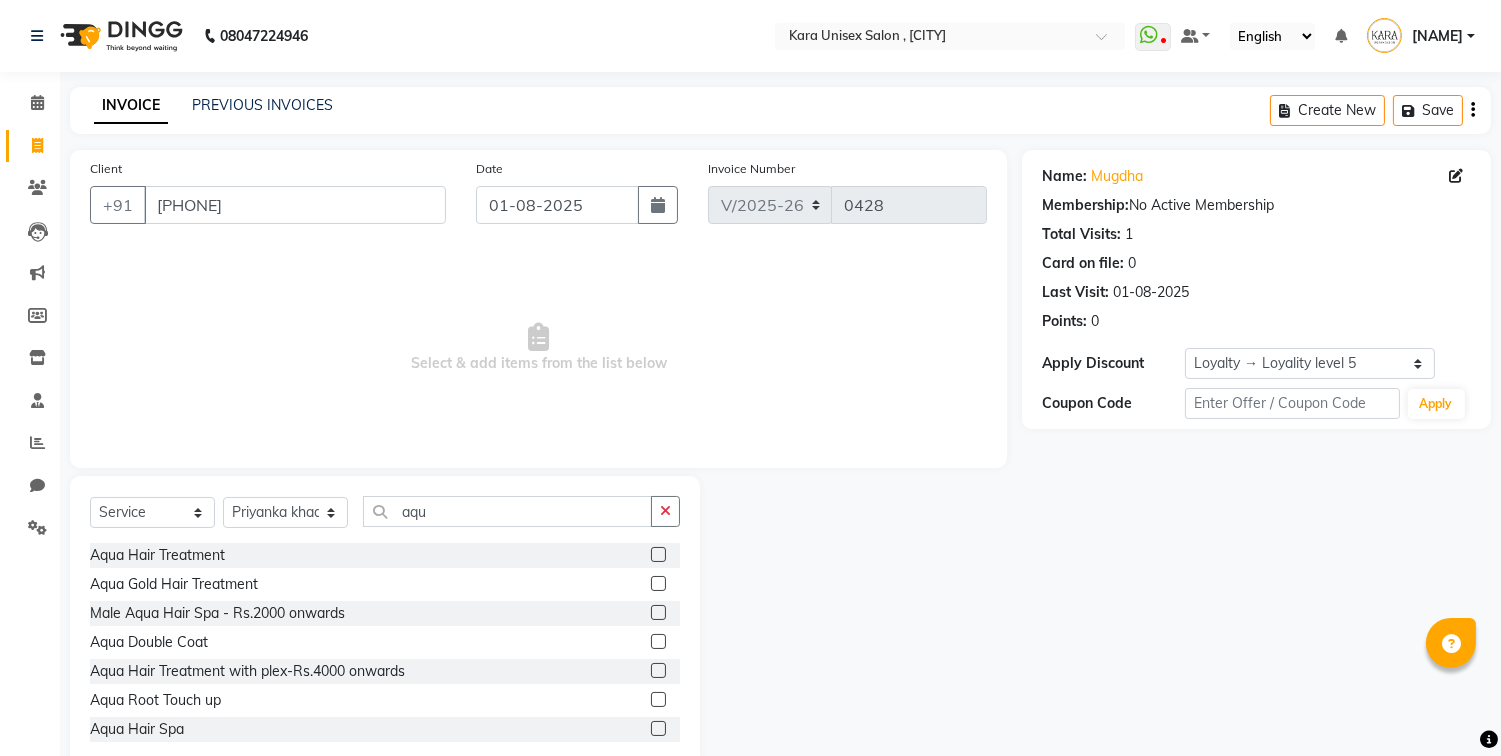 click on "Aqua Hair Treatment" 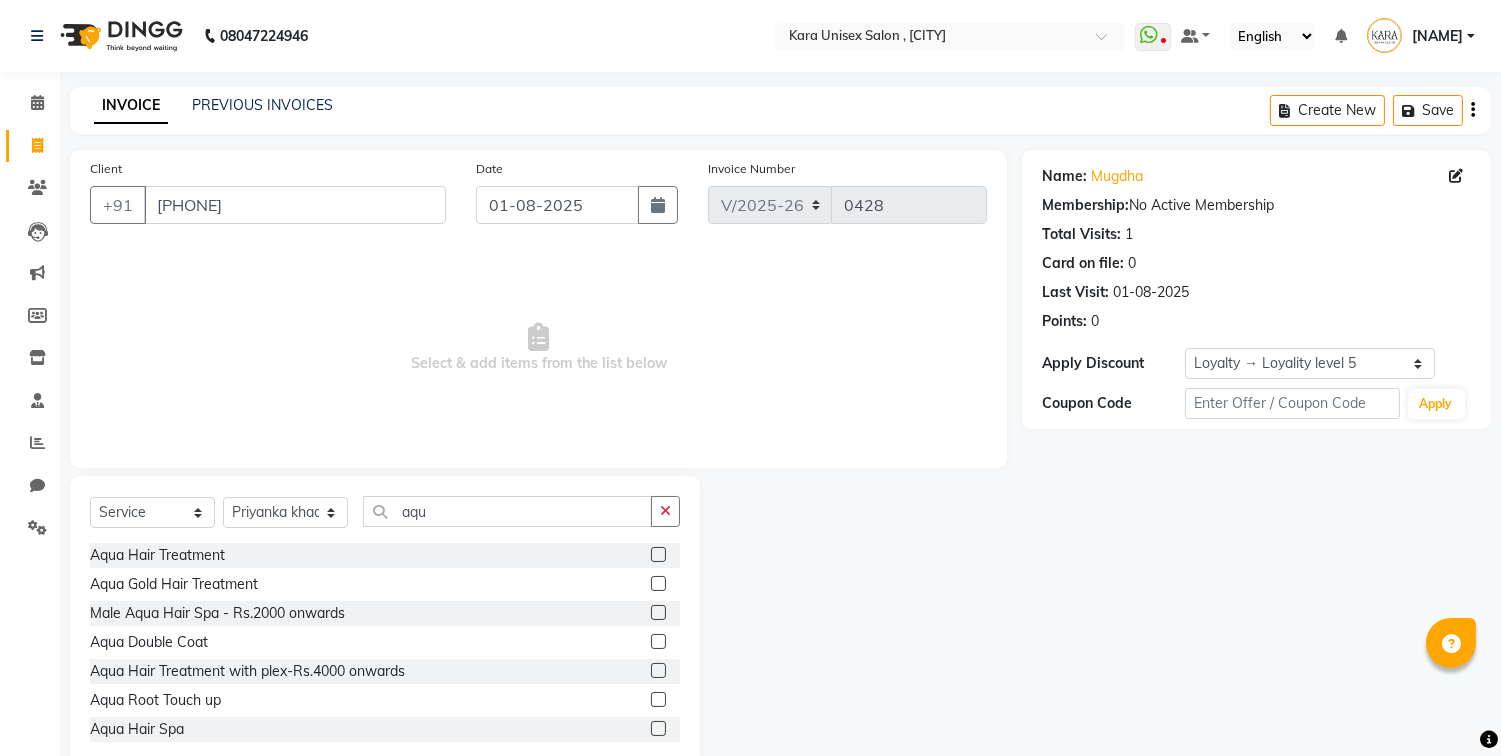 drag, startPoint x: 403, startPoint y: 557, endPoint x: 642, endPoint y: 556, distance: 239.00209 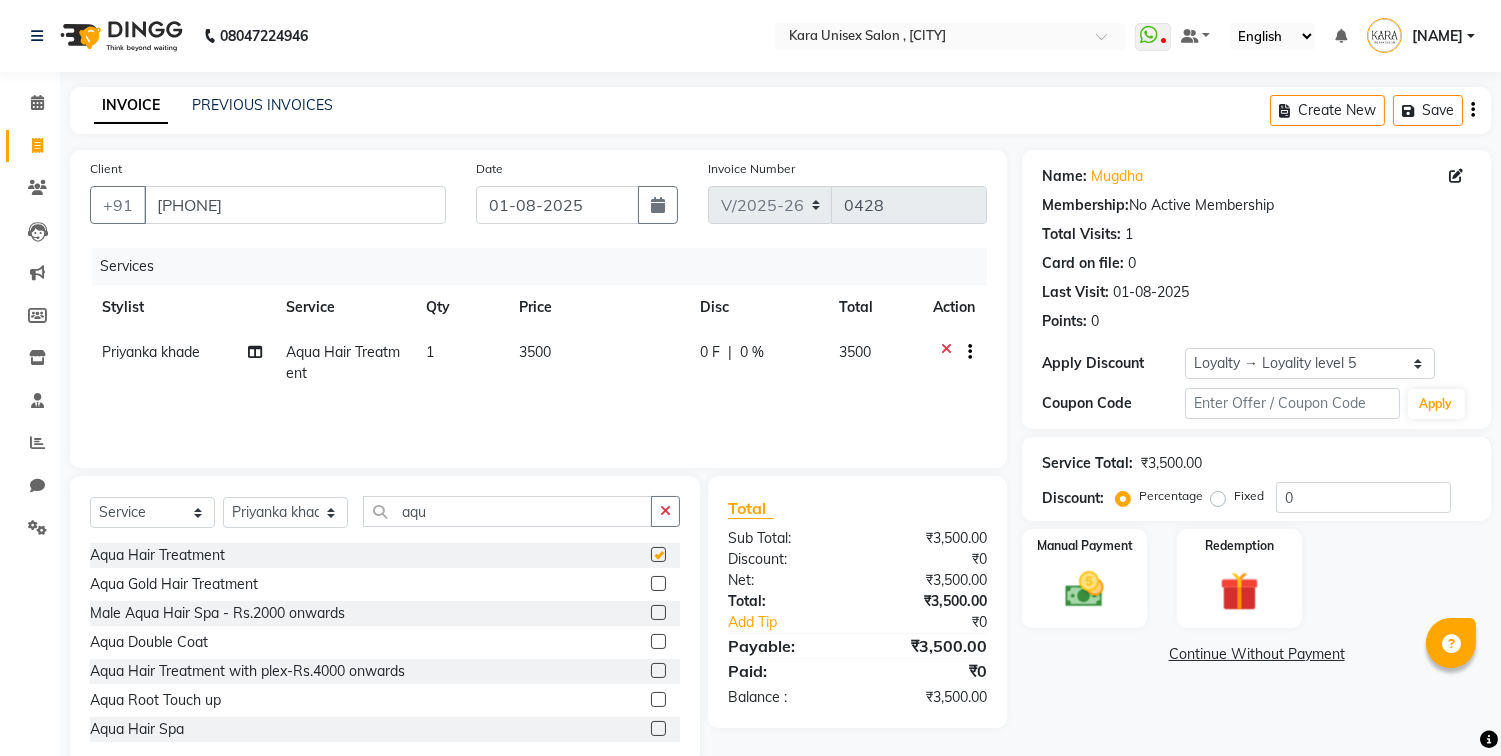 checkbox on "false" 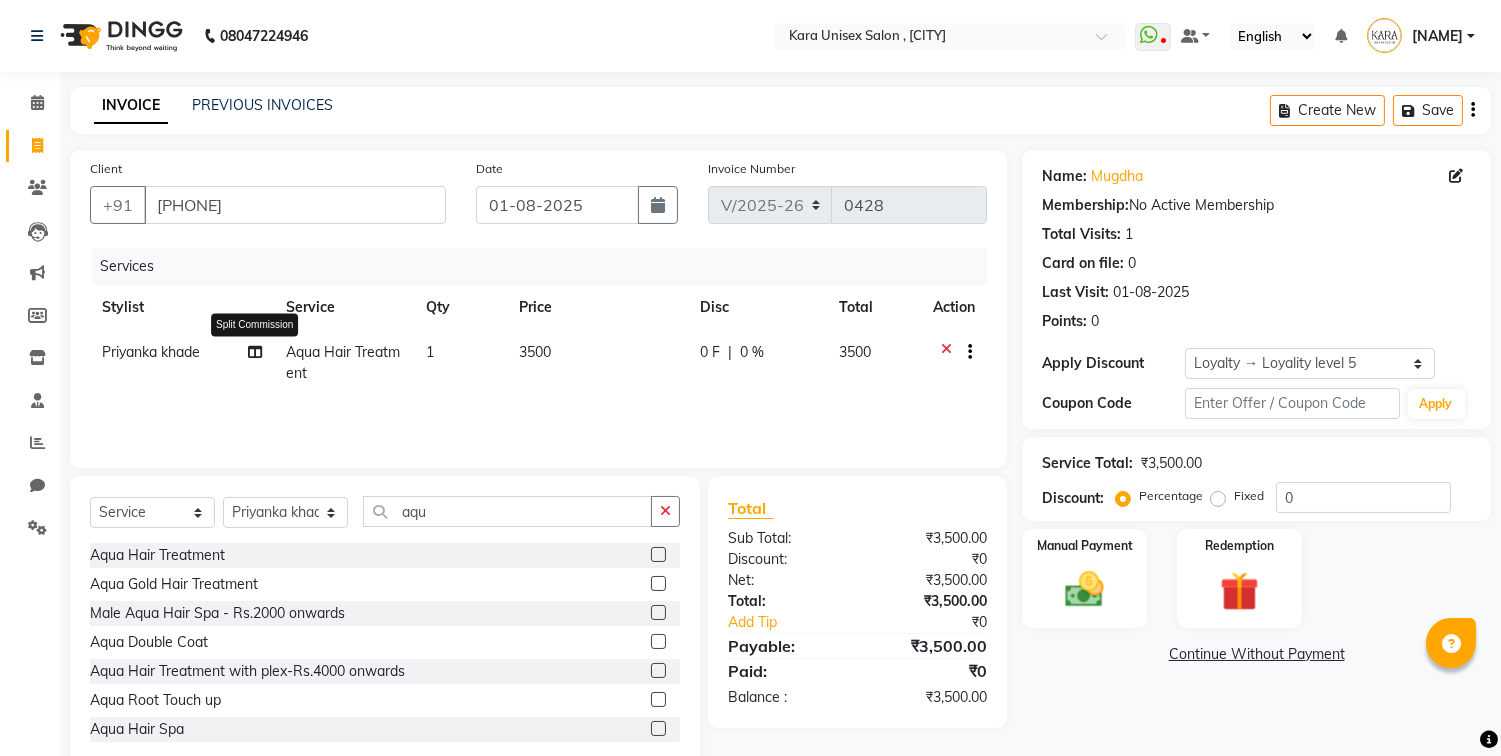click 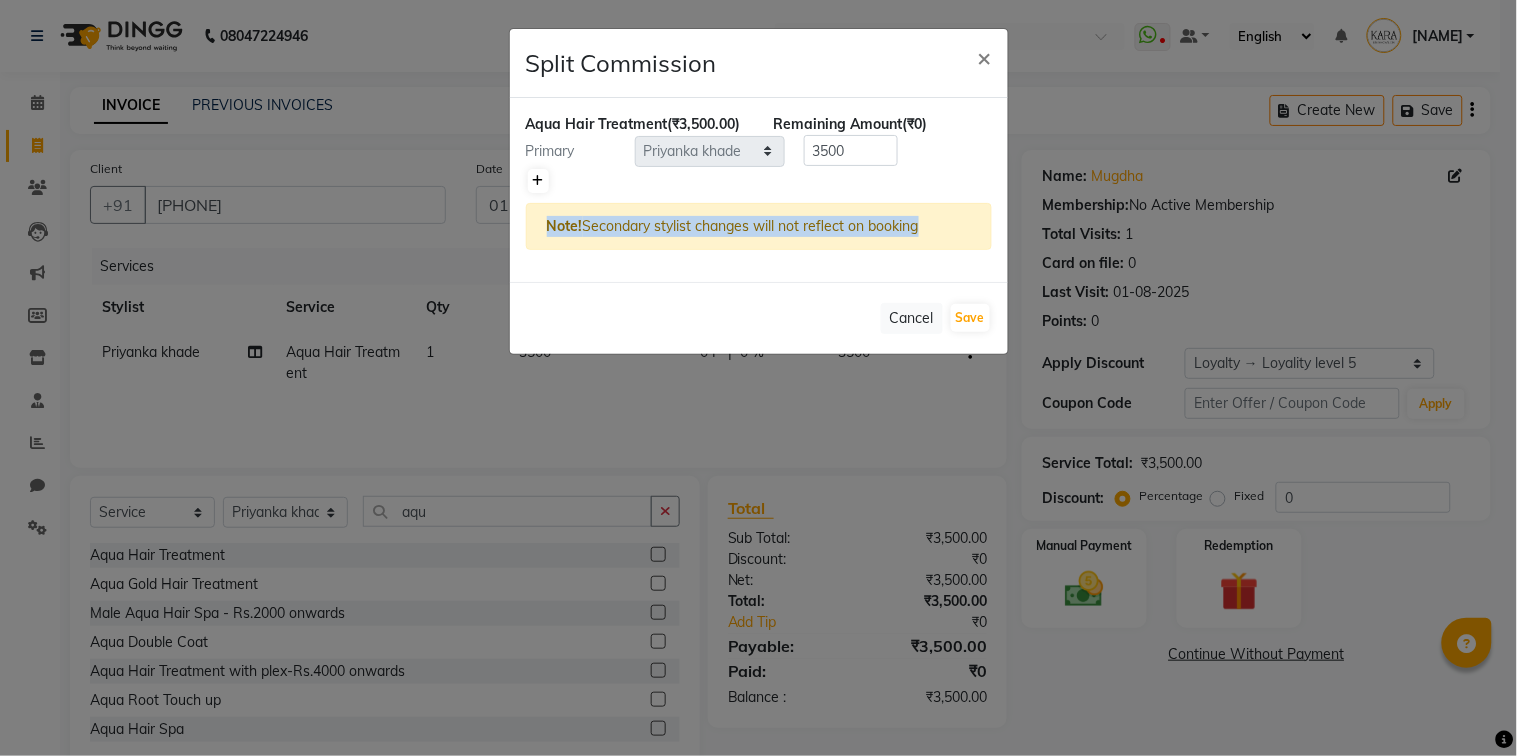 drag, startPoint x: 254, startPoint y: 358, endPoint x: 538, endPoint y: 200, distance: 324.9923 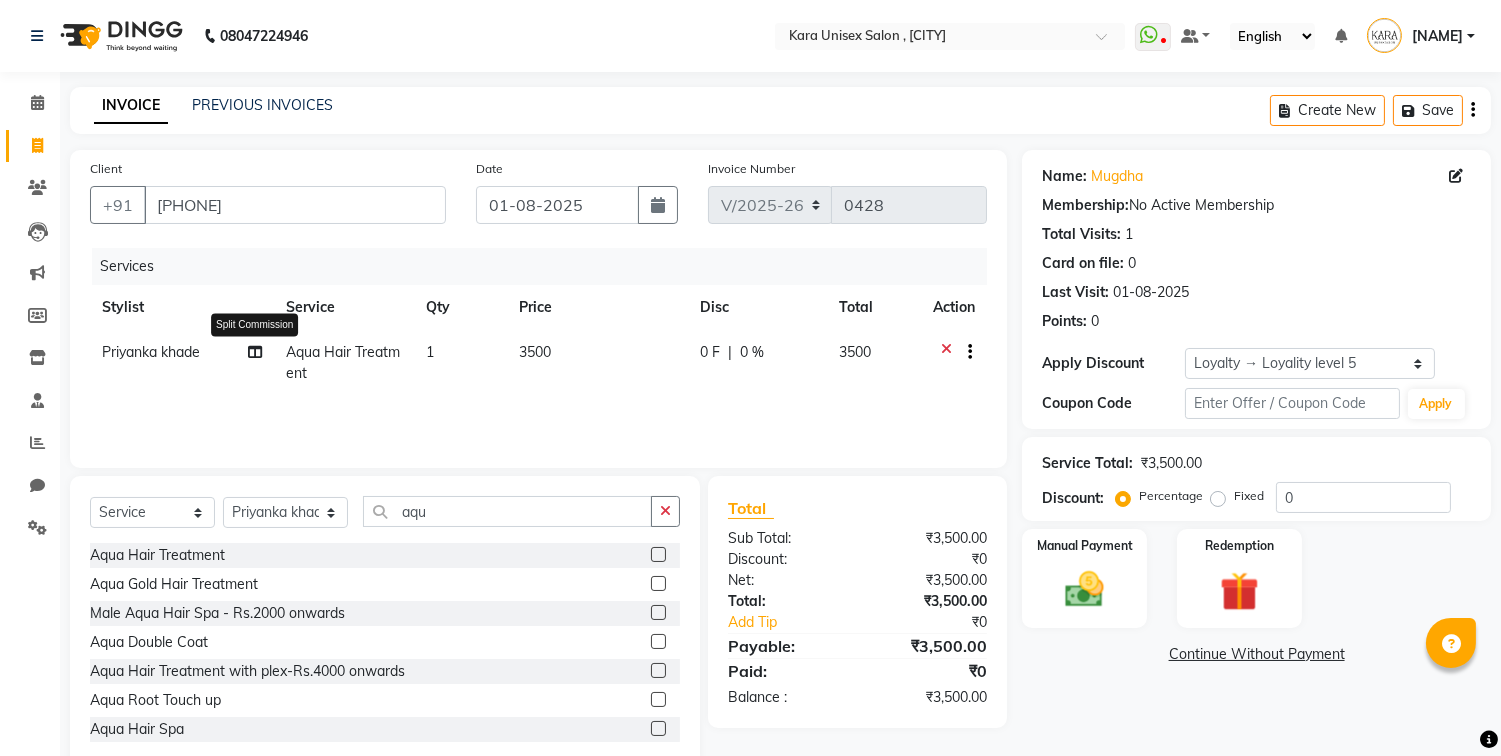 click 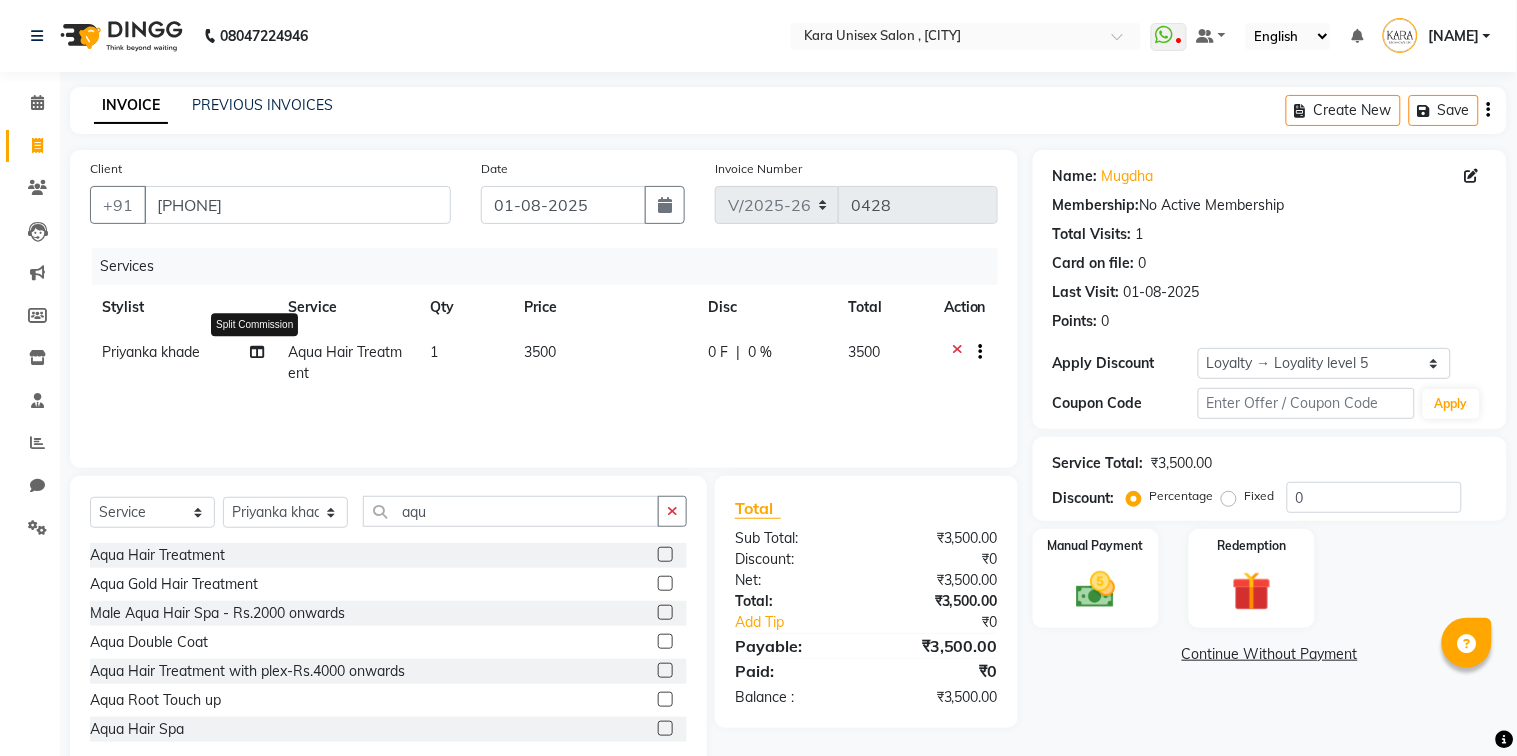 select on "70478" 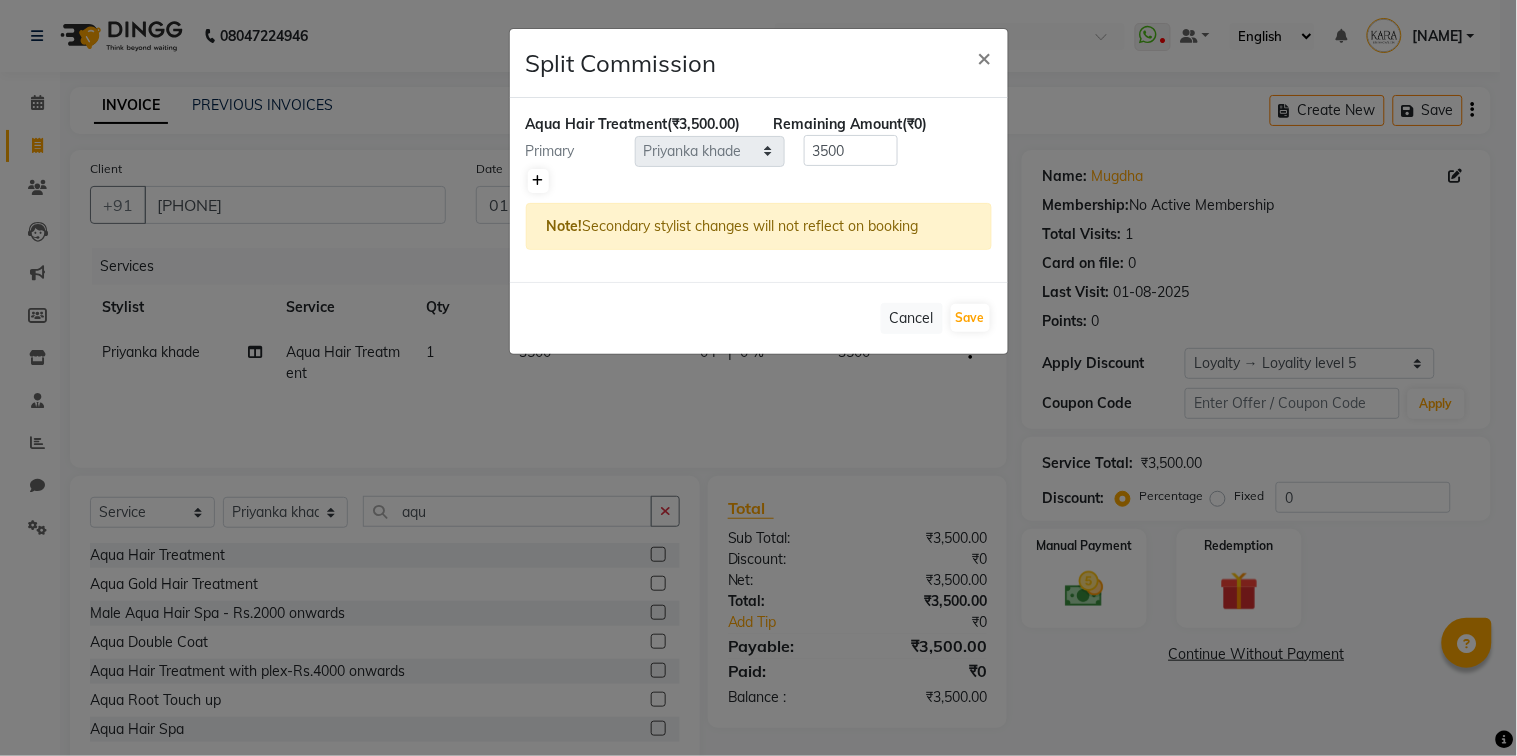 click 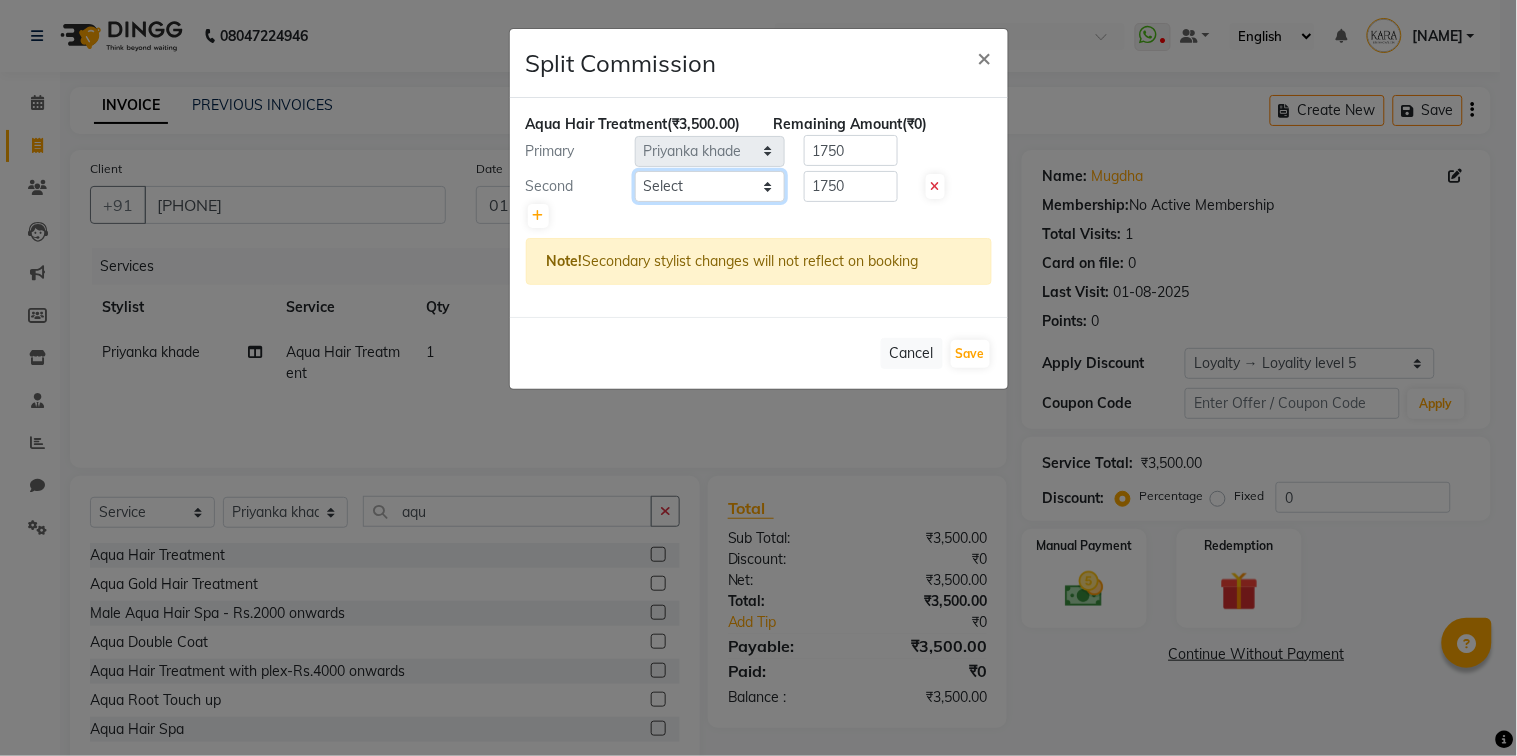 select on "70487" 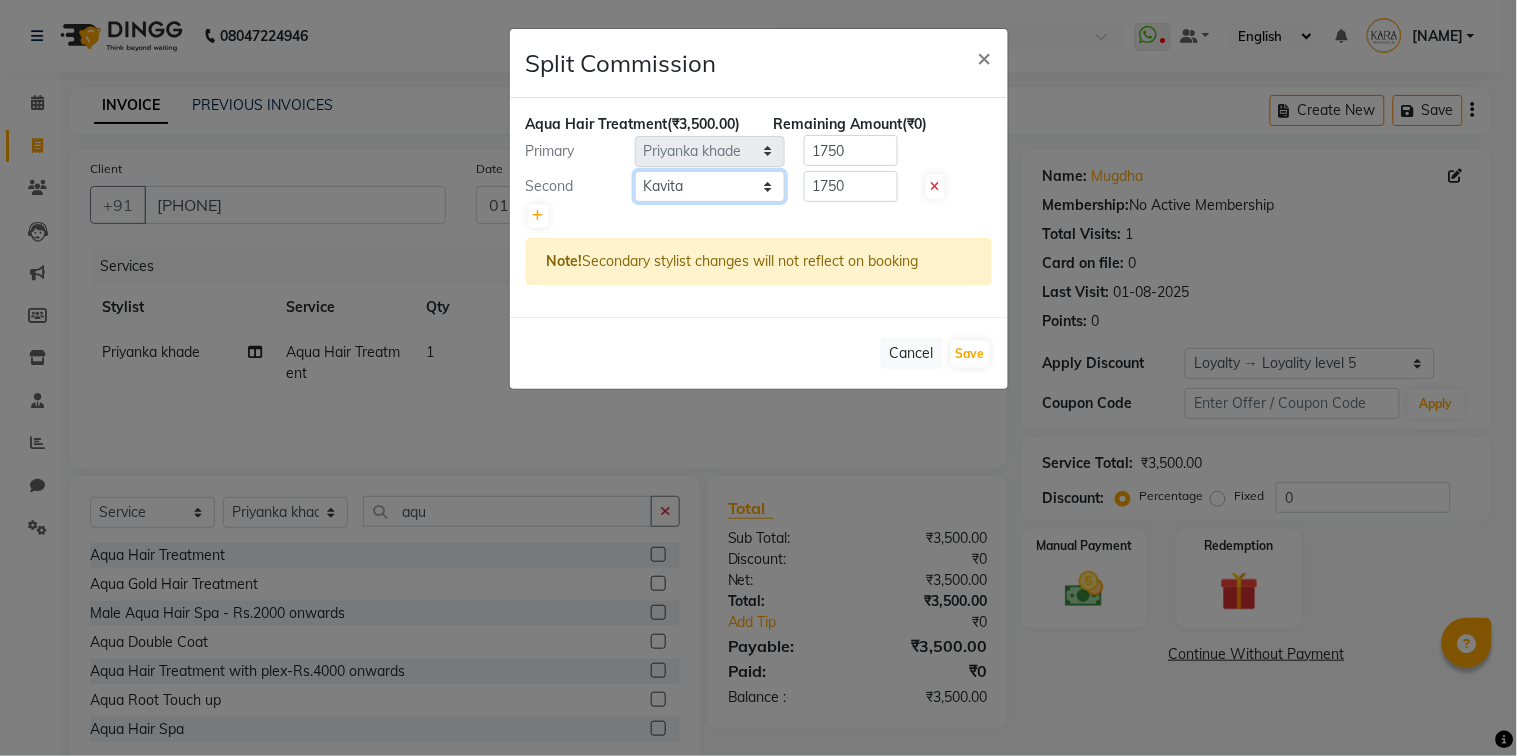 click on "Select [FIRST] [FIRST] [FIRST] [FIRST] [FIRST] [FIRST] [FIRST] [FIRST] [FIRST] [LAST] [FIRST] [LAST] [FIRST] [LAST] [FIRST] [FIRST] [FIRST] [LAST] [FIRST]" 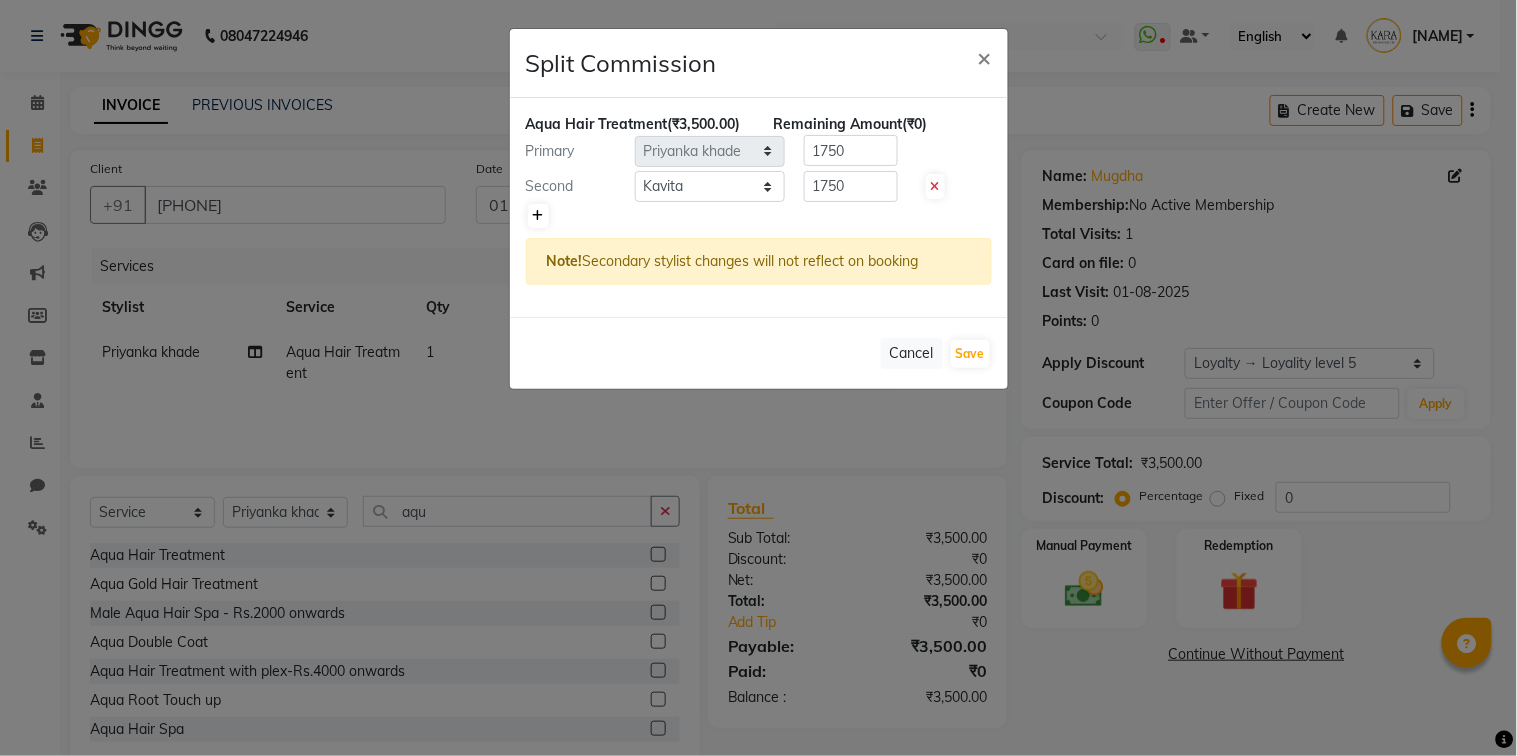 click 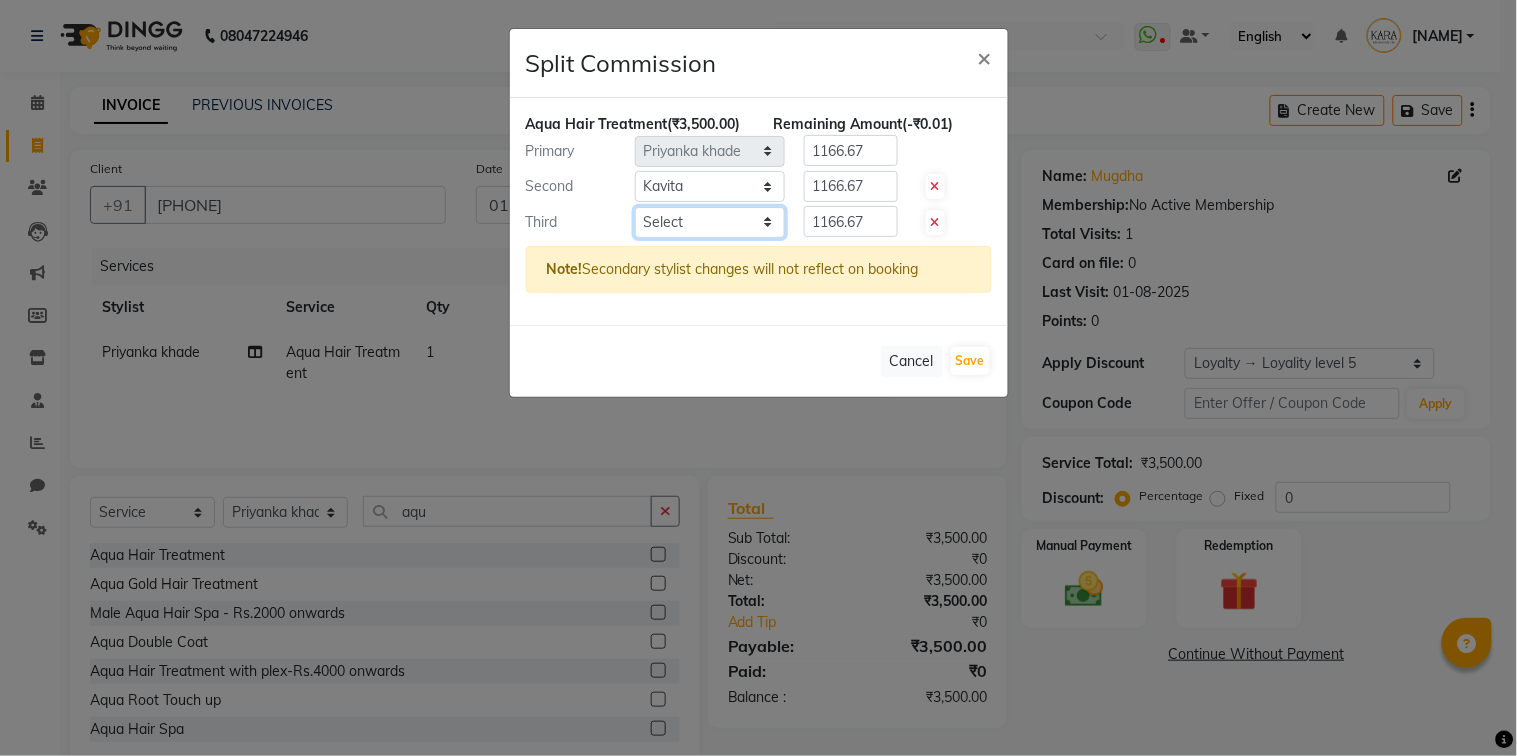 select on "[NUMBER]" 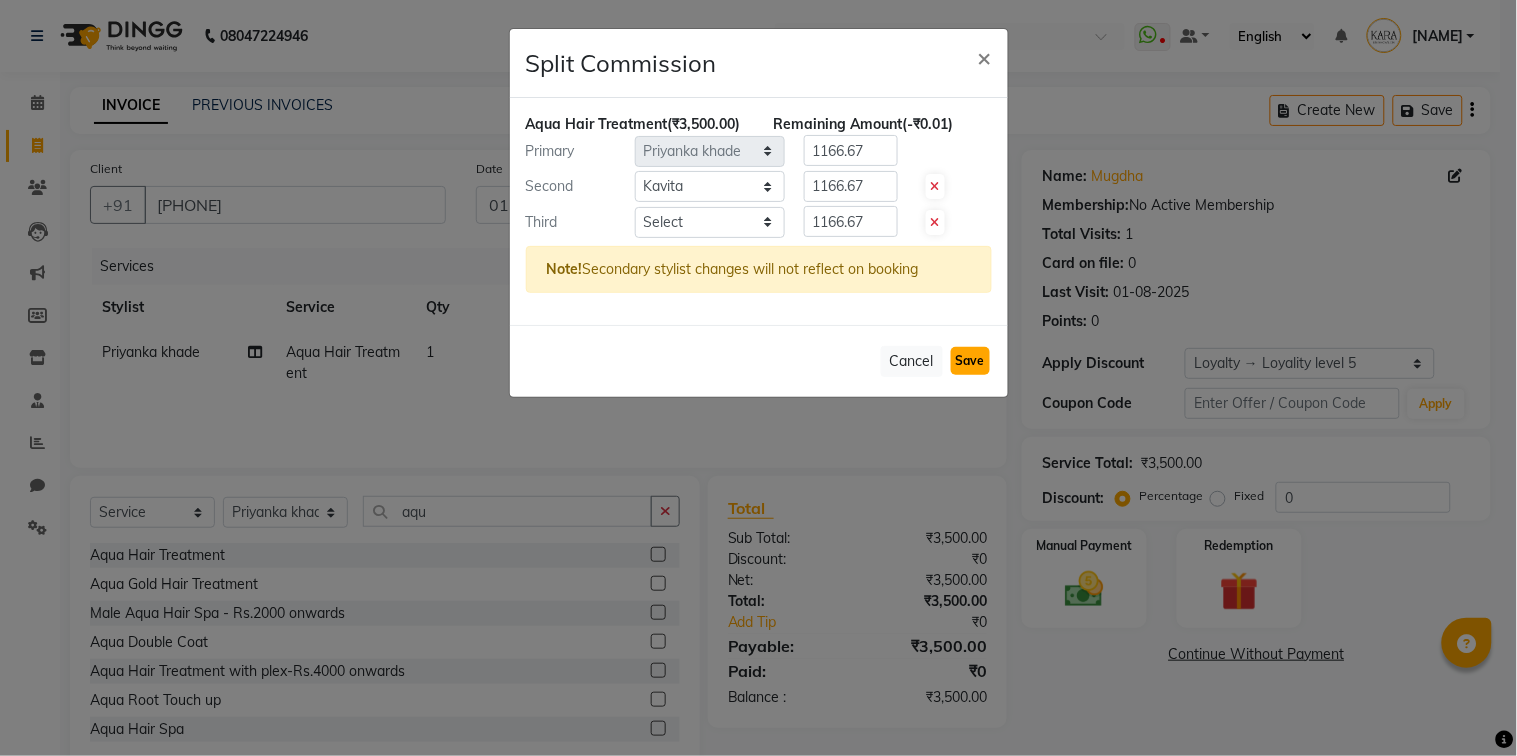 click on "Save" 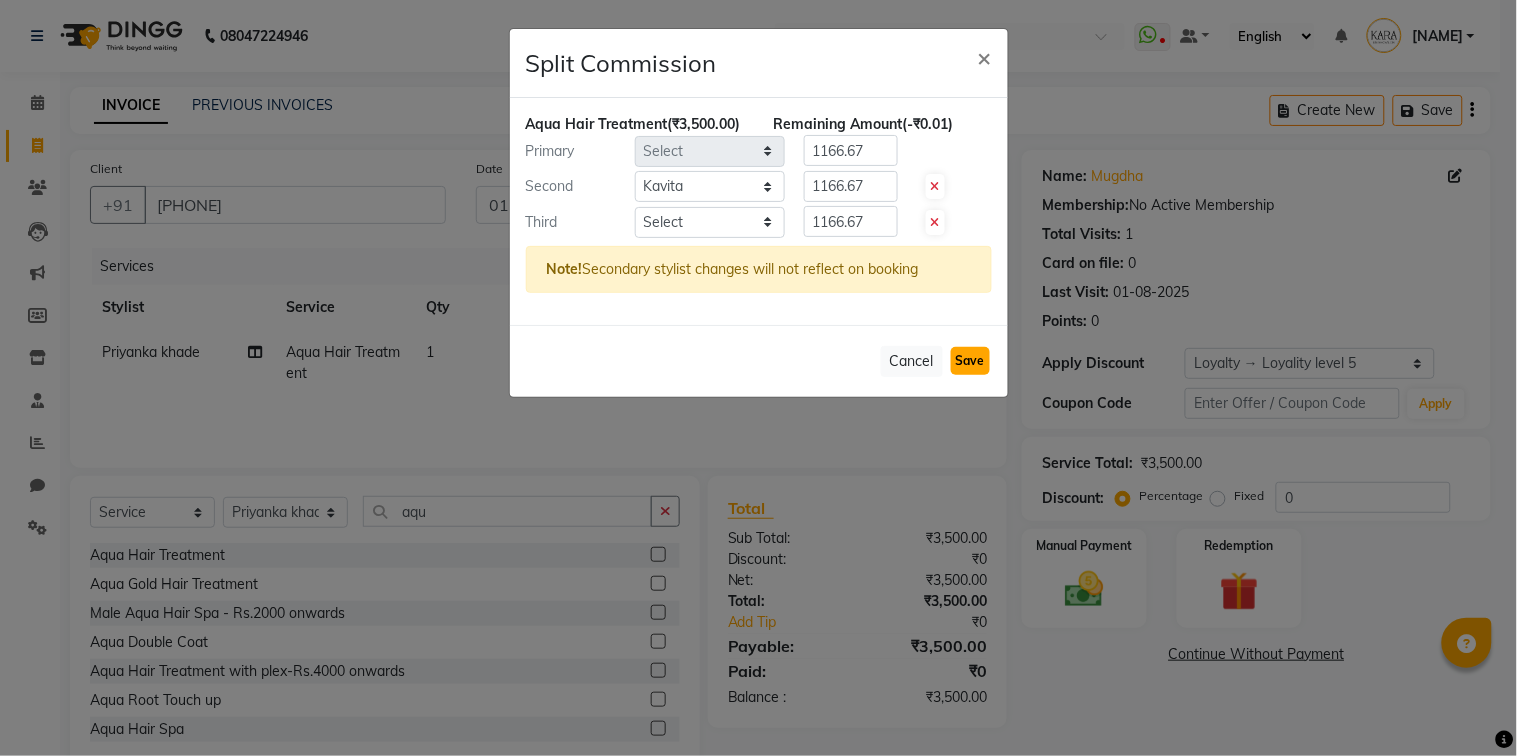 type 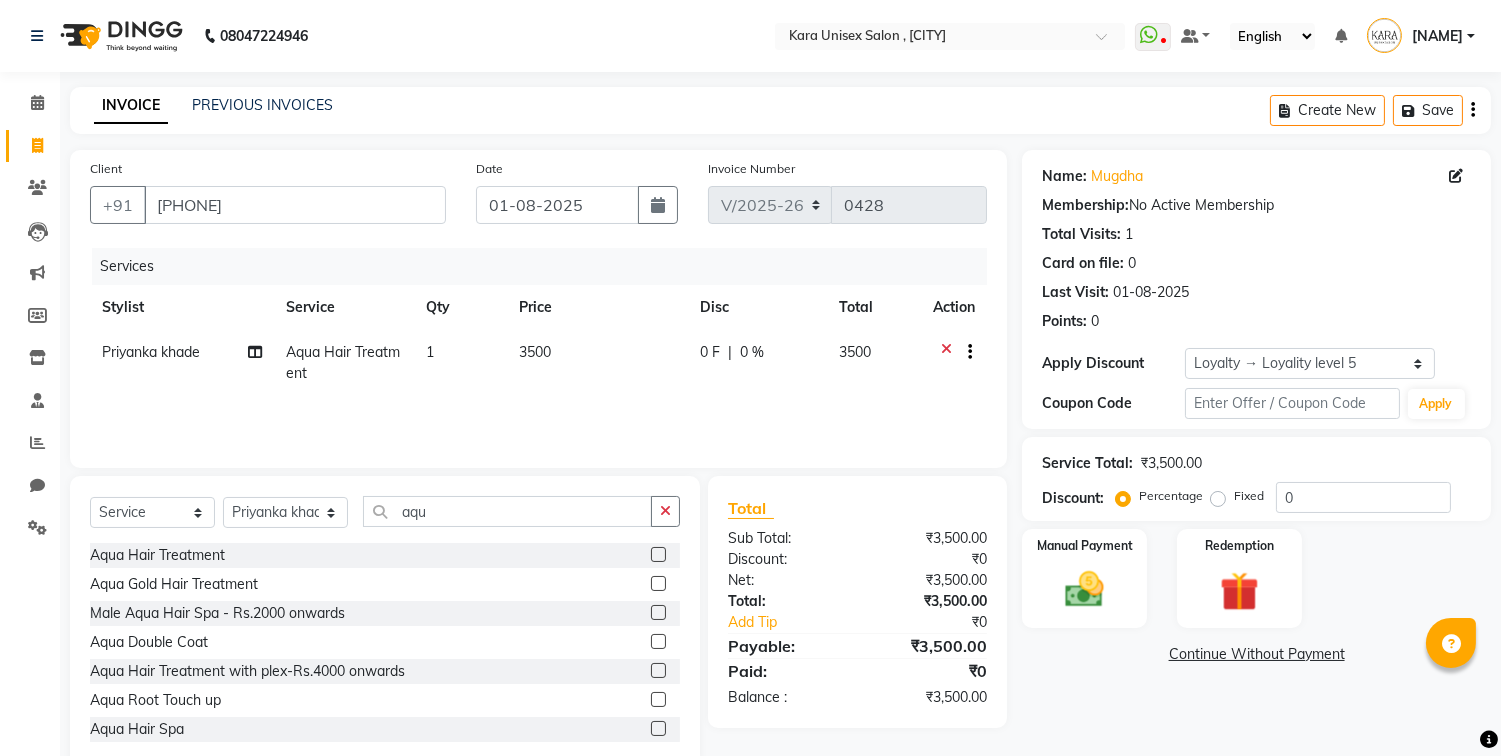click on "3500" 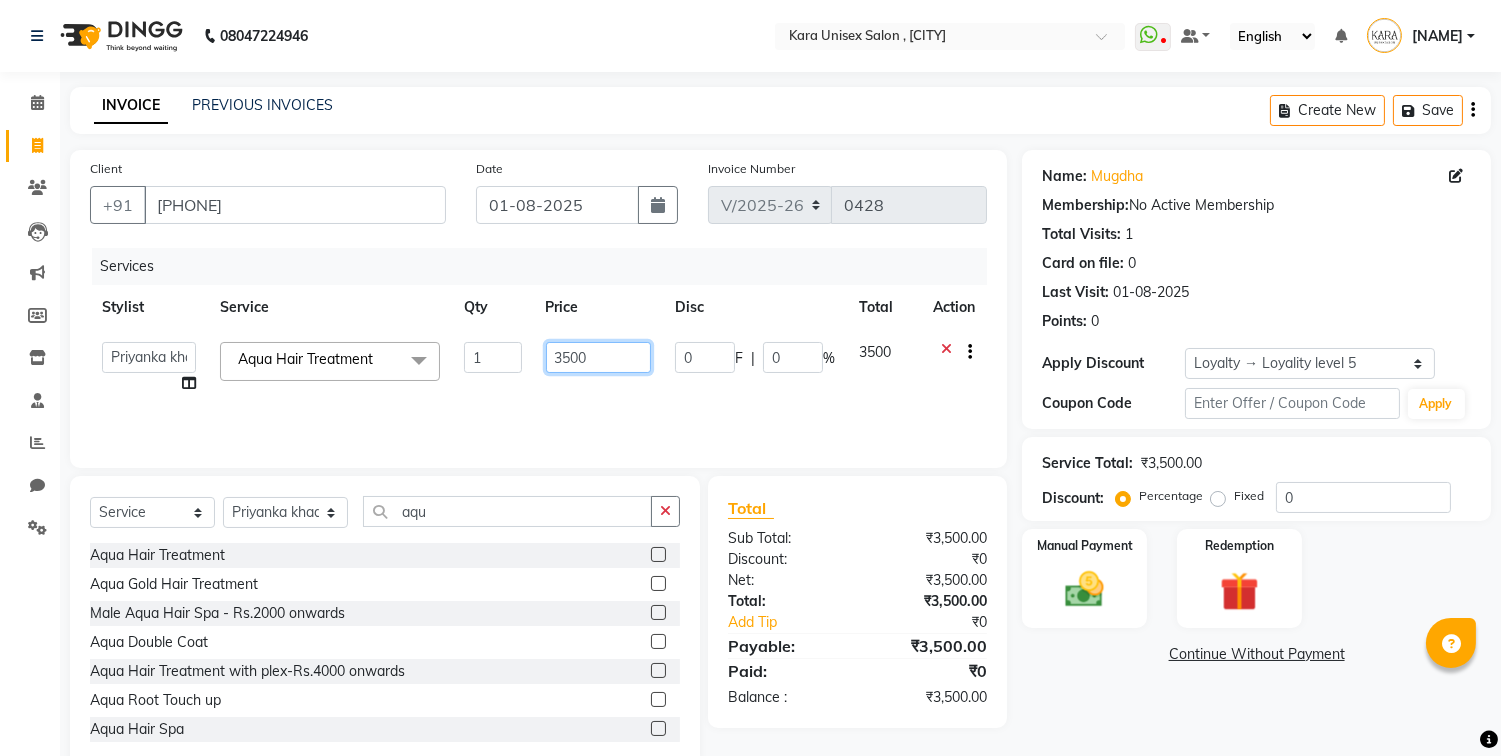 click on "3500" 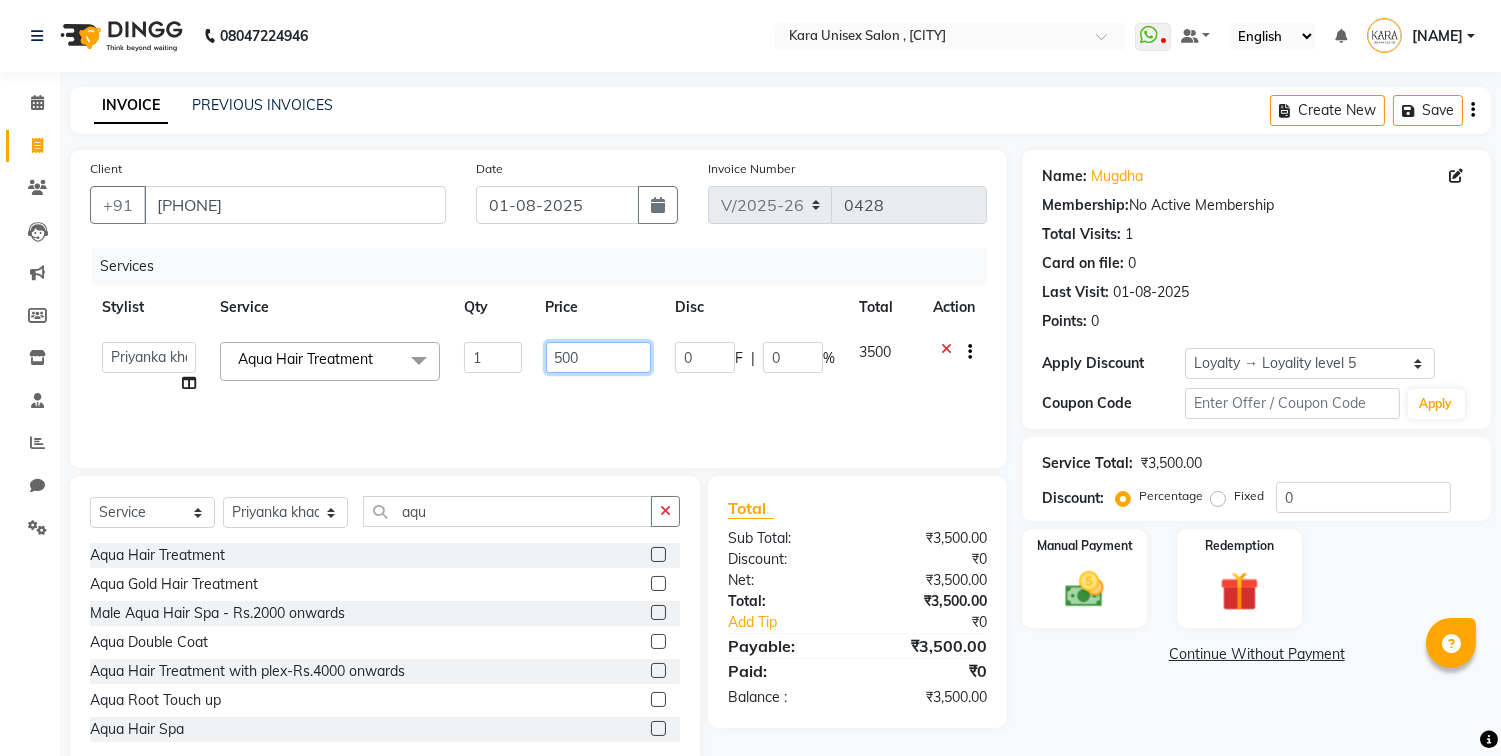 type on "7500" 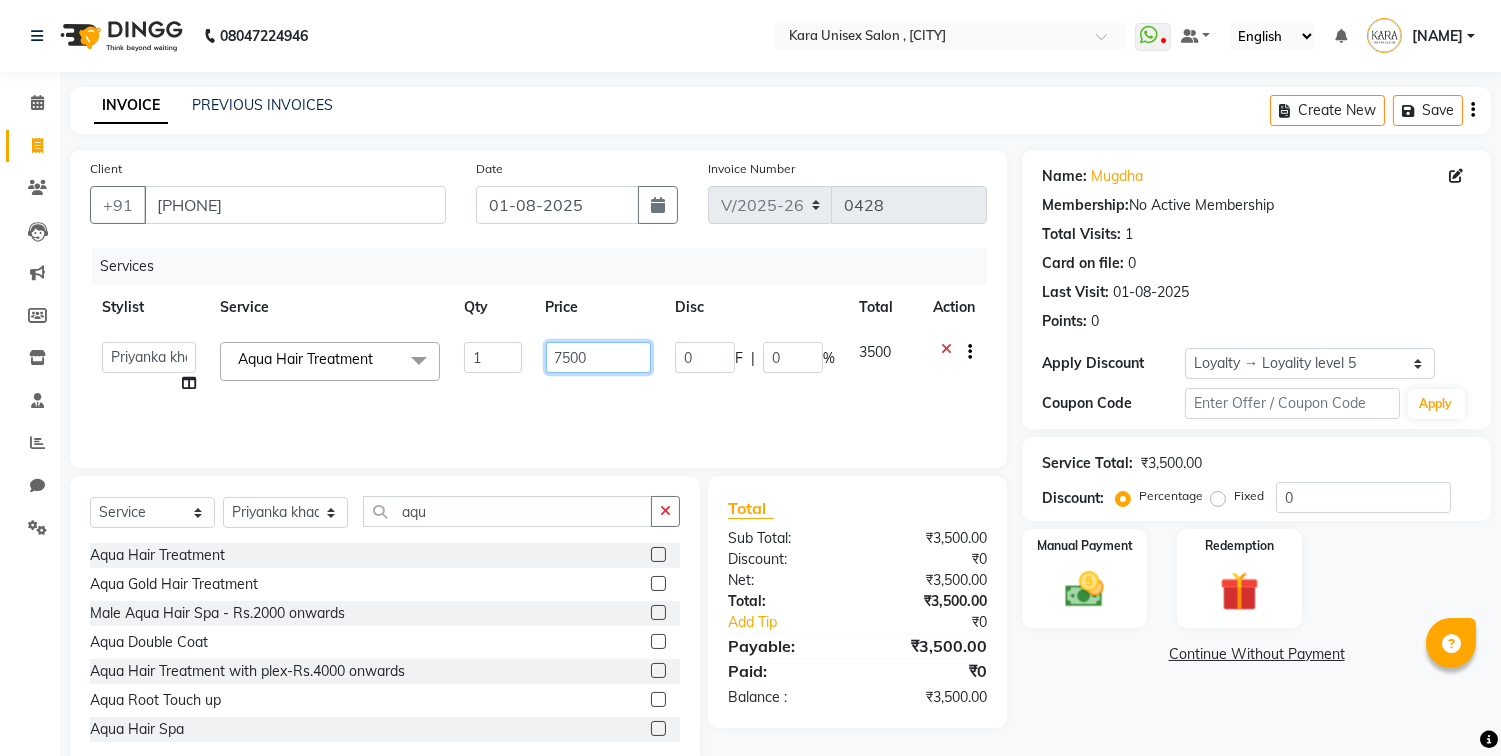 drag, startPoint x: 564, startPoint y: 360, endPoint x: 798, endPoint y: 632, distance: 358.80356 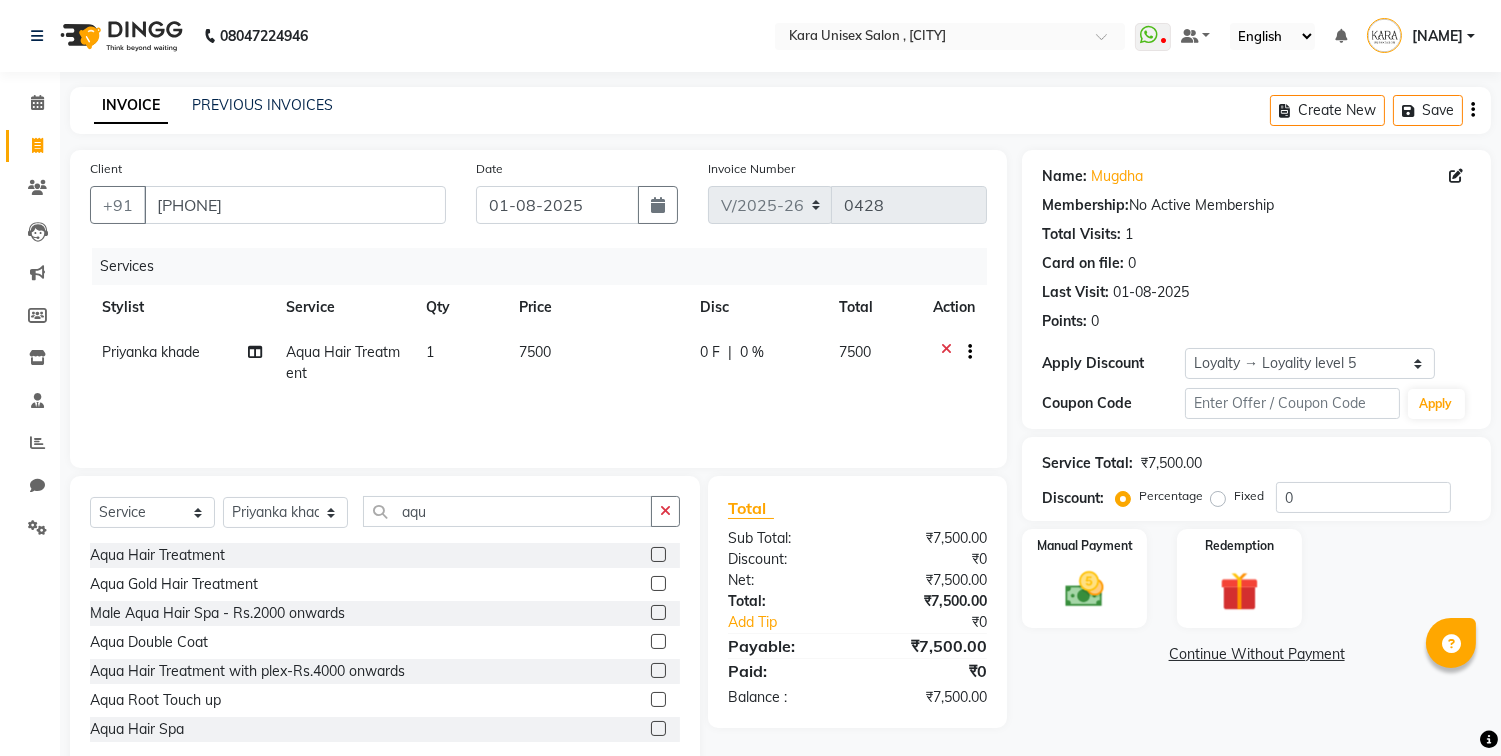 click on "Name: [NAME]  Membership:  No Active Membership  Total Visits:  [NUMBER] Card on file:  [NUMBER] Last Visit:   [DATE] Points:   [NUMBER]  Apply Discount Select  Loyalty → Loyality level [NUMBER]  Coupon Code Apply Service Total:  ₹7,500.00  Discount:  Percentage   Fixed  [NUMBER] Manual Payment Redemption  Continue Without Payment" 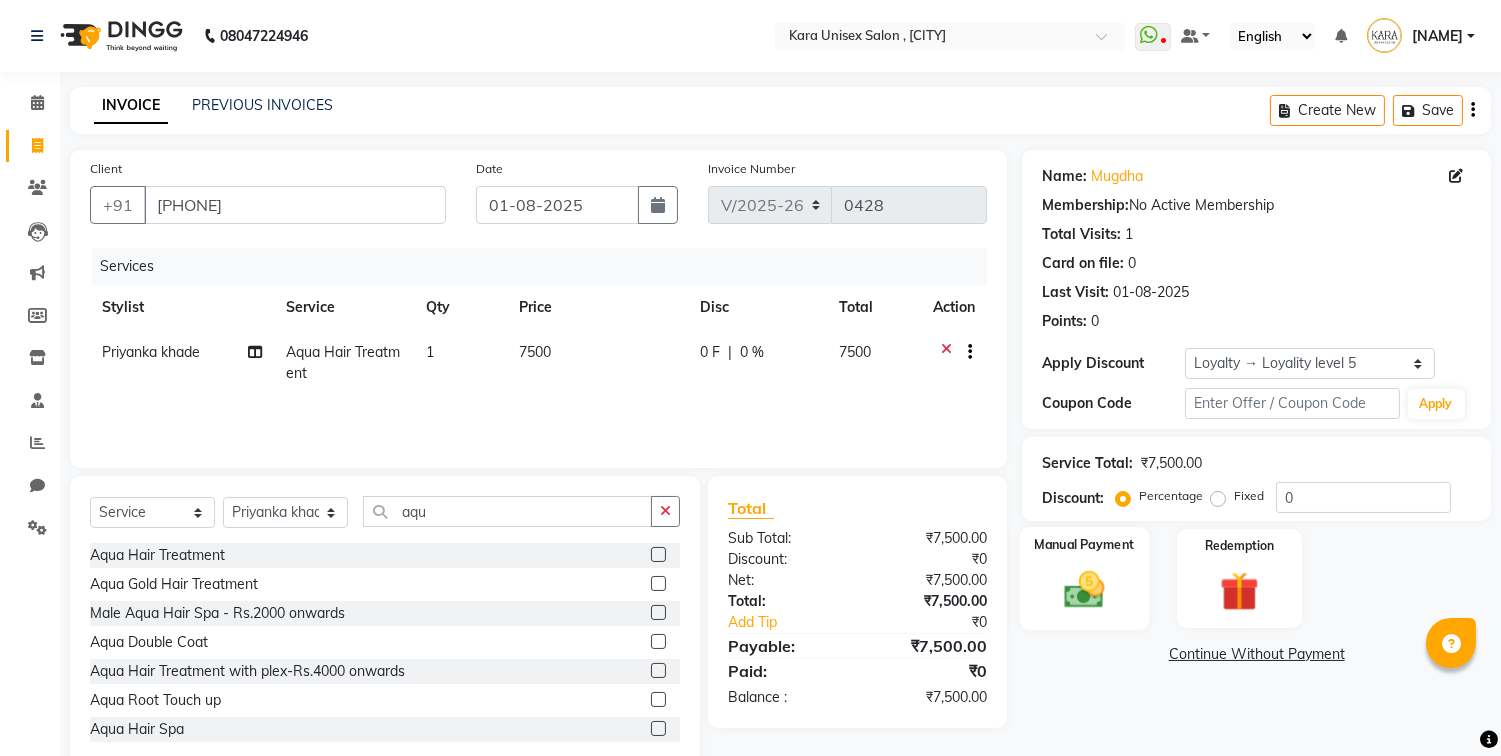 click 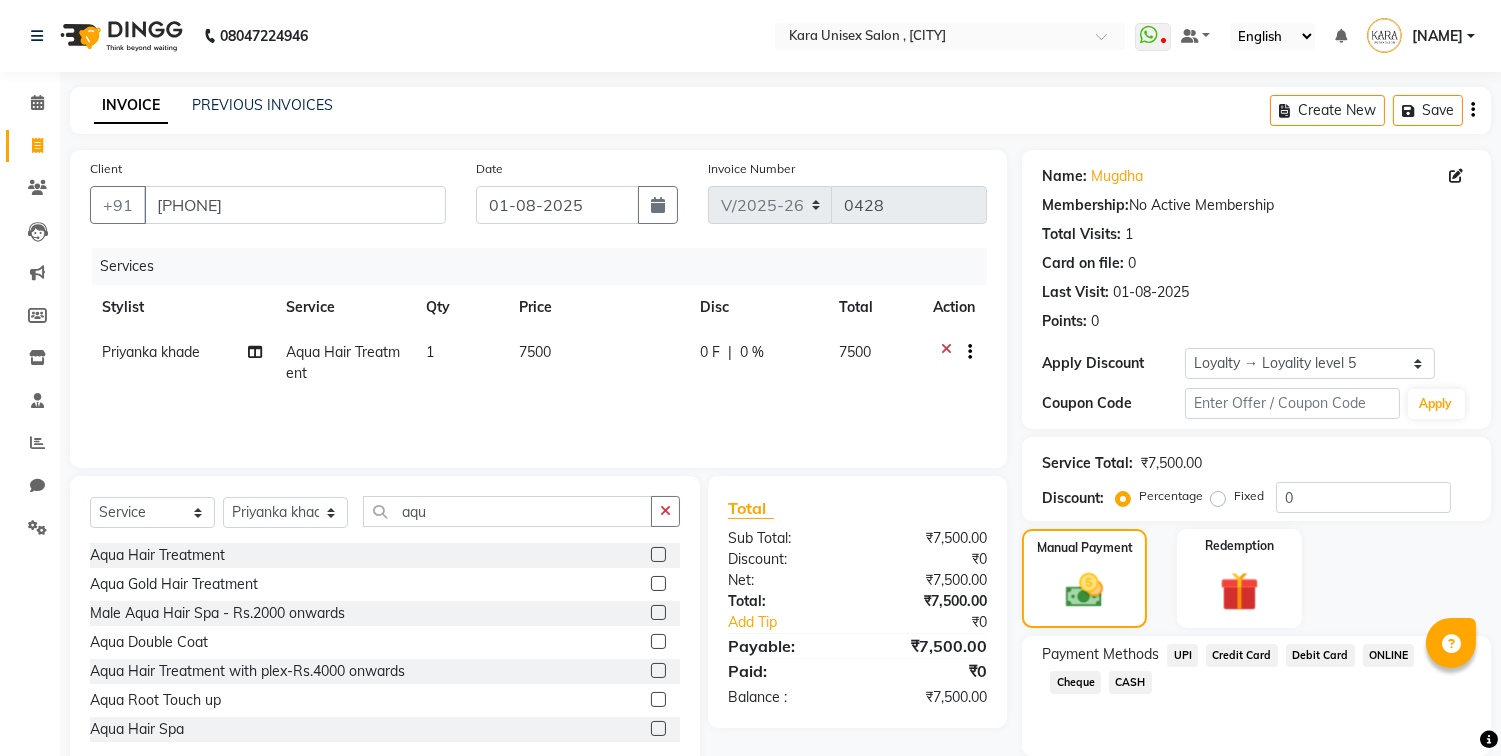 click on "UPI" 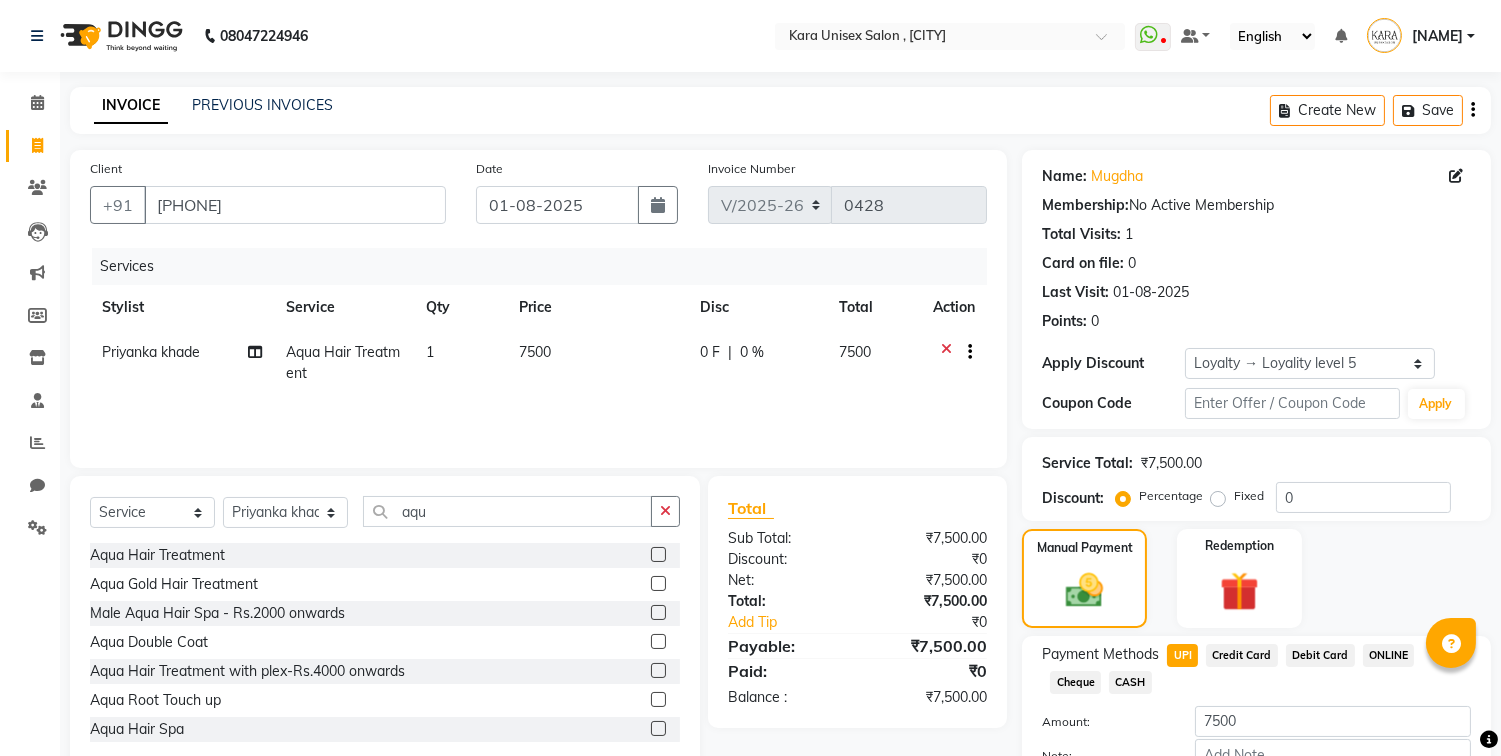 scroll, scrollTop: 126, scrollLeft: 0, axis: vertical 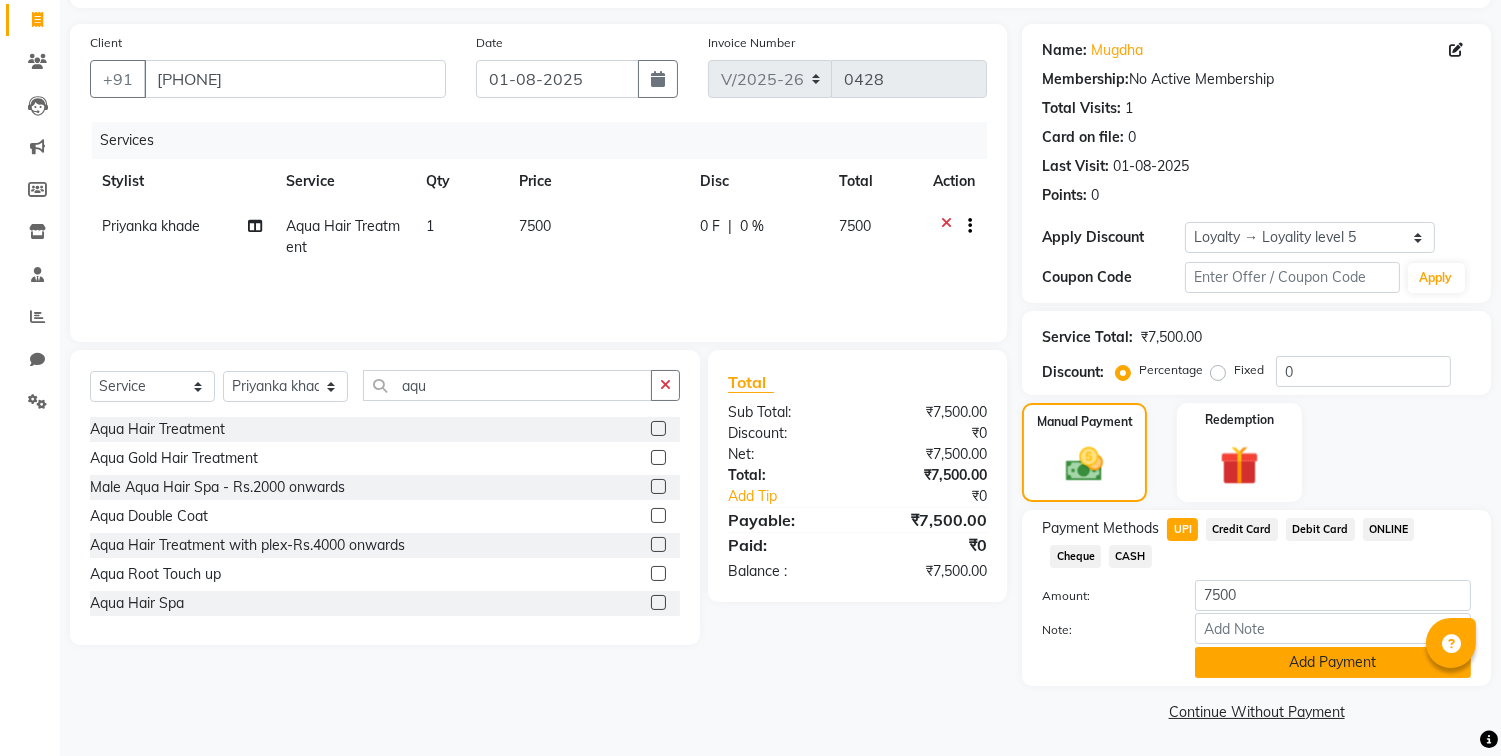 click on "Add Payment" 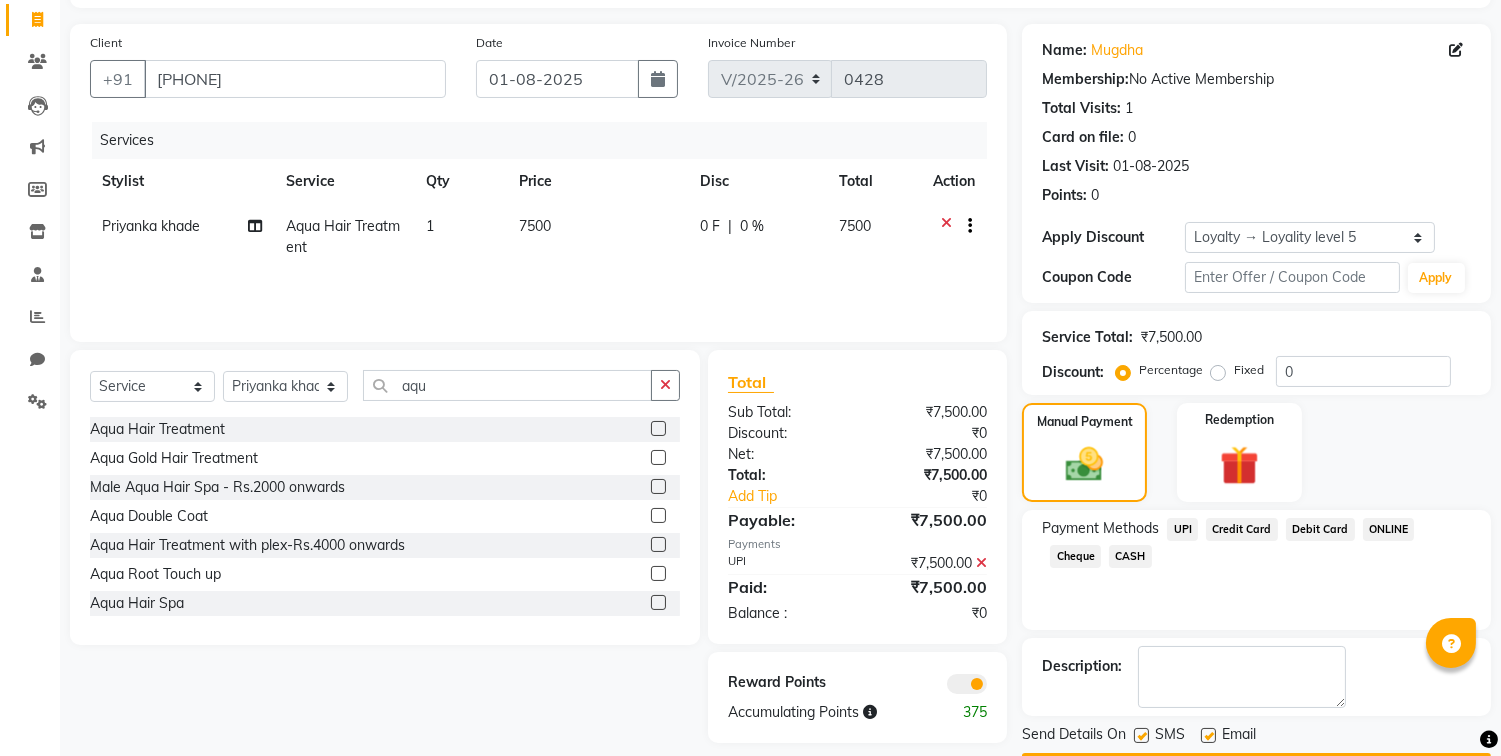 scroll, scrollTop: 183, scrollLeft: 0, axis: vertical 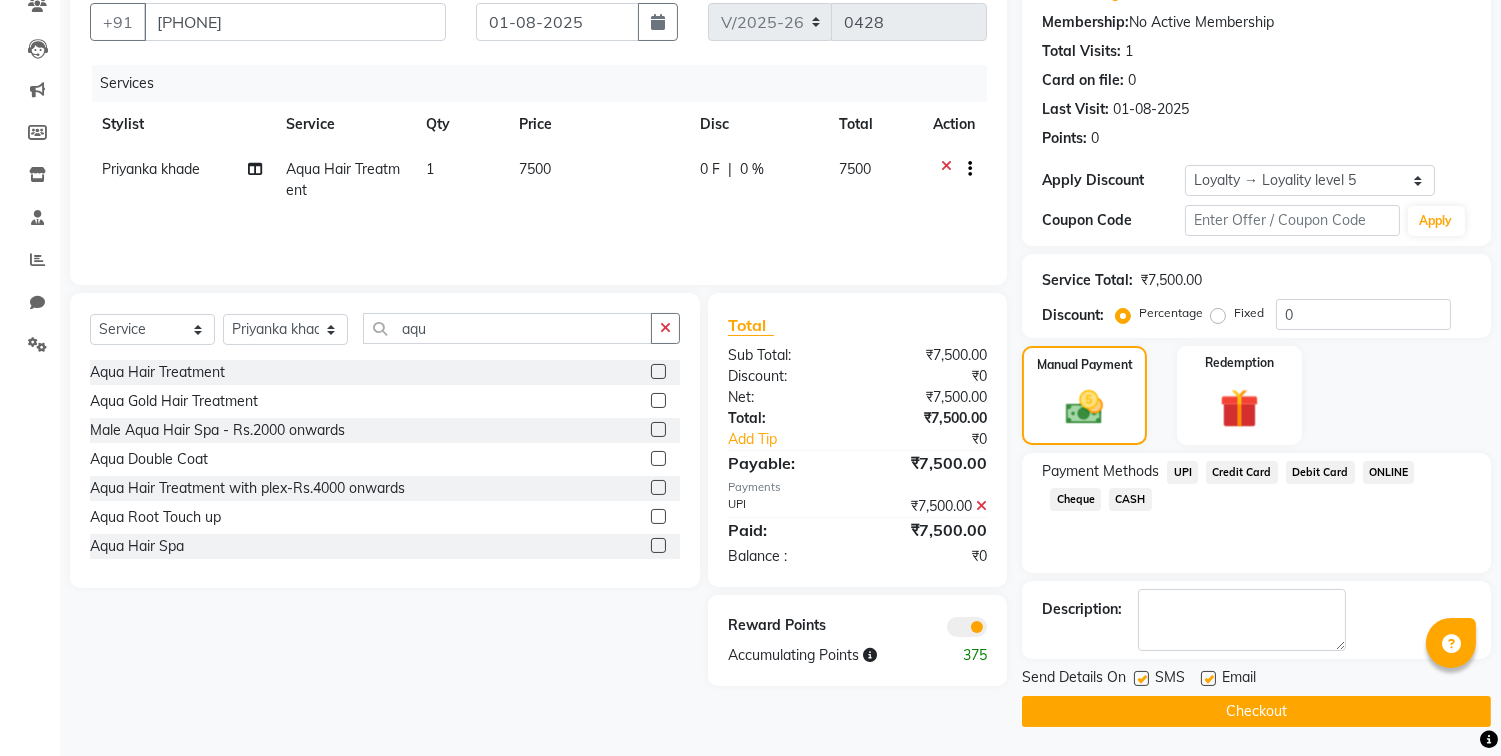 click on "Checkout" 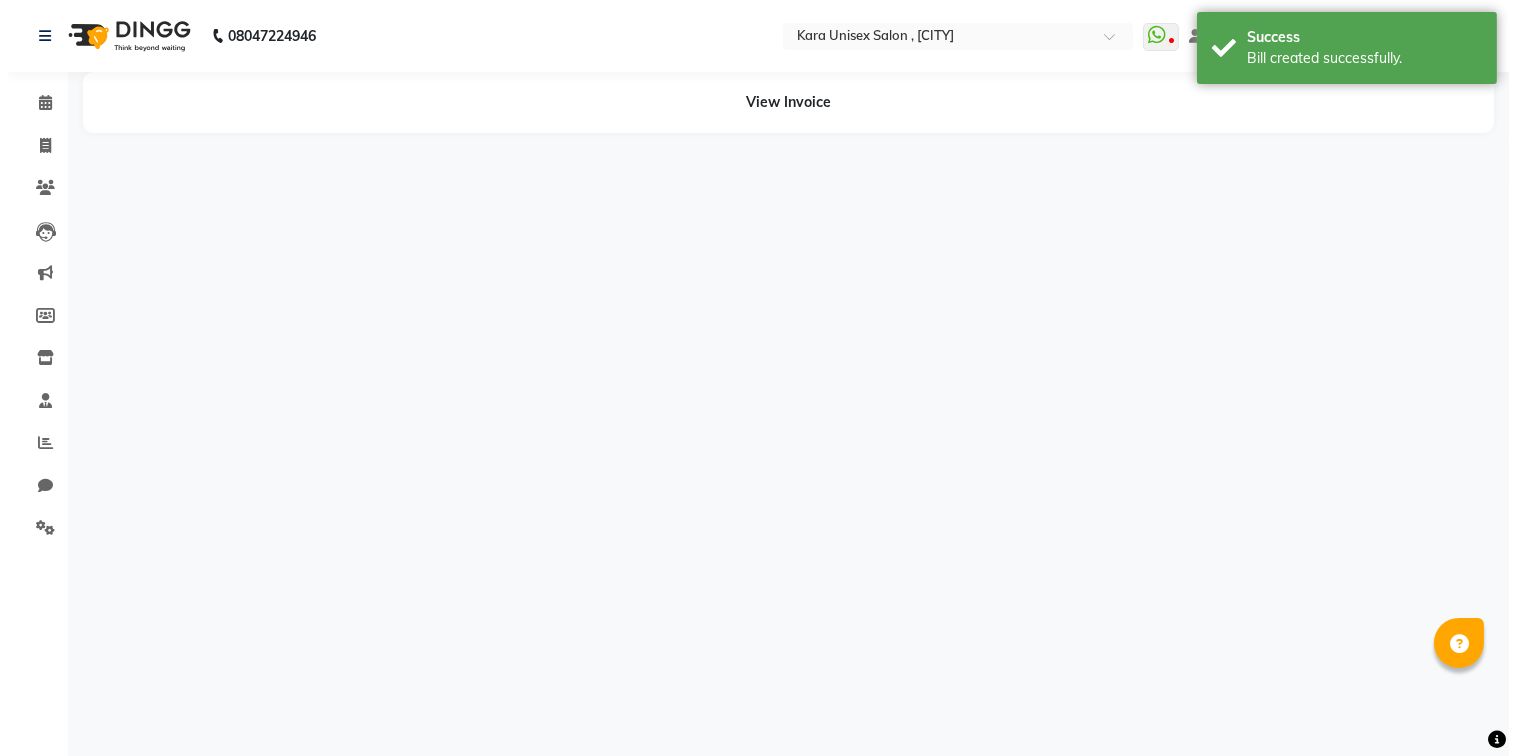 scroll, scrollTop: 0, scrollLeft: 0, axis: both 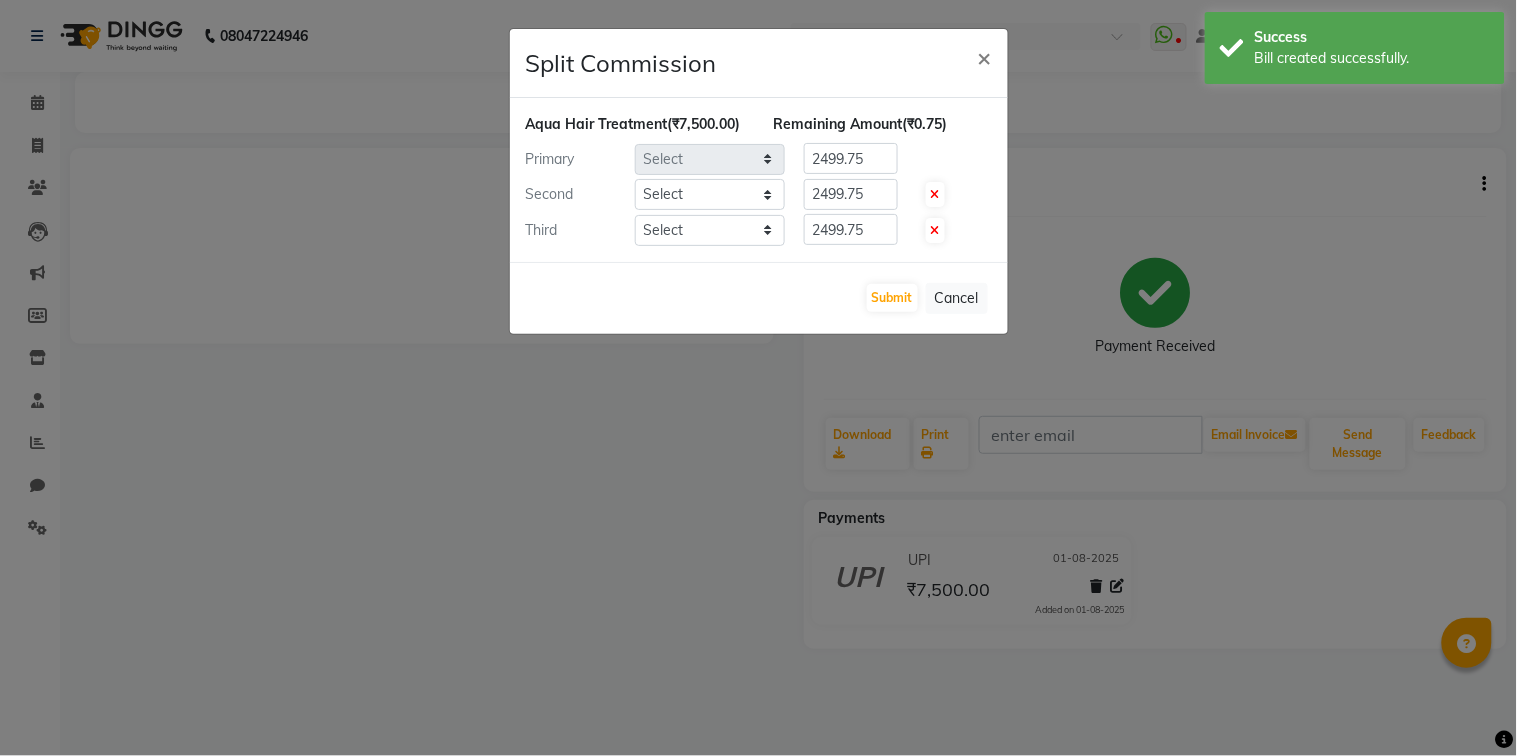 select on "70478" 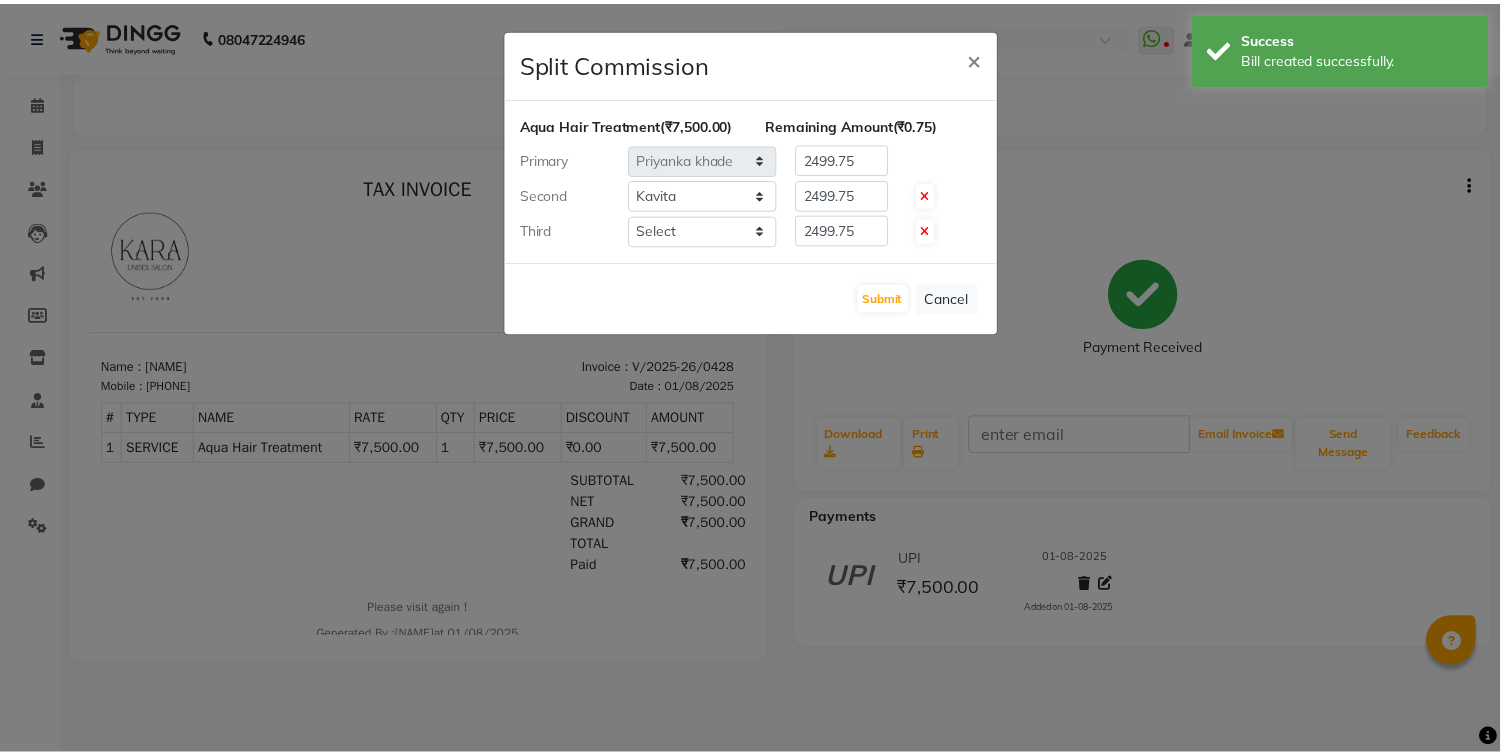 scroll, scrollTop: 0, scrollLeft: 0, axis: both 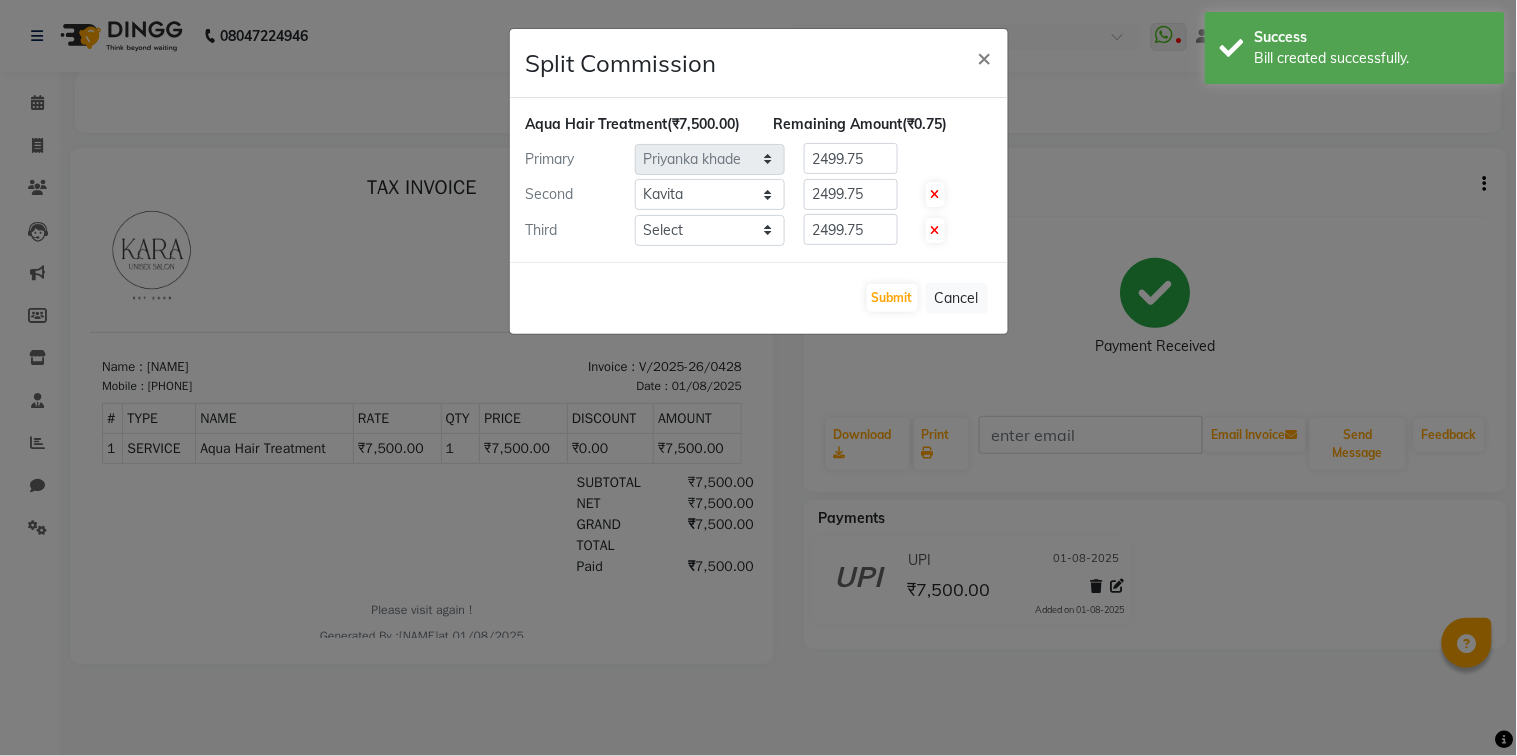 drag, startPoint x: 1272, startPoint y: 718, endPoint x: 1324, endPoint y: 520, distance: 204.71443 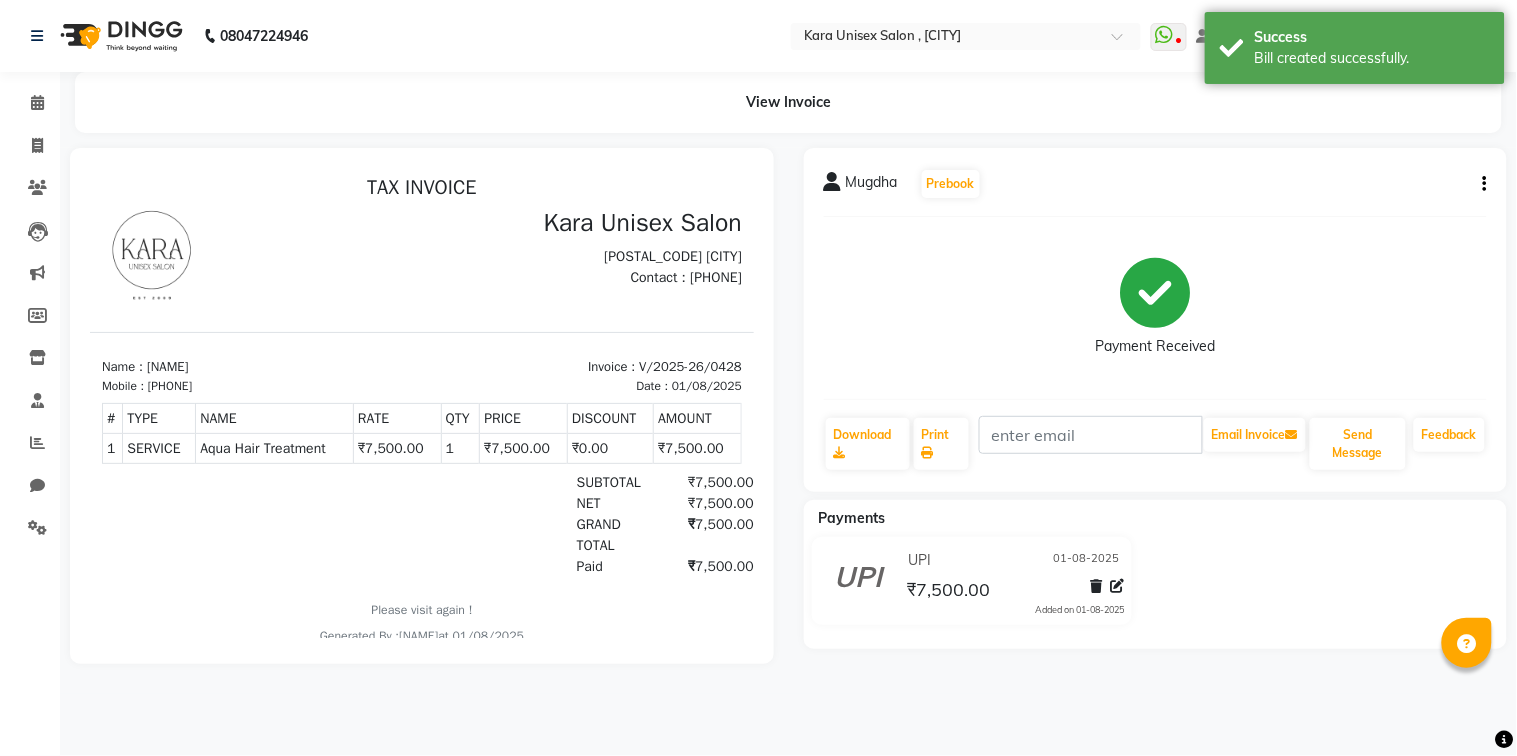 drag, startPoint x: 870, startPoint y: 484, endPoint x: 901, endPoint y: 477, distance: 31.780497 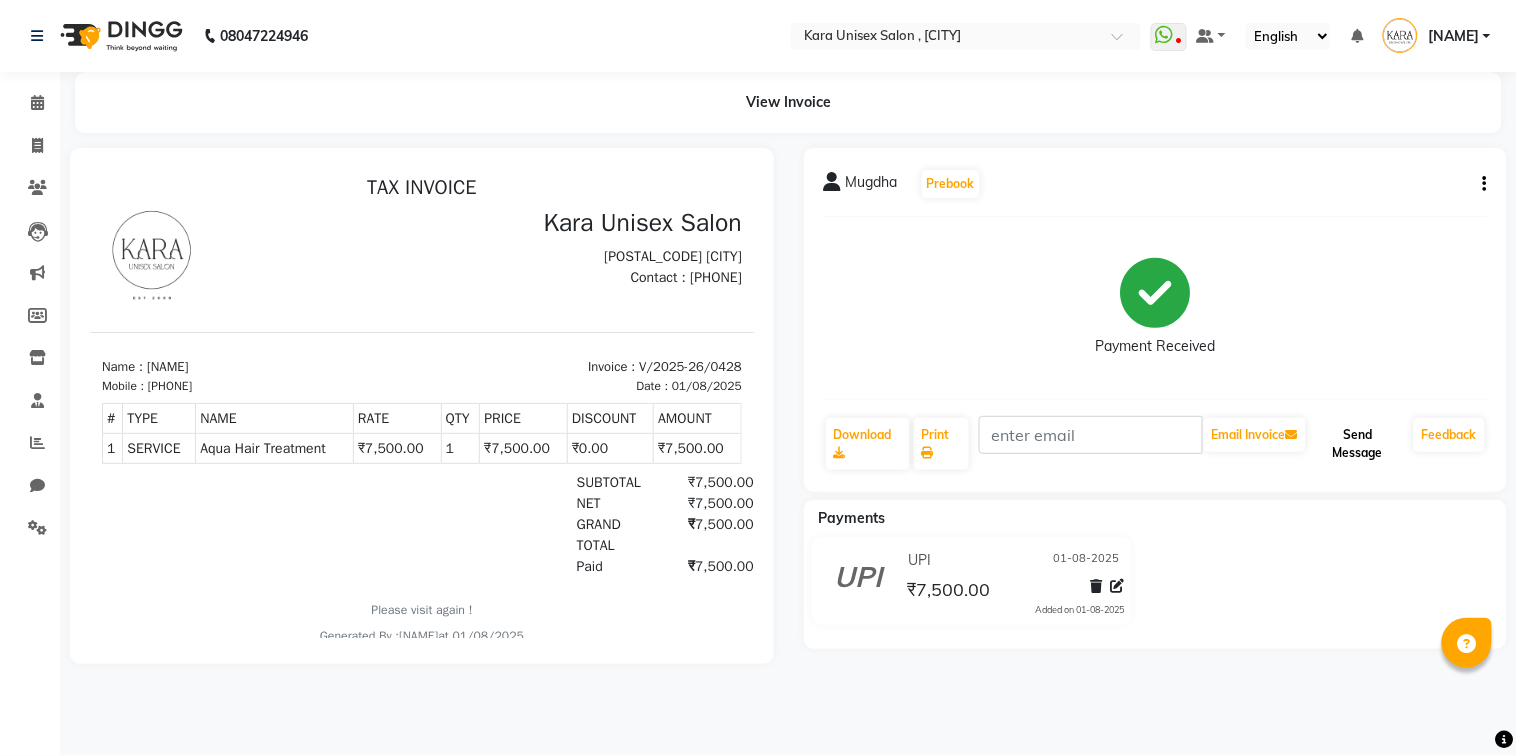click on "Send Message" 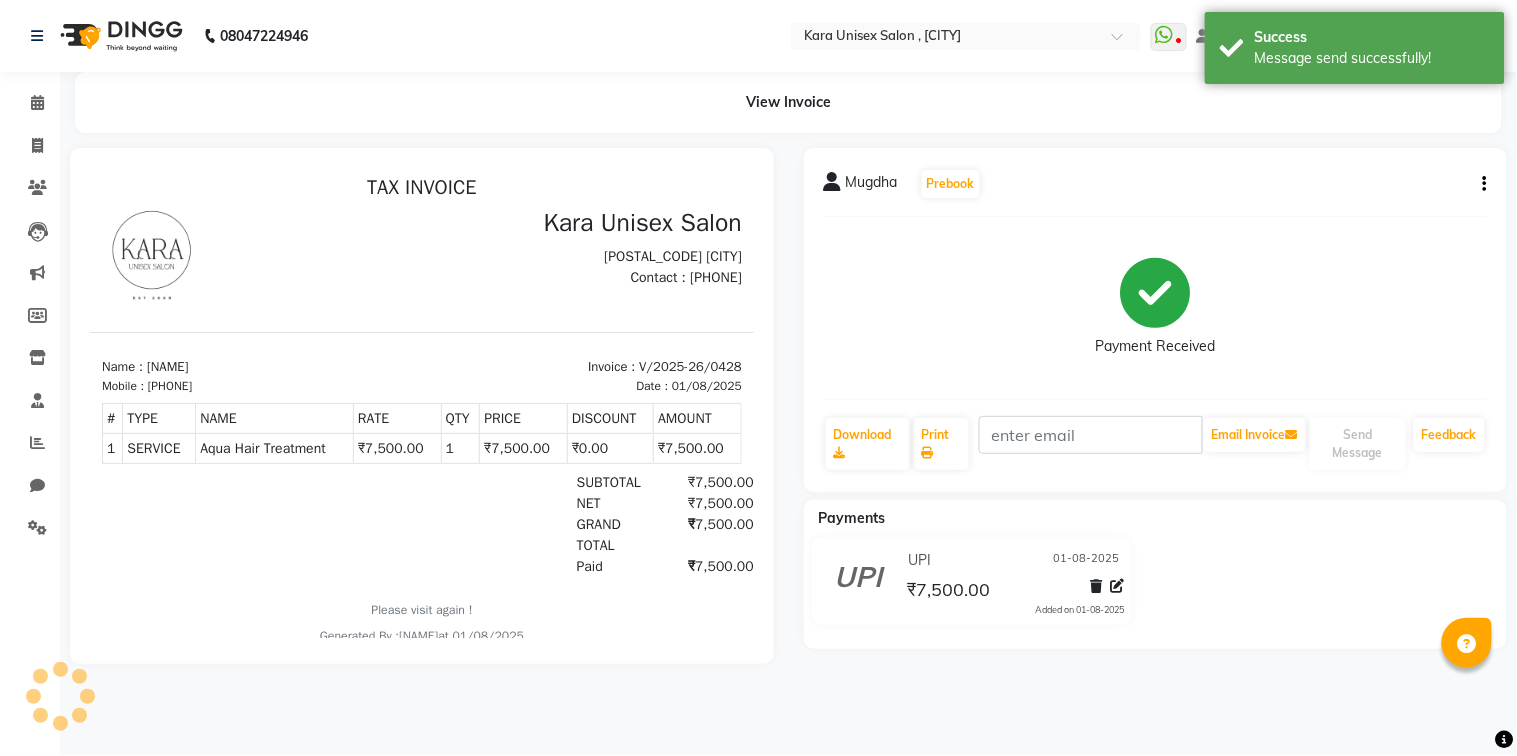 click on "[NAME]   Prebook   Payment Received  Download  Print   Email Invoice   Send Message Feedback" 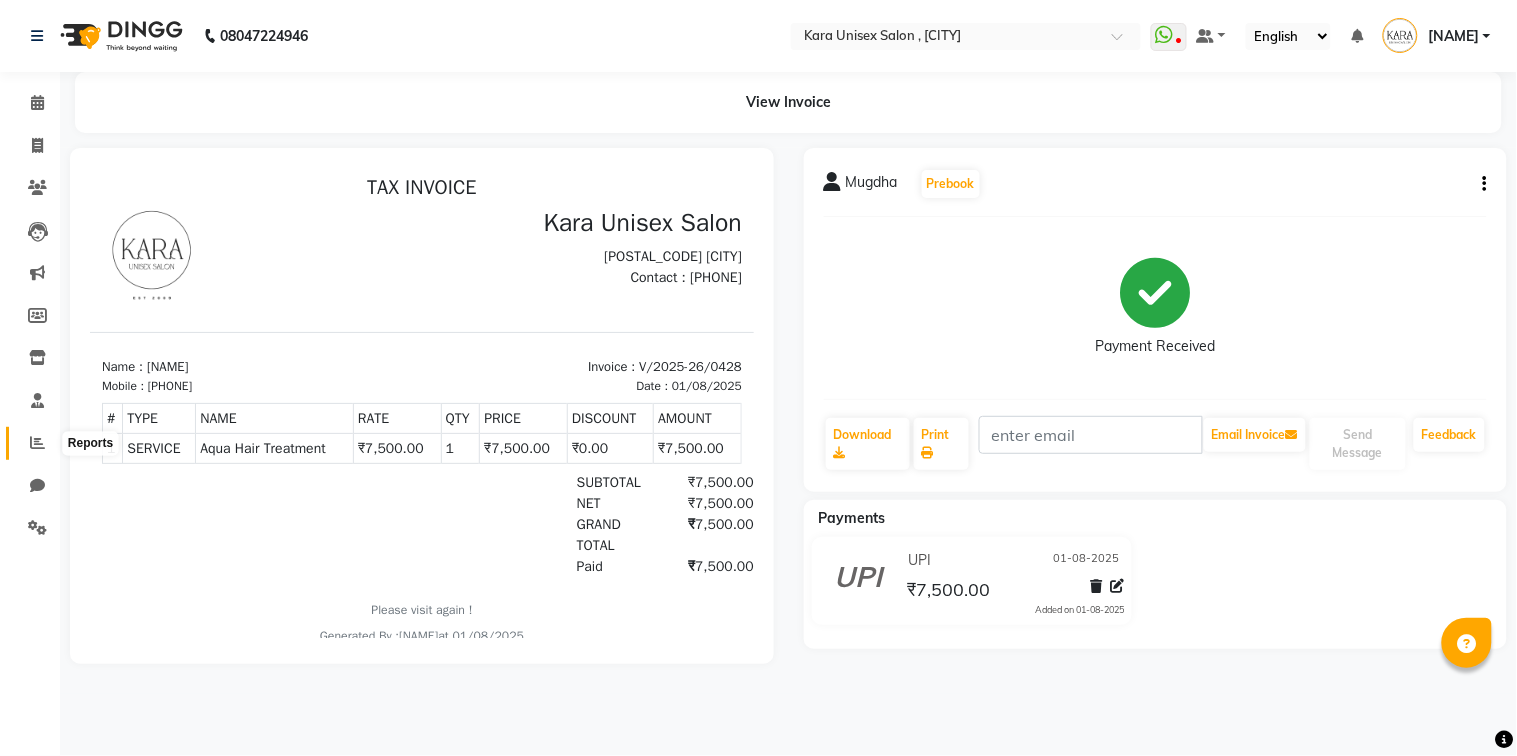 click 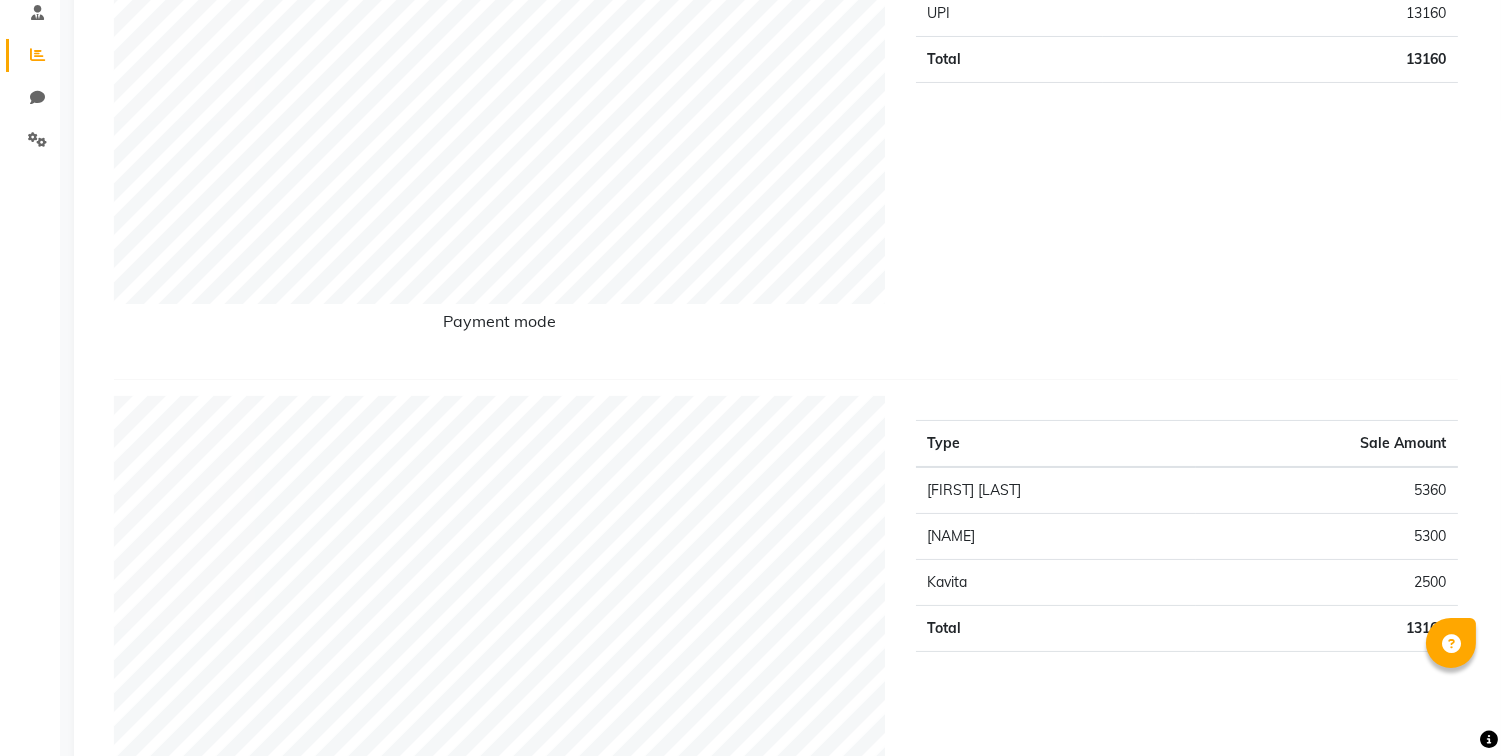 scroll, scrollTop: 74, scrollLeft: 0, axis: vertical 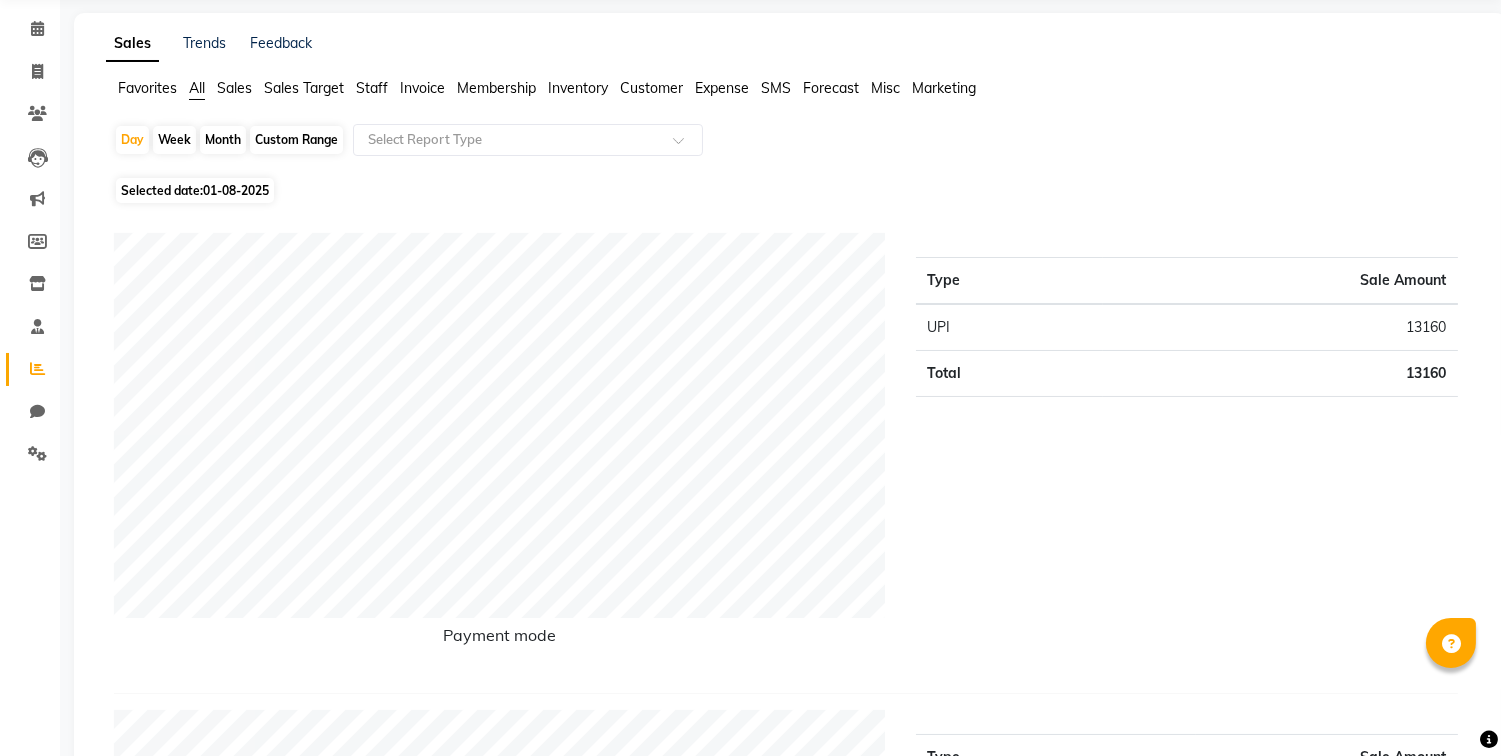 drag, startPoint x: 1105, startPoint y: 567, endPoint x: 1057, endPoint y: 517, distance: 69.31089 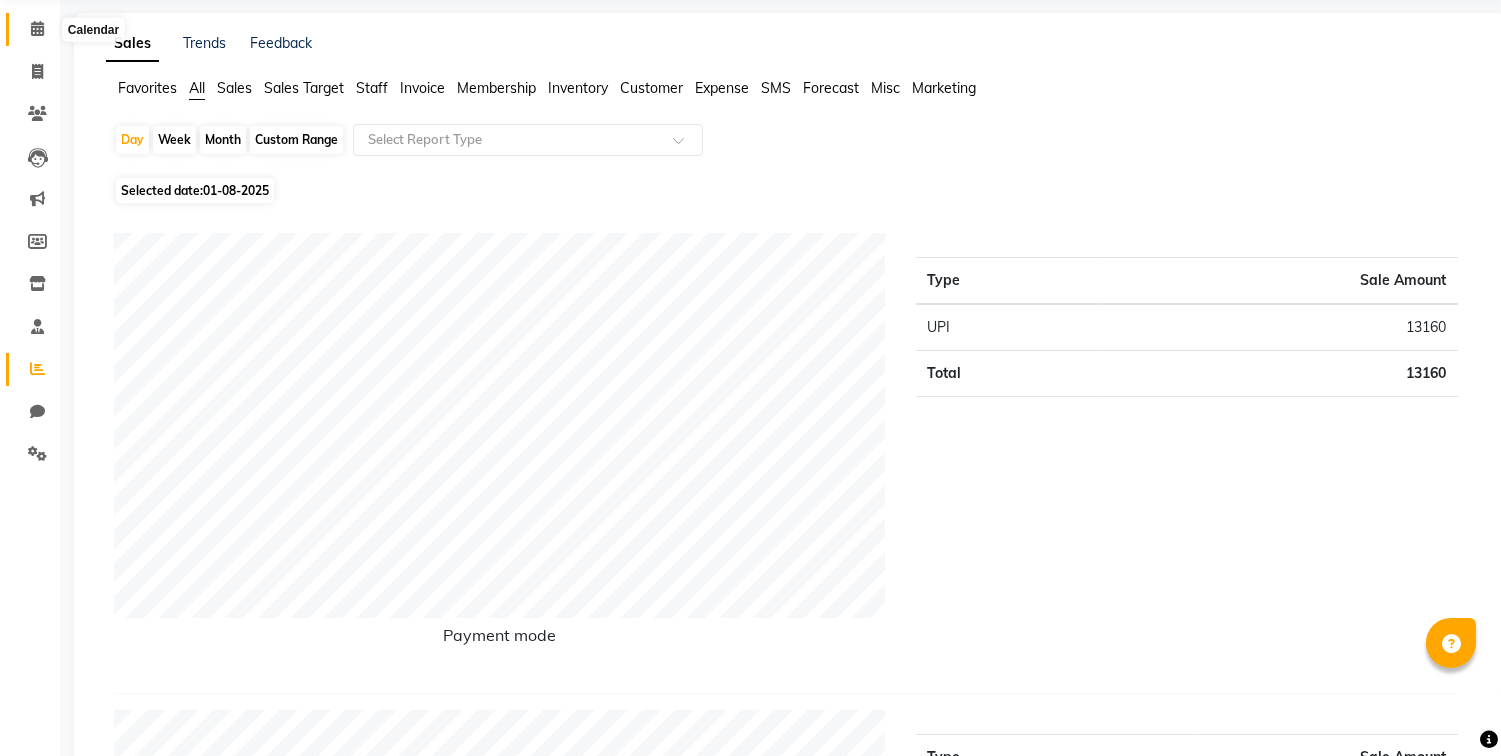 click 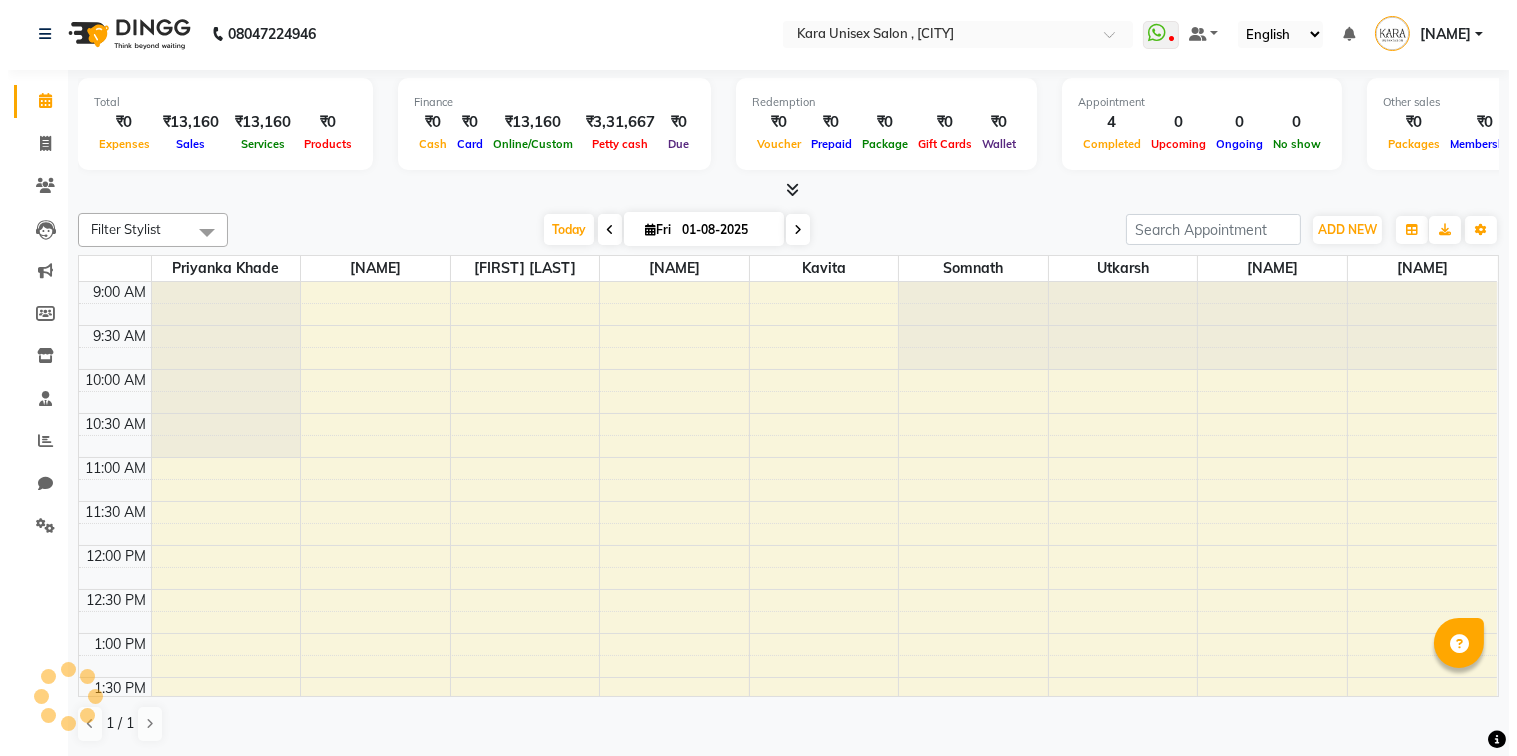 scroll, scrollTop: 0, scrollLeft: 0, axis: both 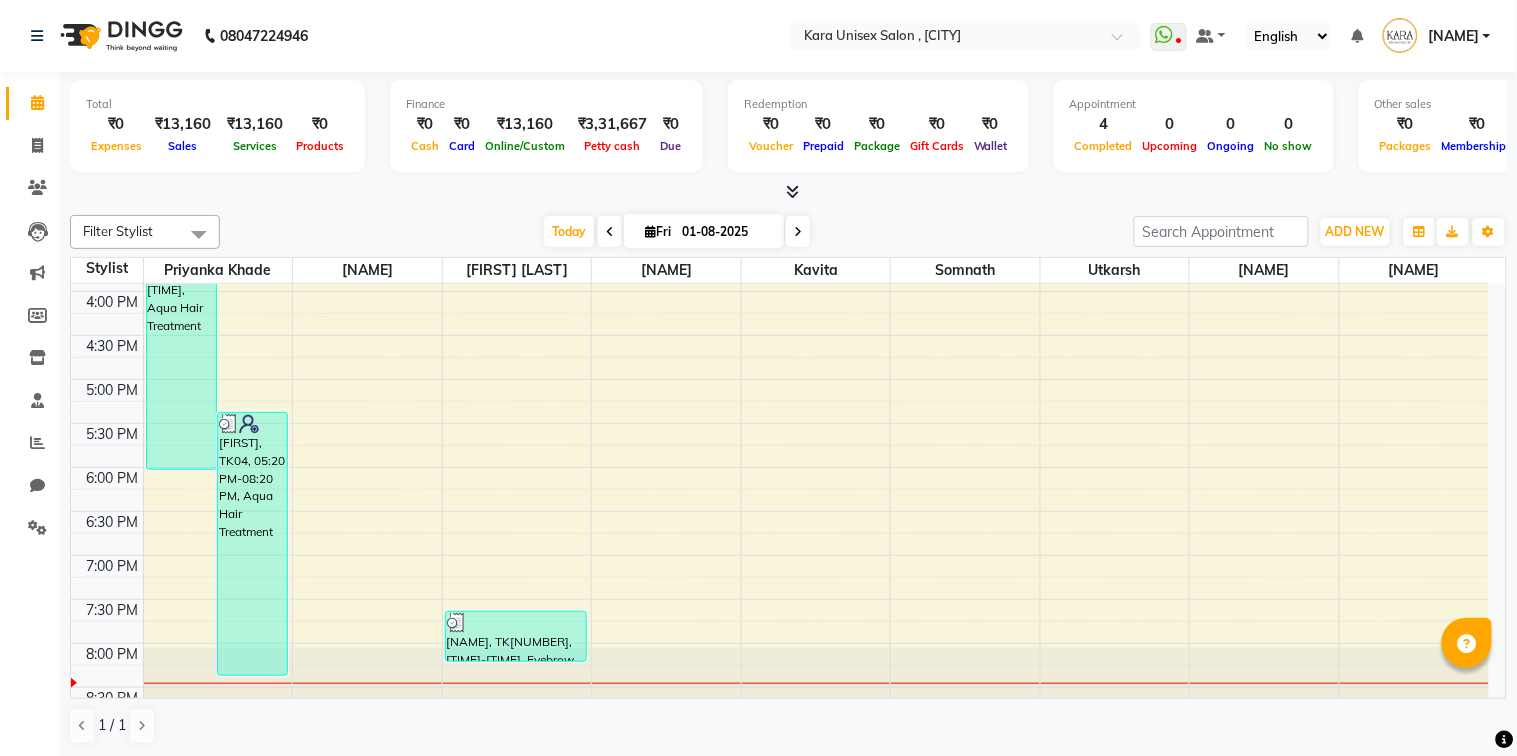 click at bounding box center (792, 191) 